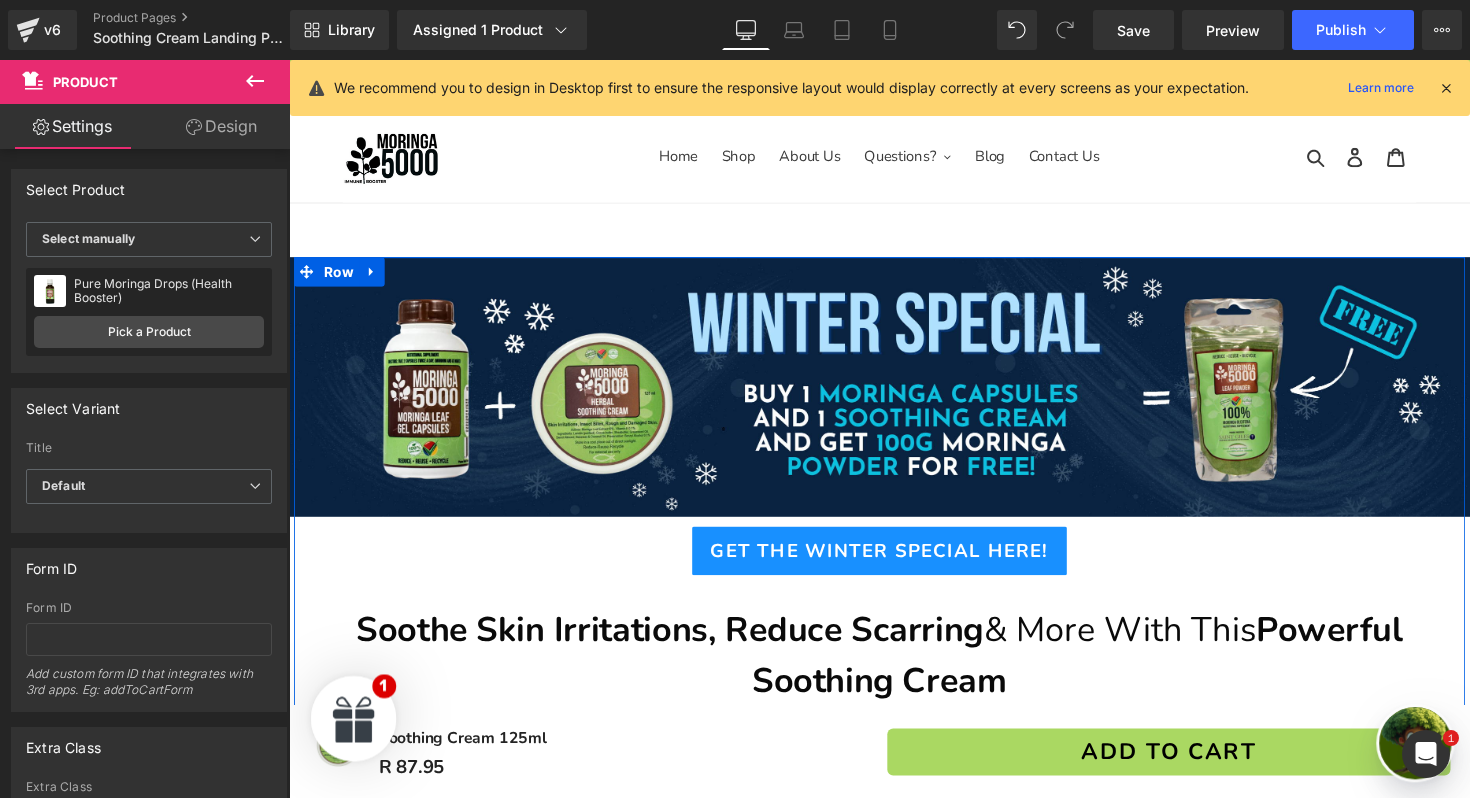 scroll, scrollTop: 519, scrollLeft: 0, axis: vertical 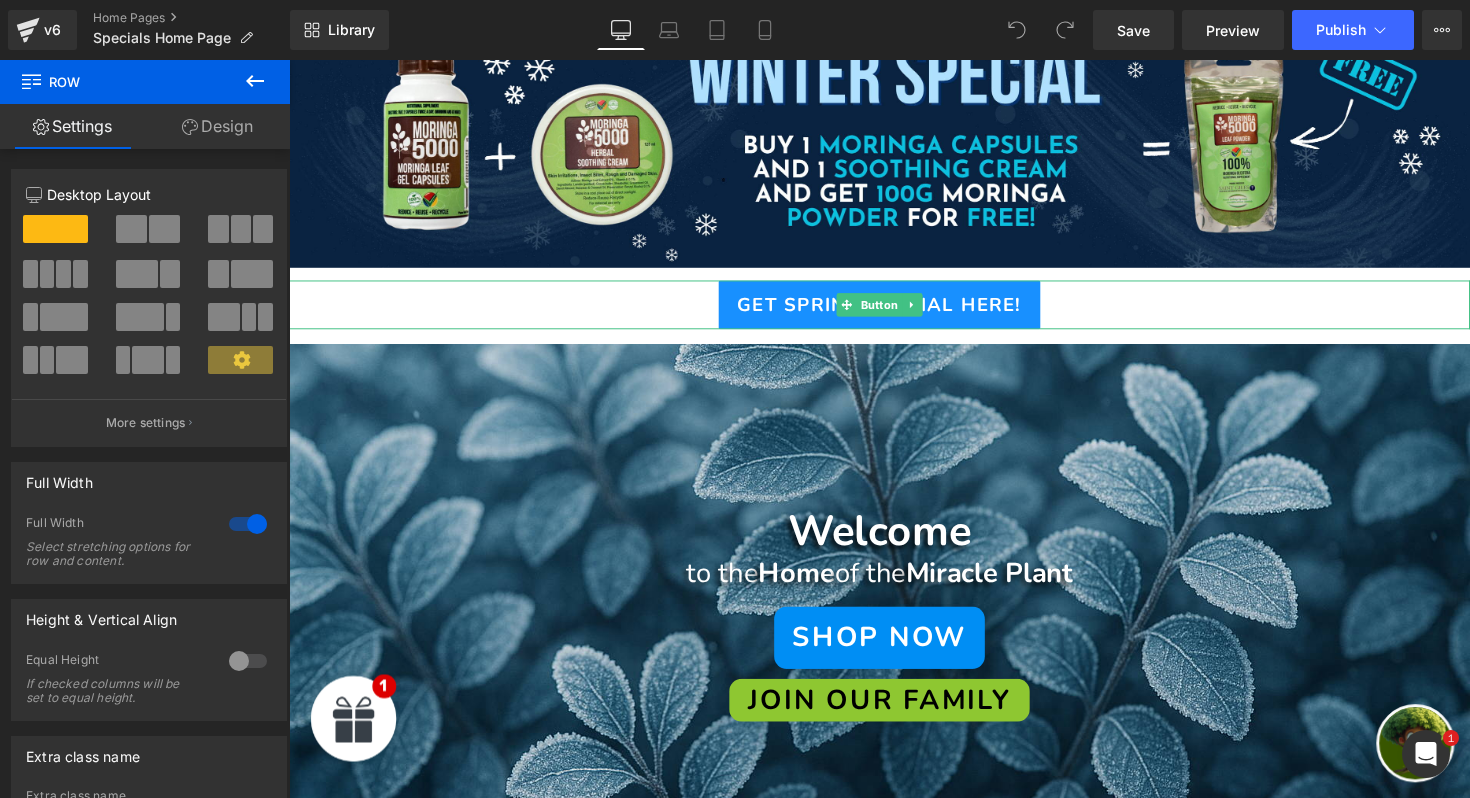 click on "Get Spring Special Here!" at bounding box center (894, 311) 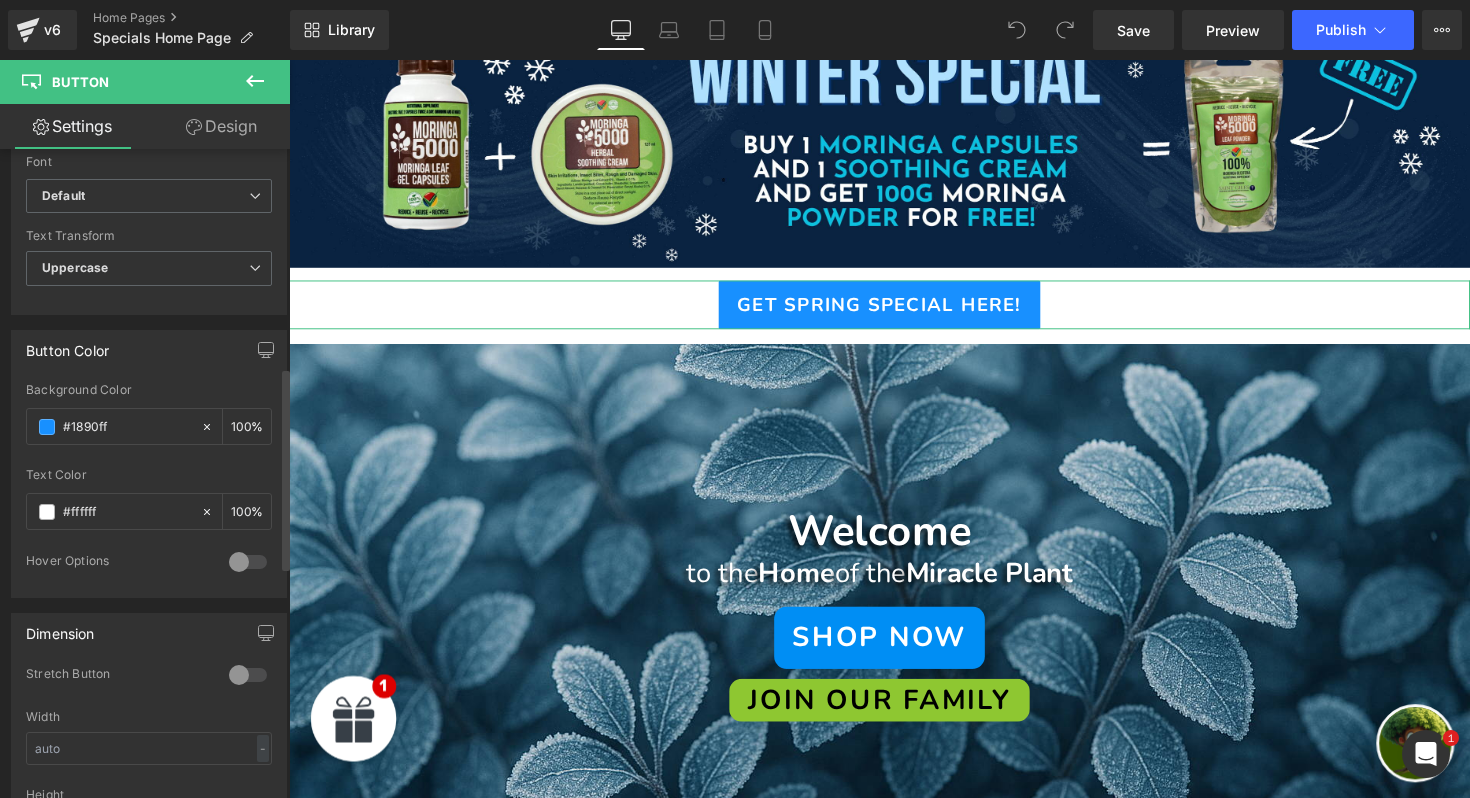 scroll, scrollTop: 810, scrollLeft: 0, axis: vertical 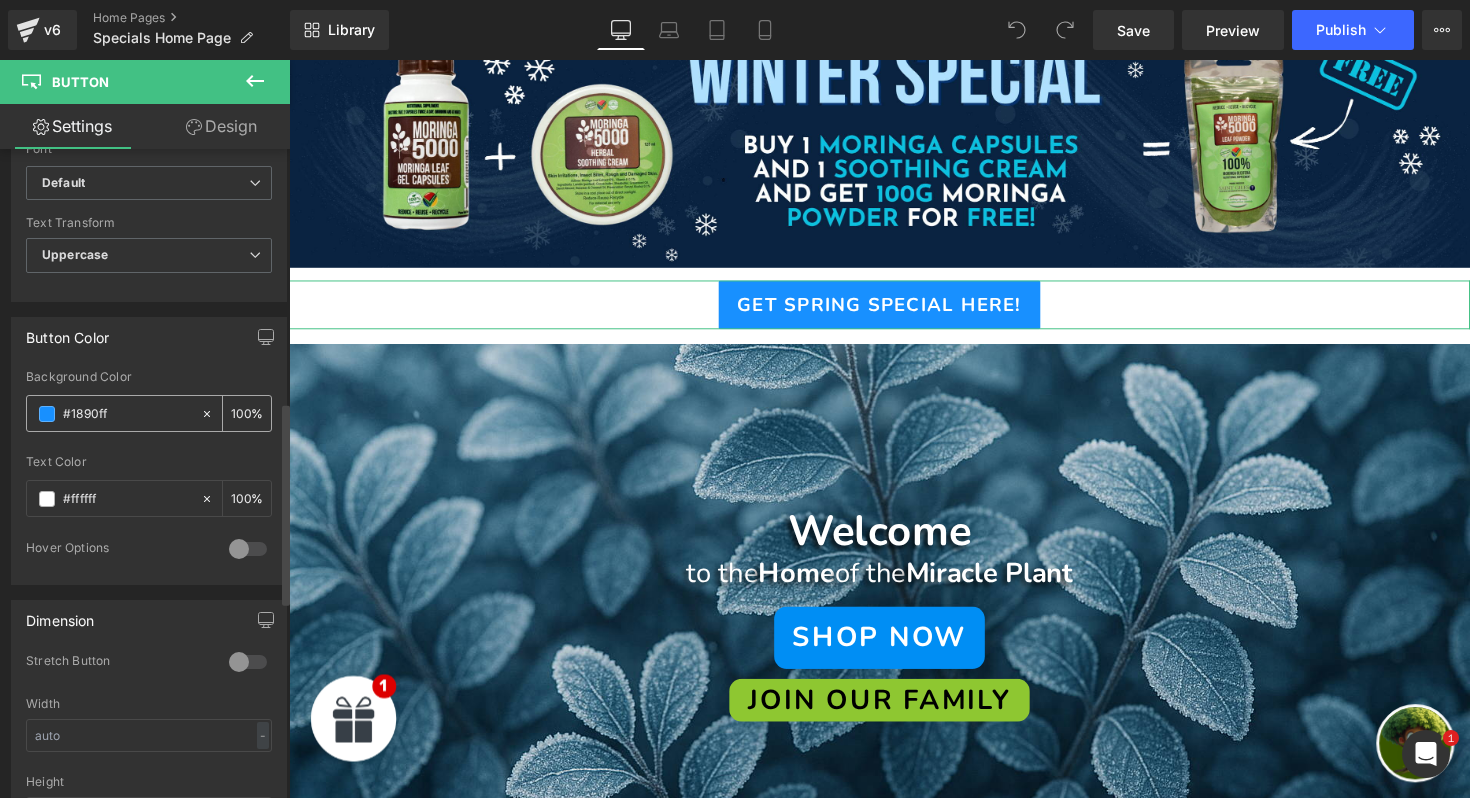 click on "#1890ff" at bounding box center (113, 413) 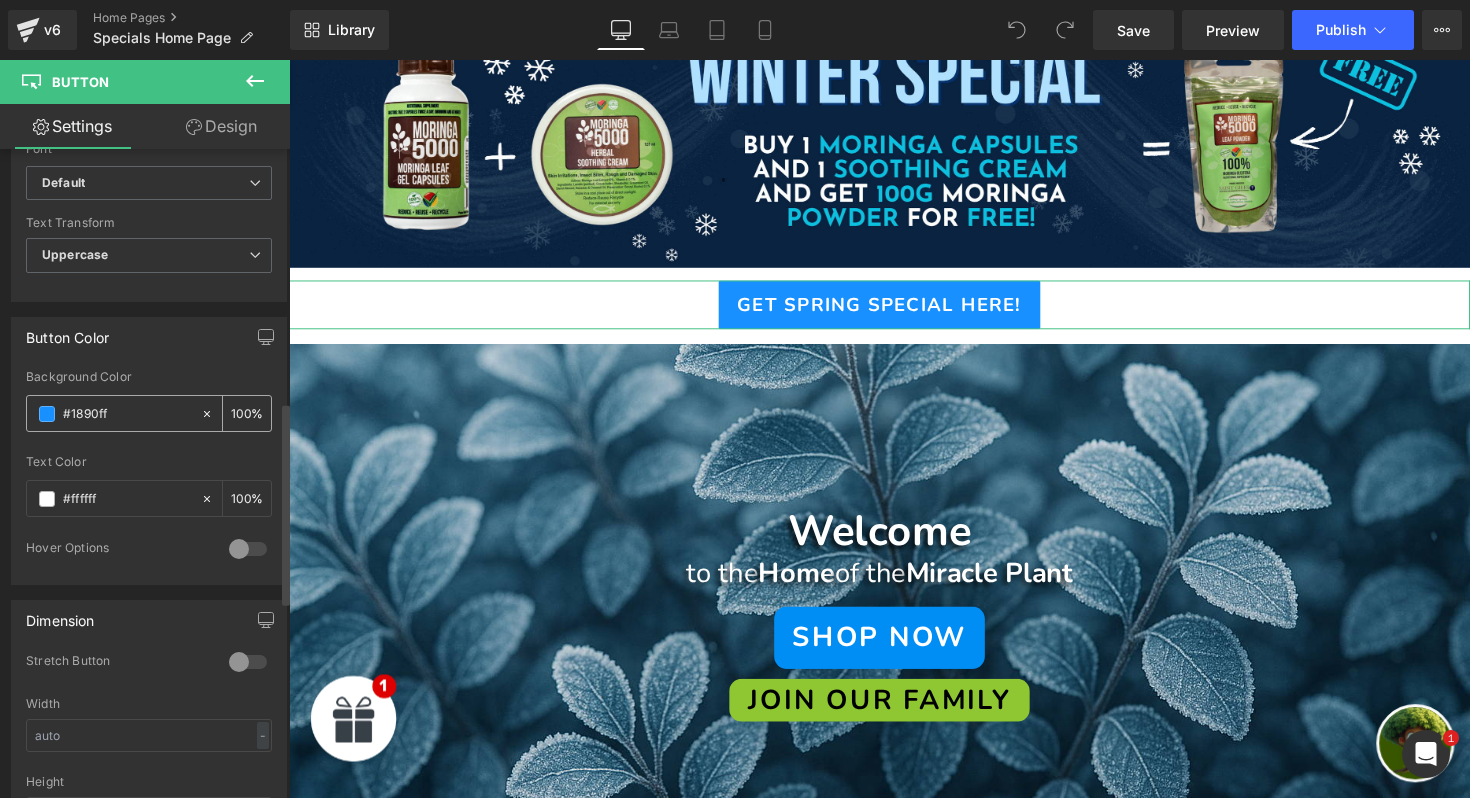 click at bounding box center [47, 414] 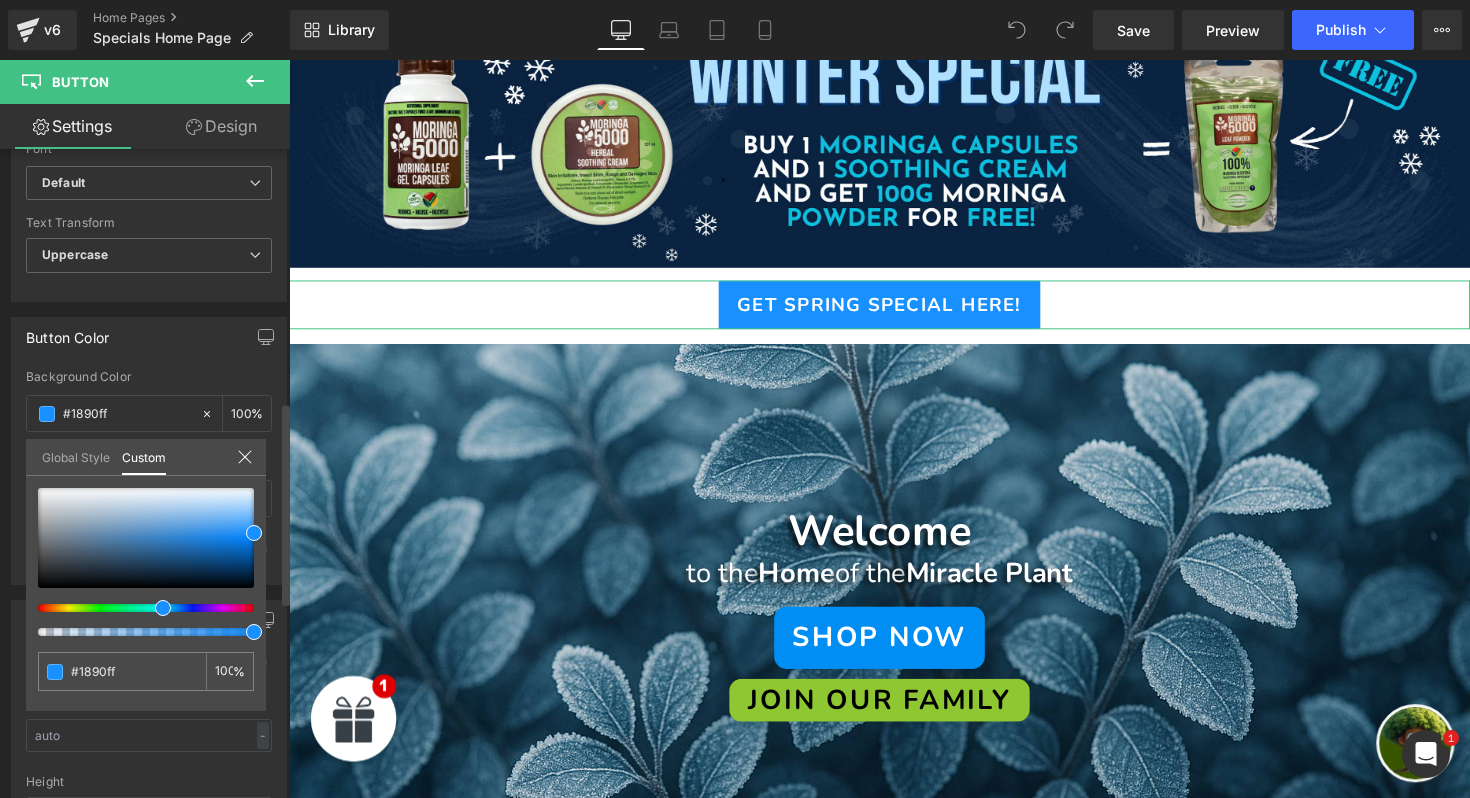 type on "#2cff19" 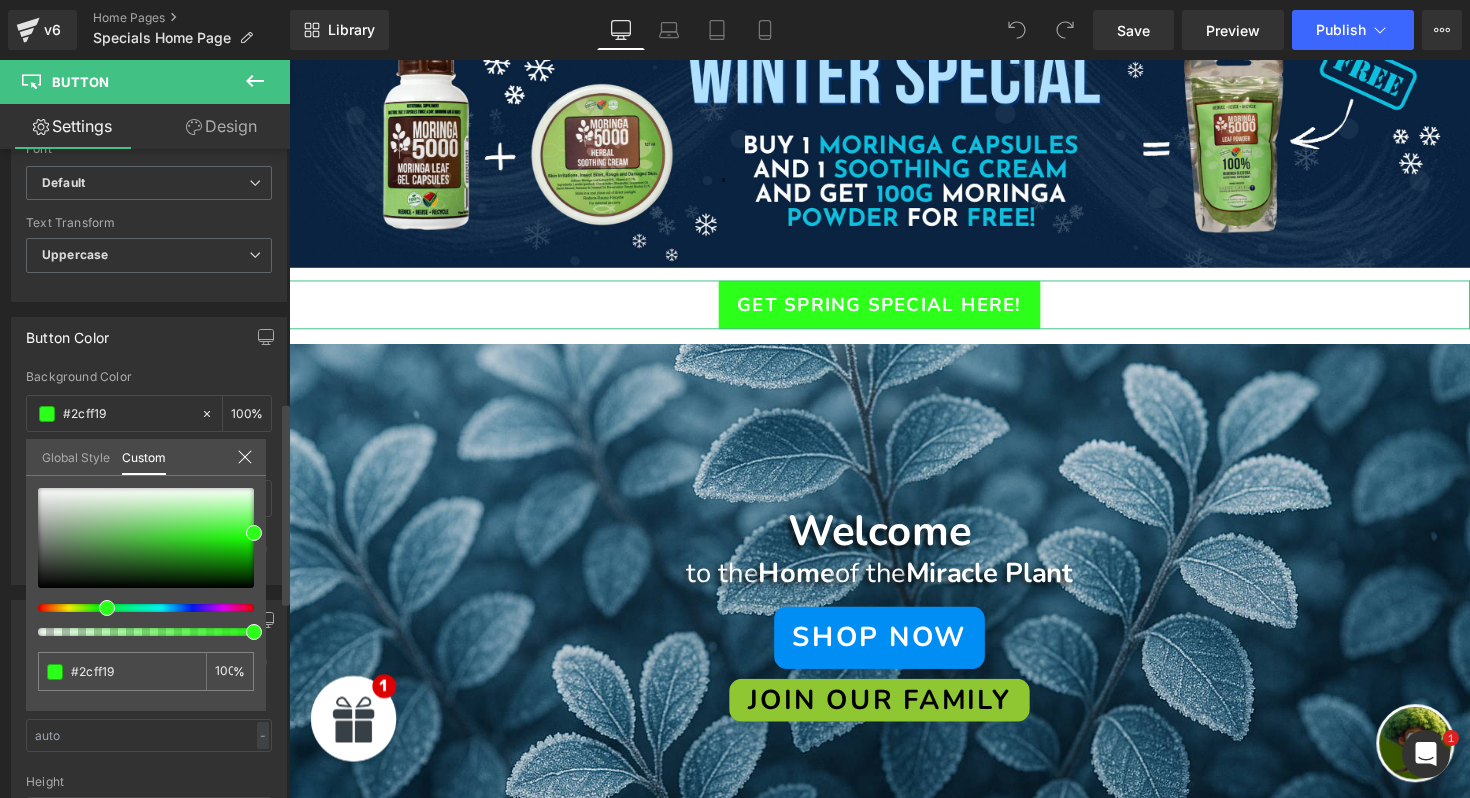 type on "#34ff19" 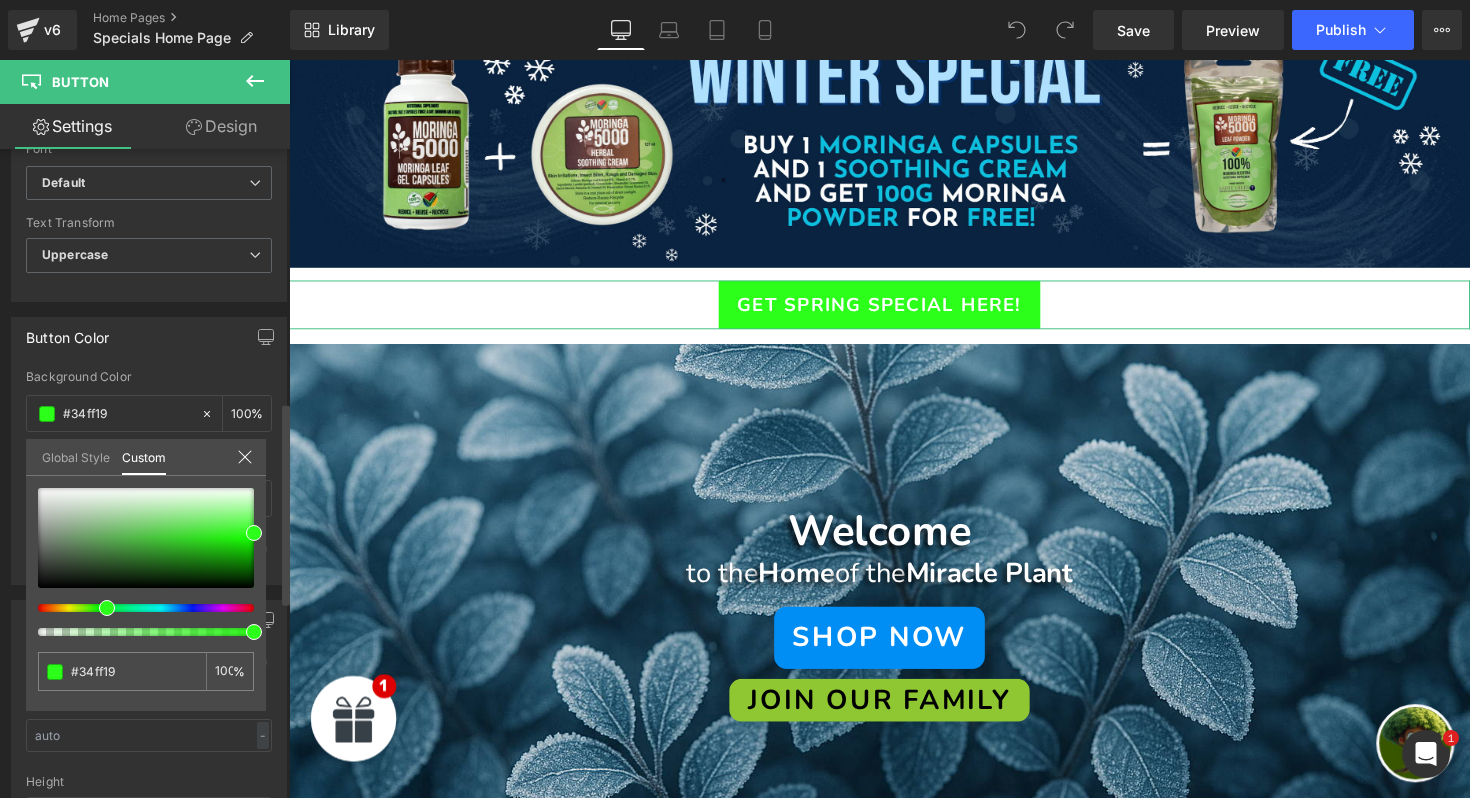 type on "#47ff19" 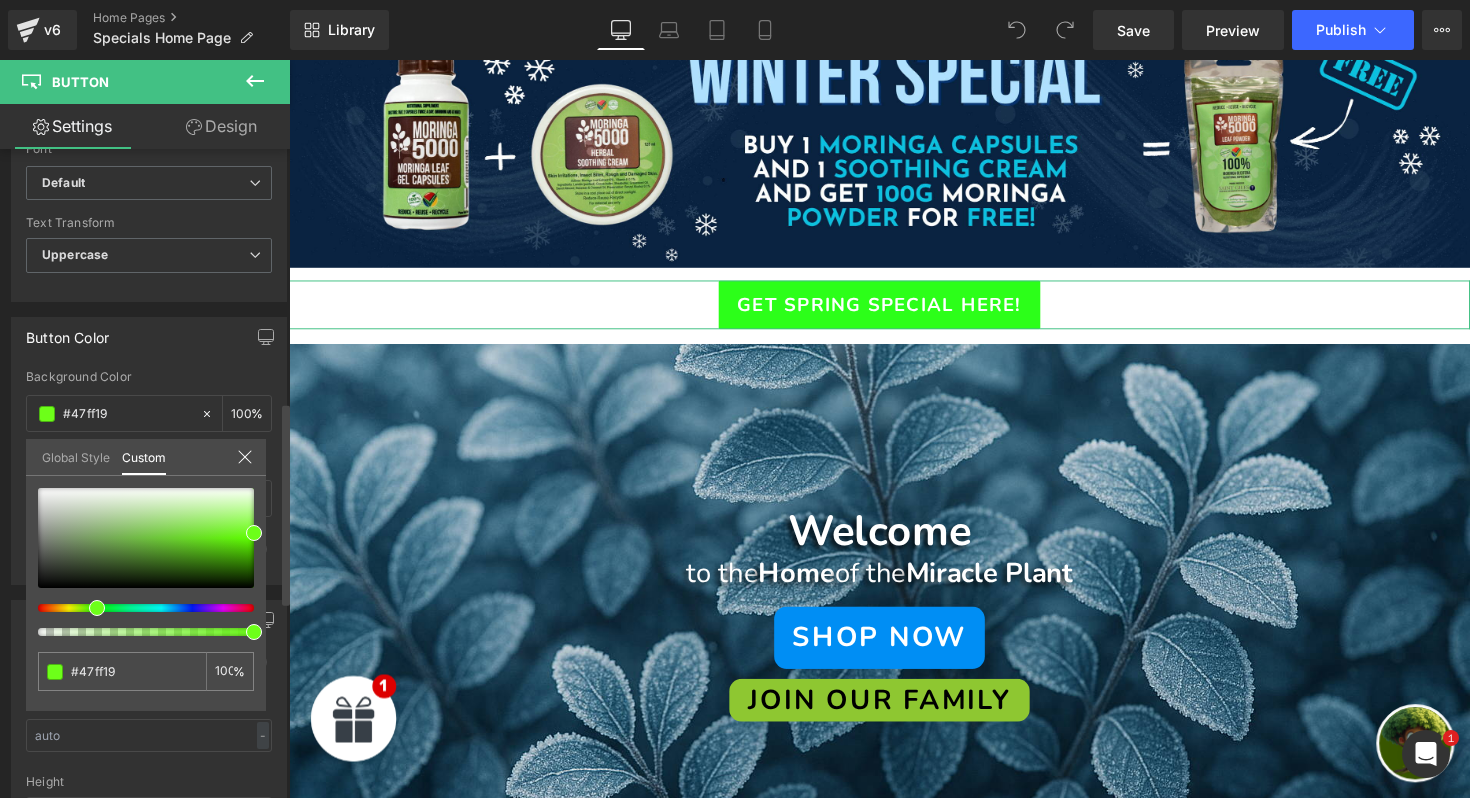type on "#6dff19" 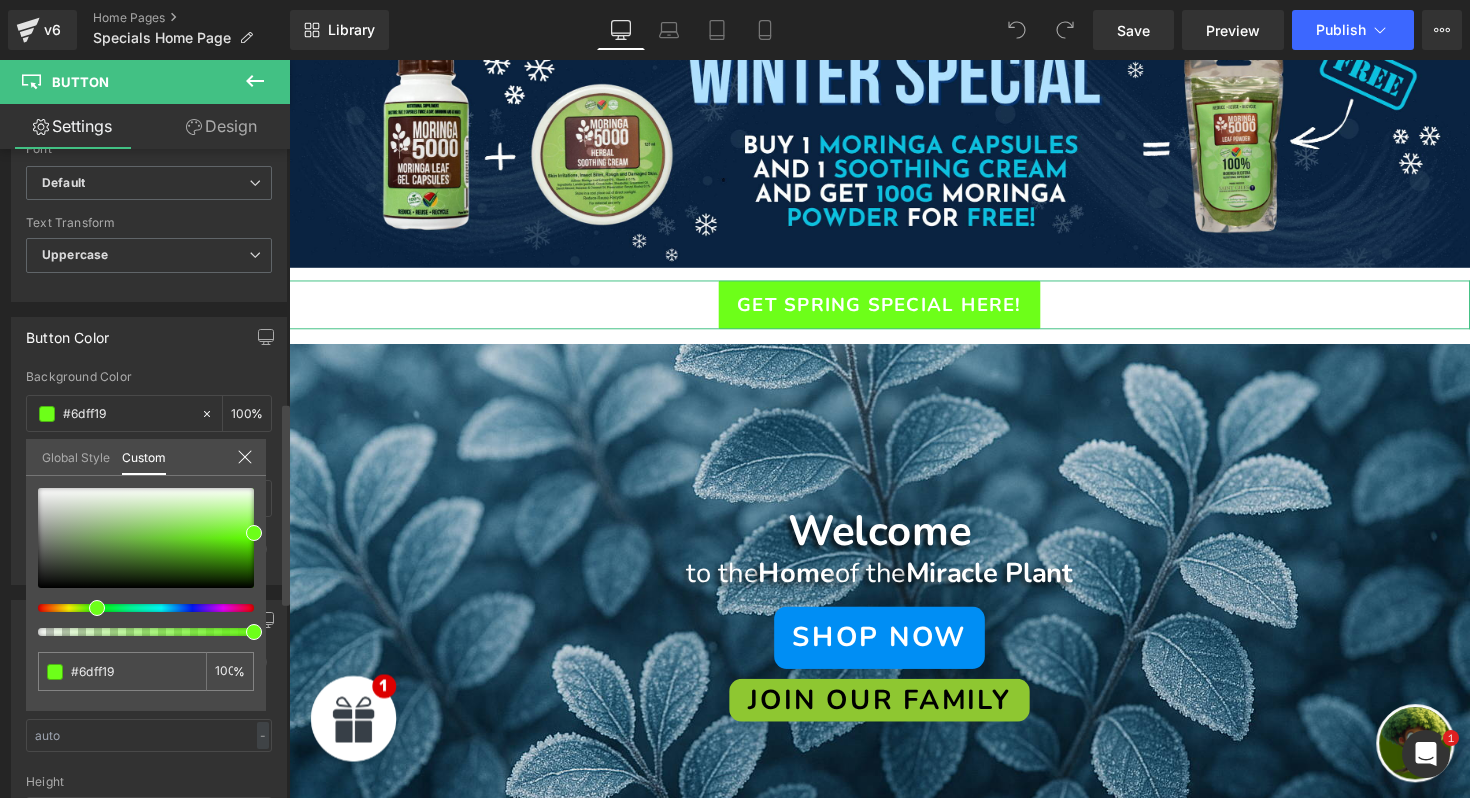 type on "#79ff19" 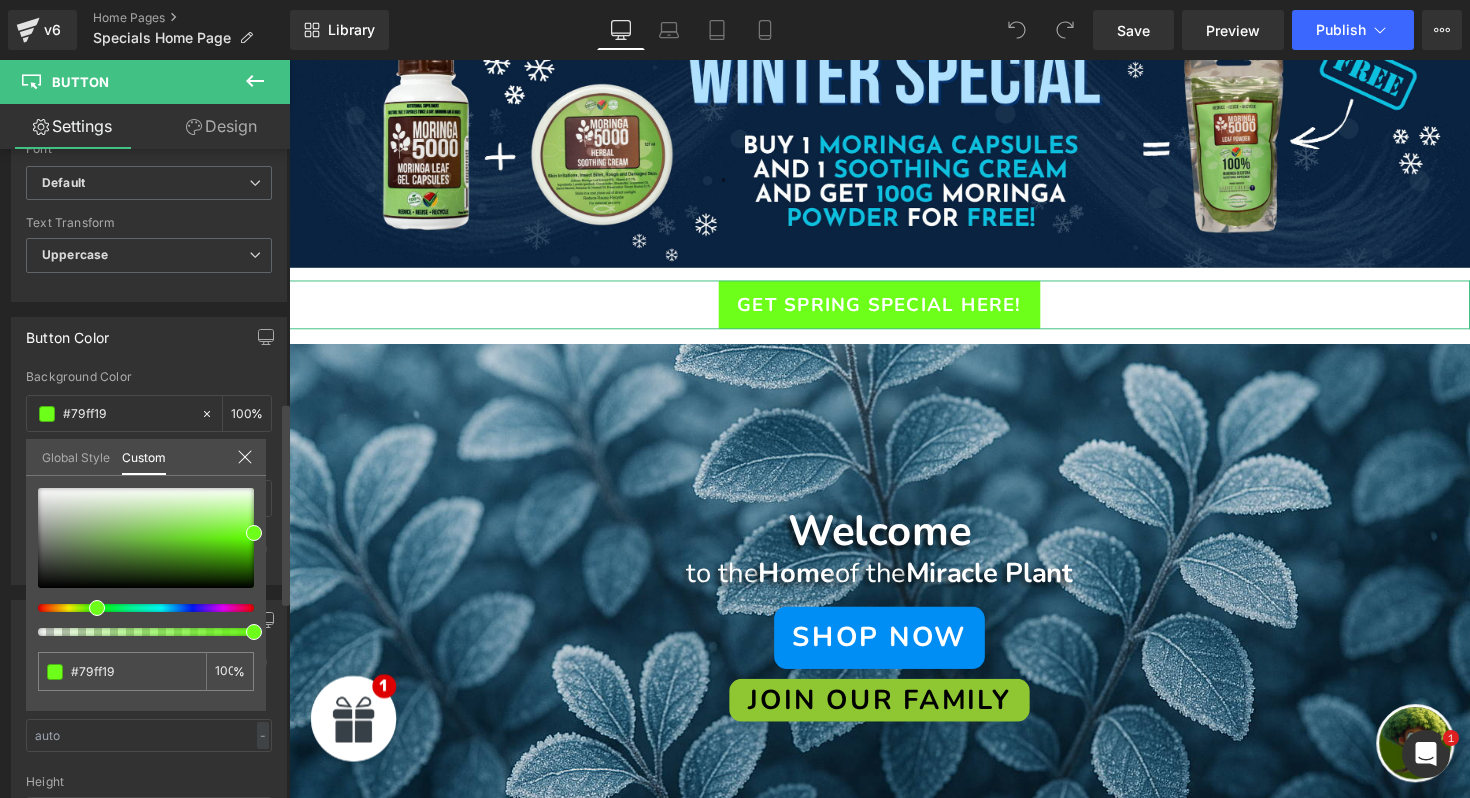 type on "#93ff19" 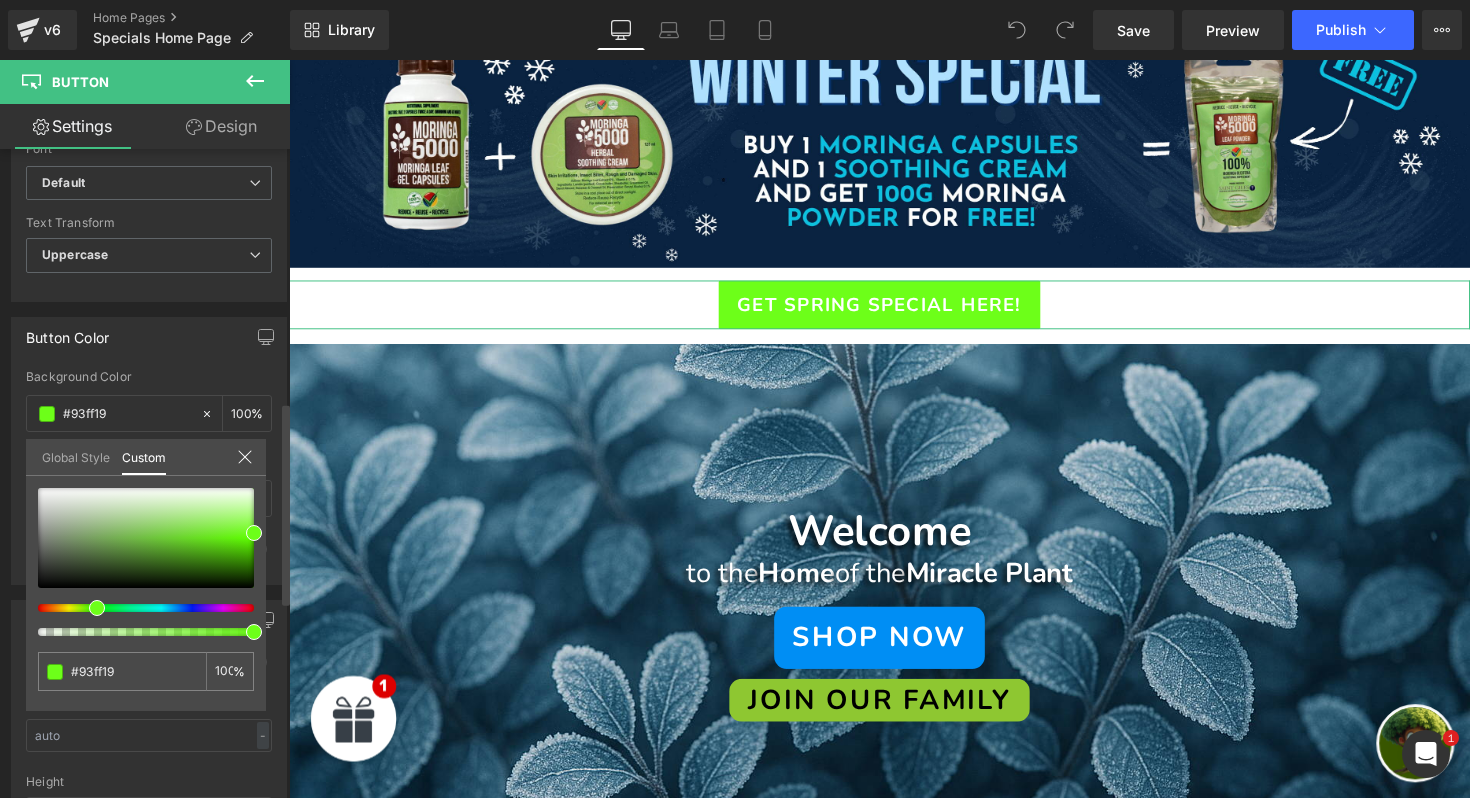 type on "#baff19" 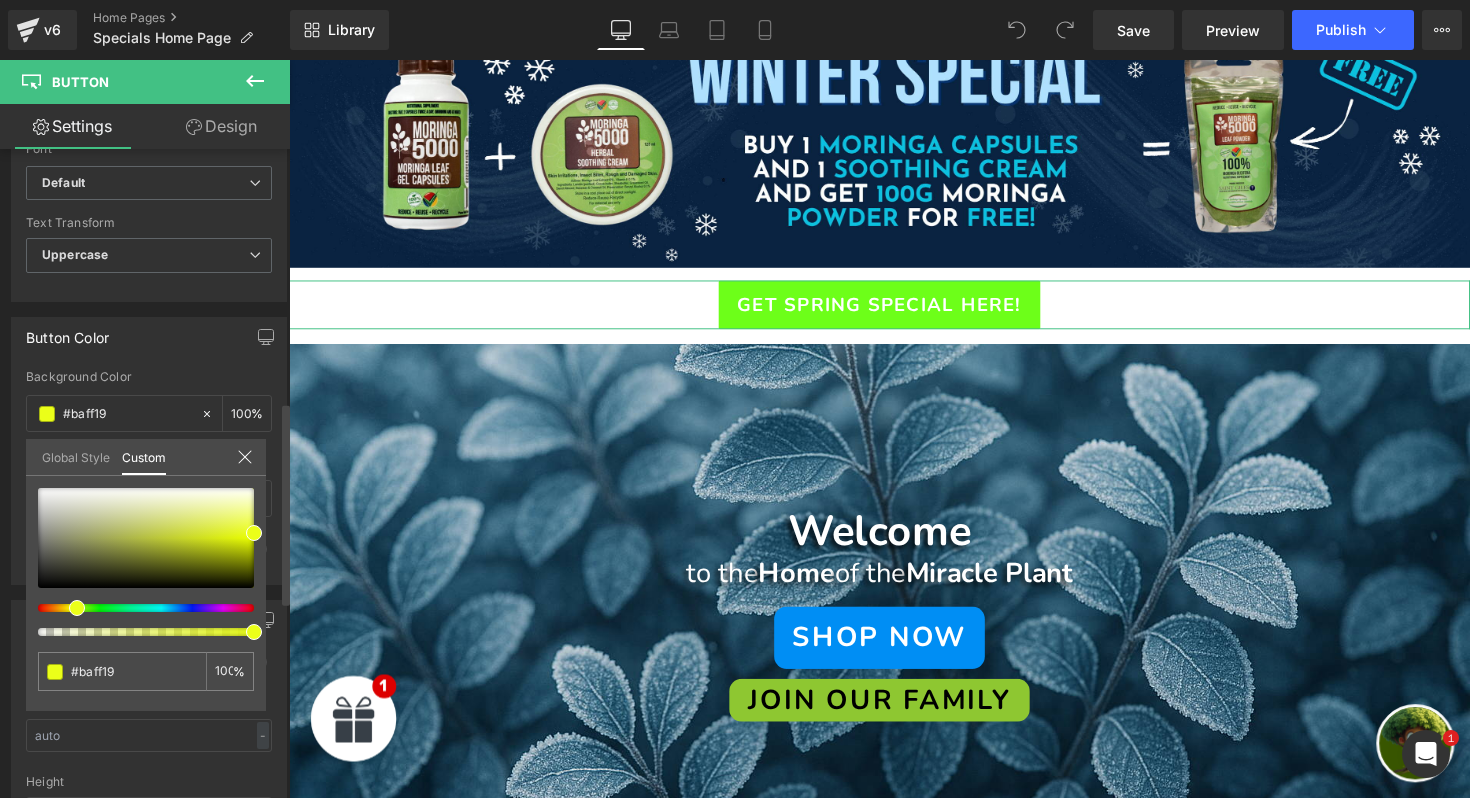 type on "#ebff19" 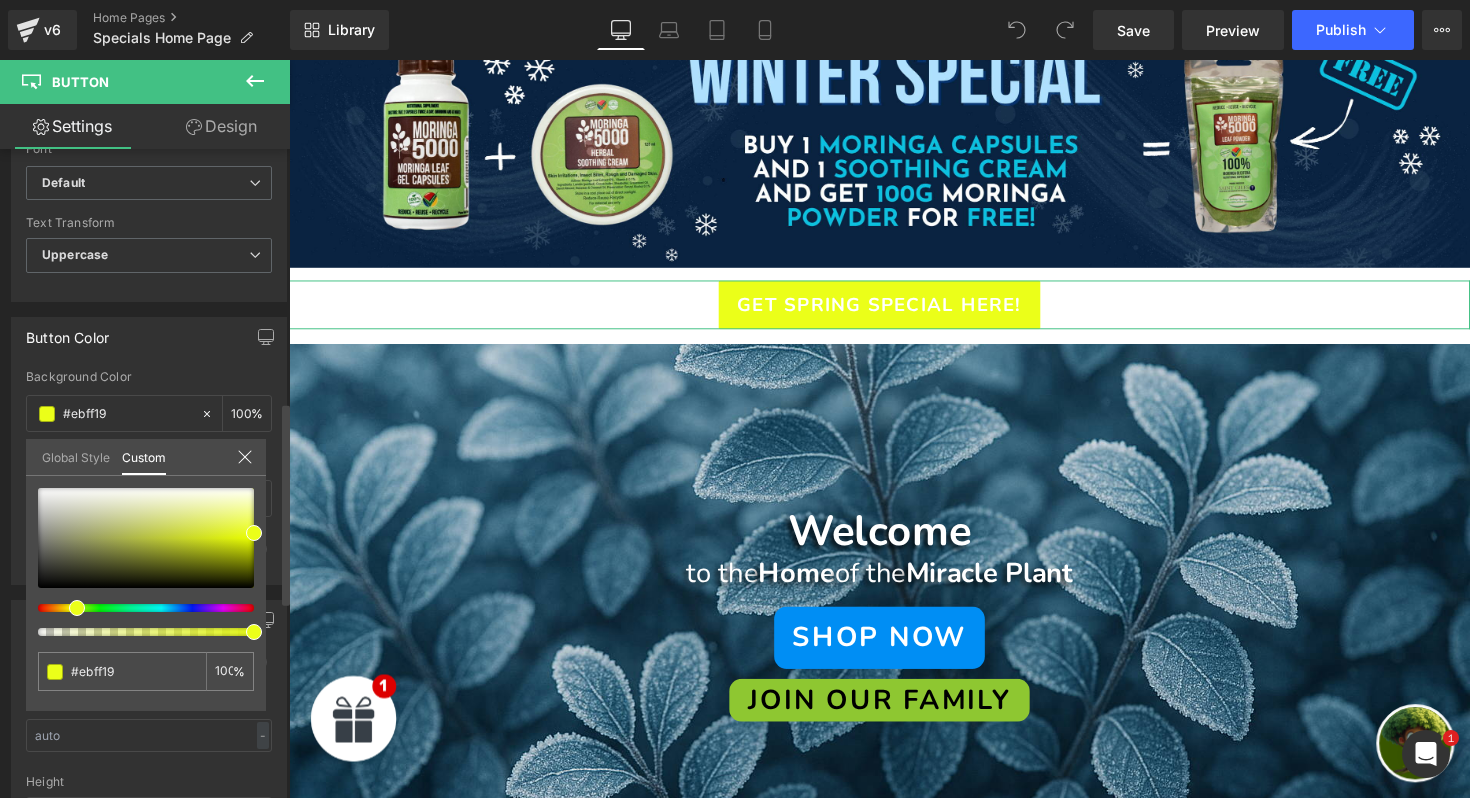 type on "#f7ff19" 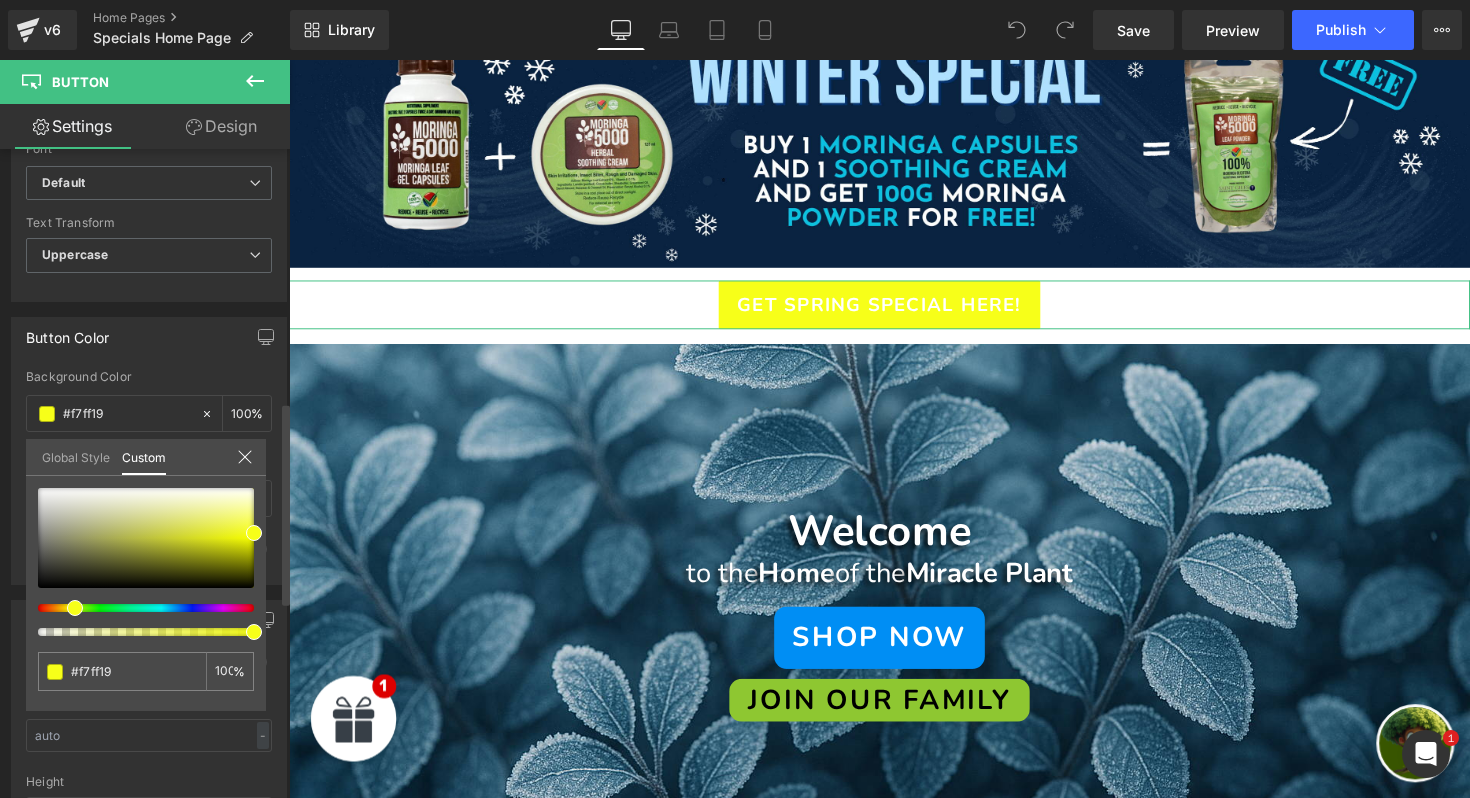 type on "#feff19" 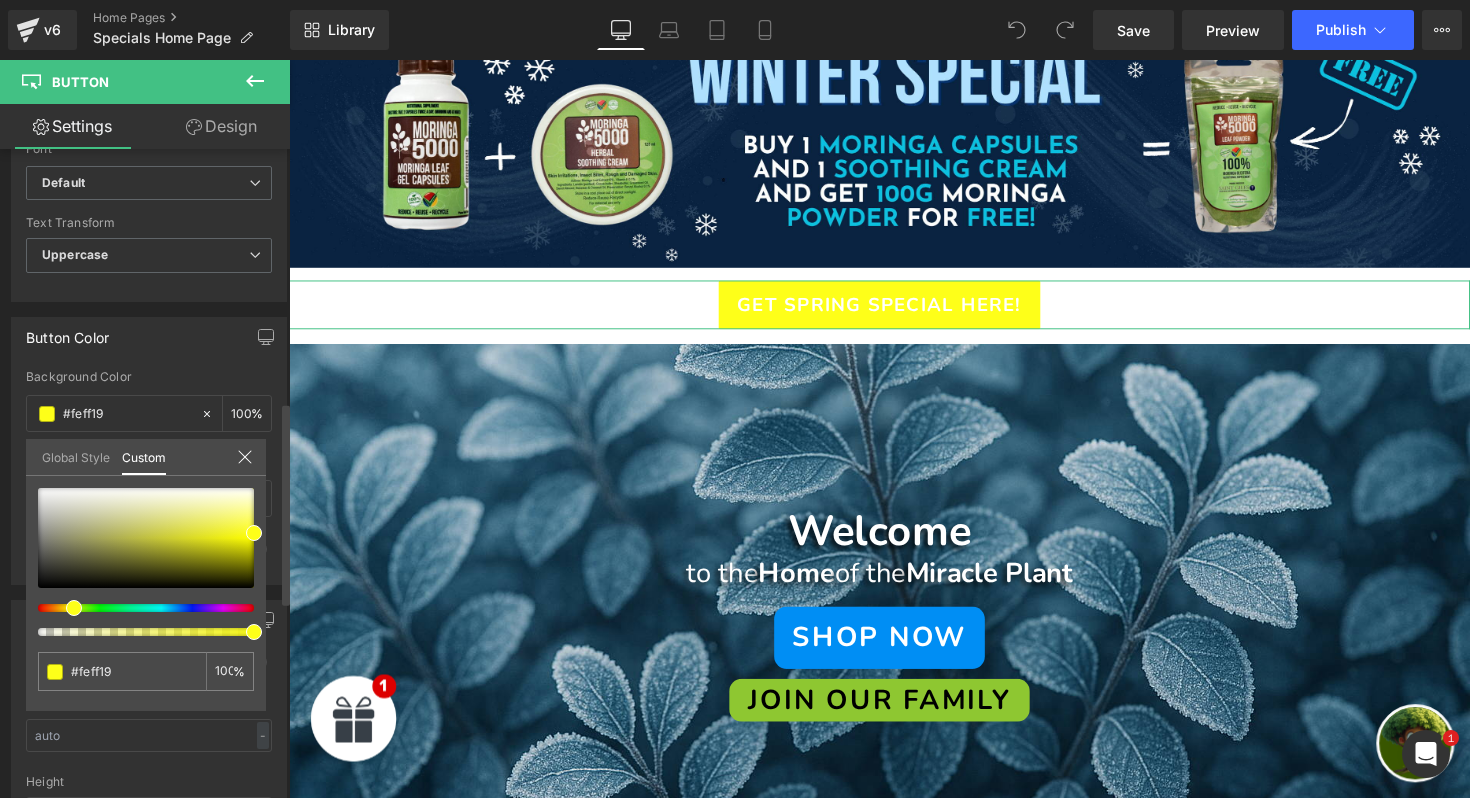 type on "#fff719" 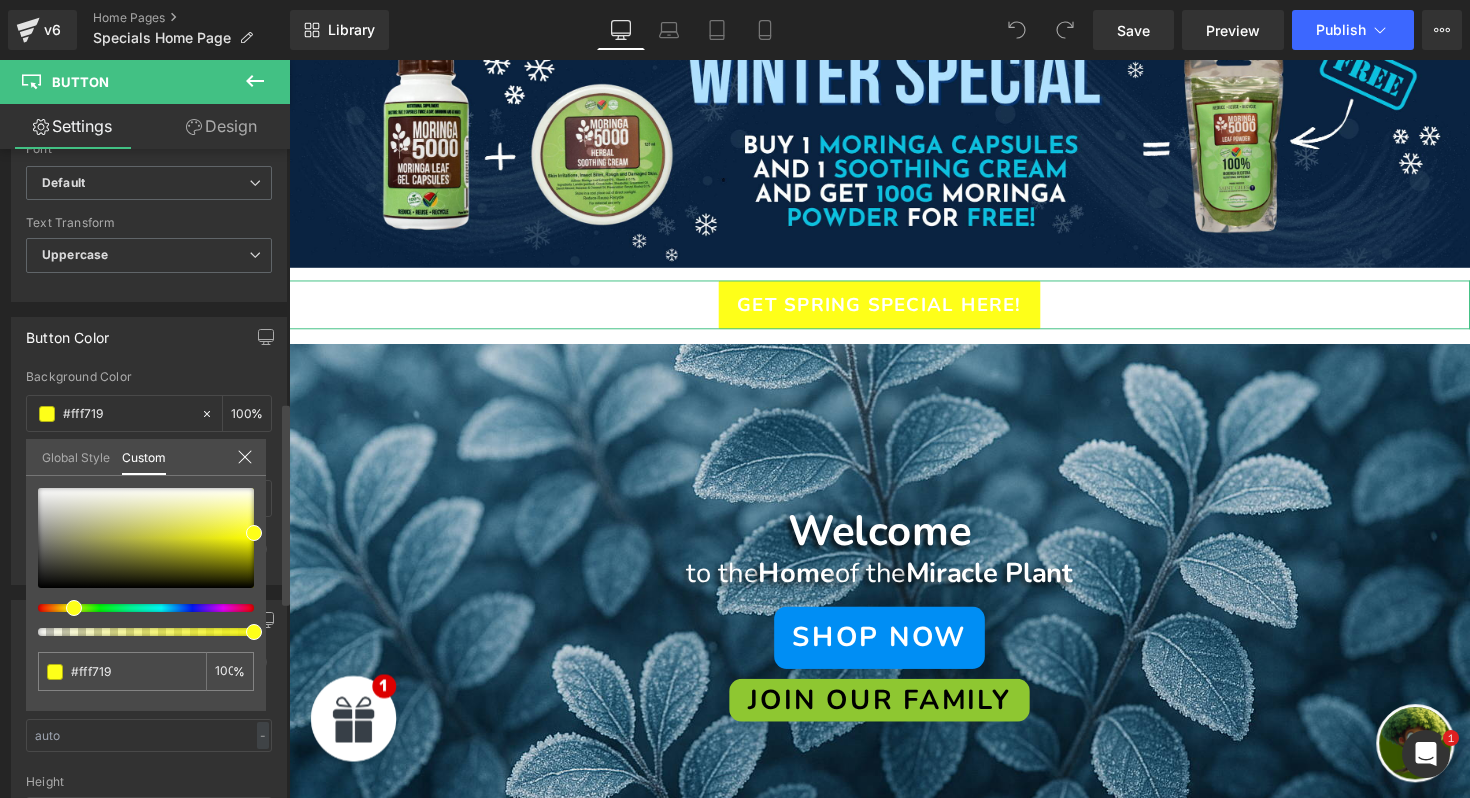 type on "#ffcd19" 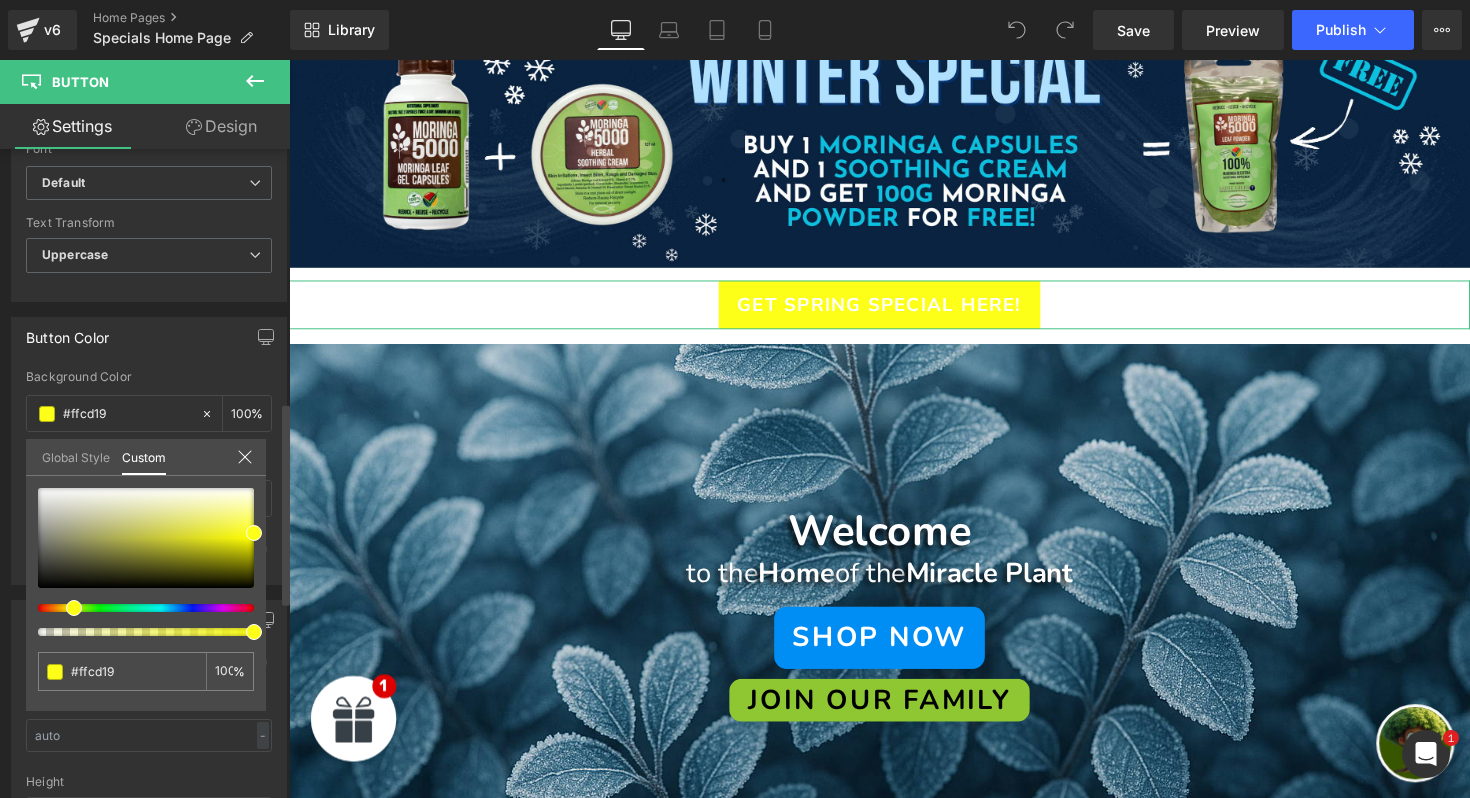 type on "#ffc519" 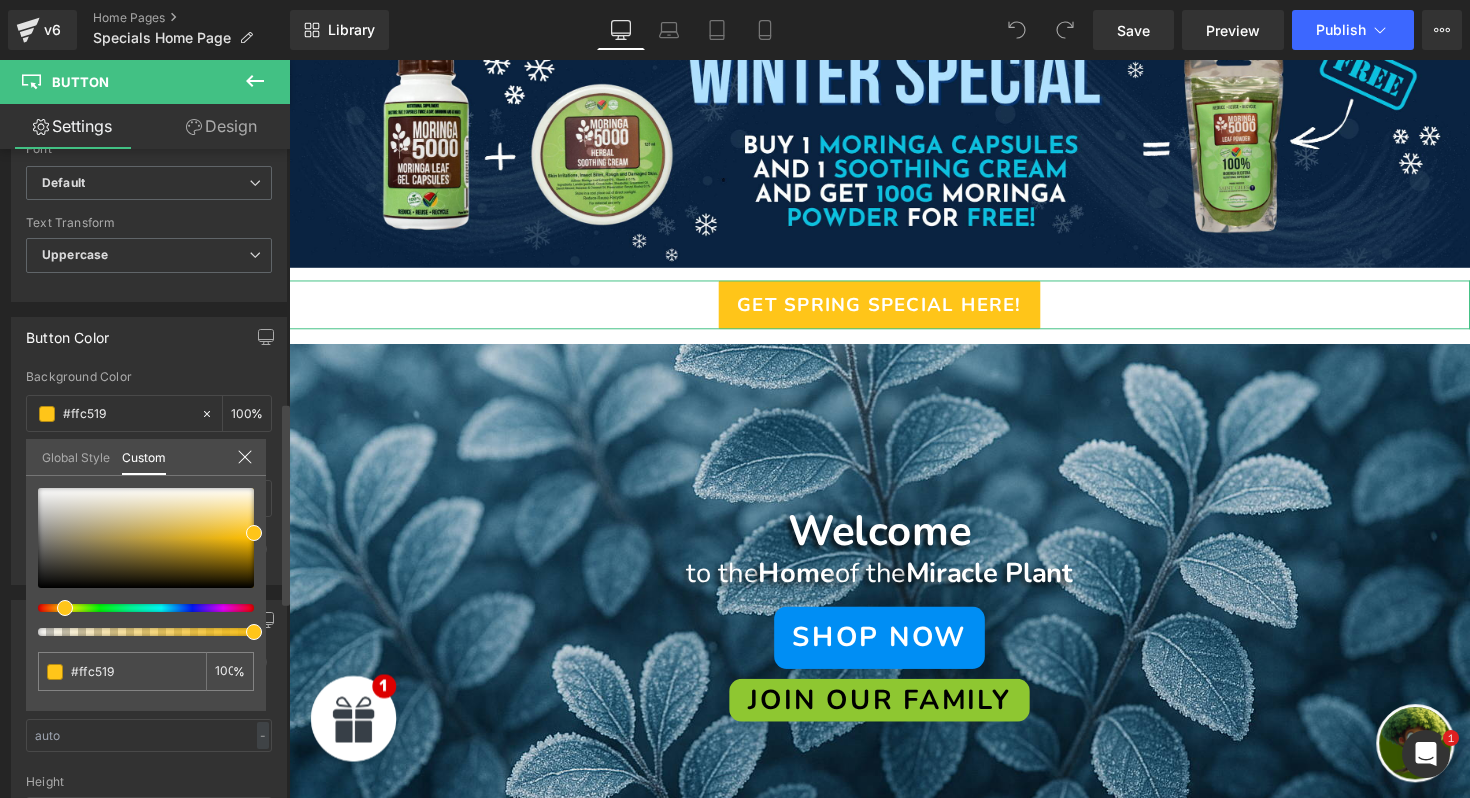 type on "#ffbd19" 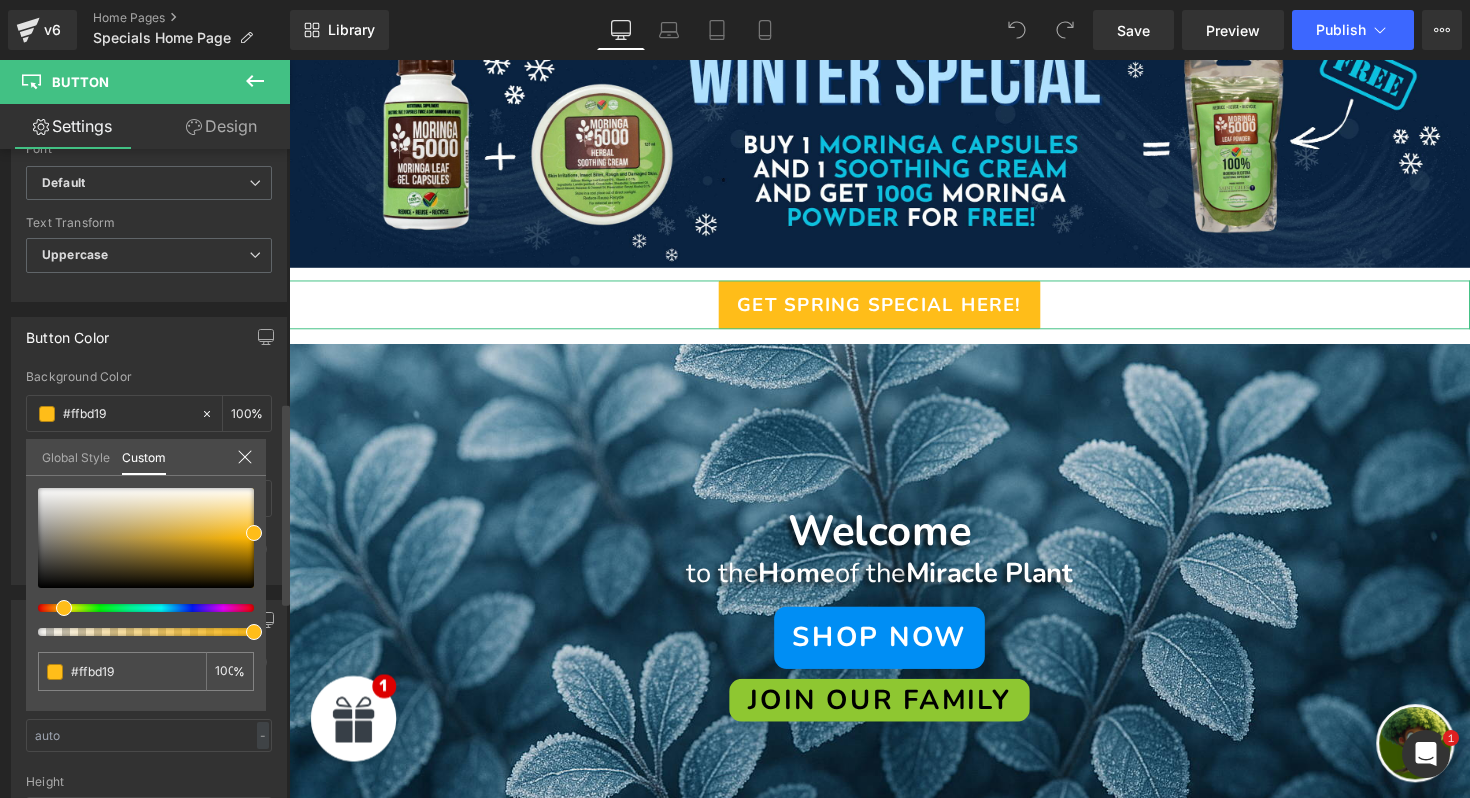 type on "#ffba19" 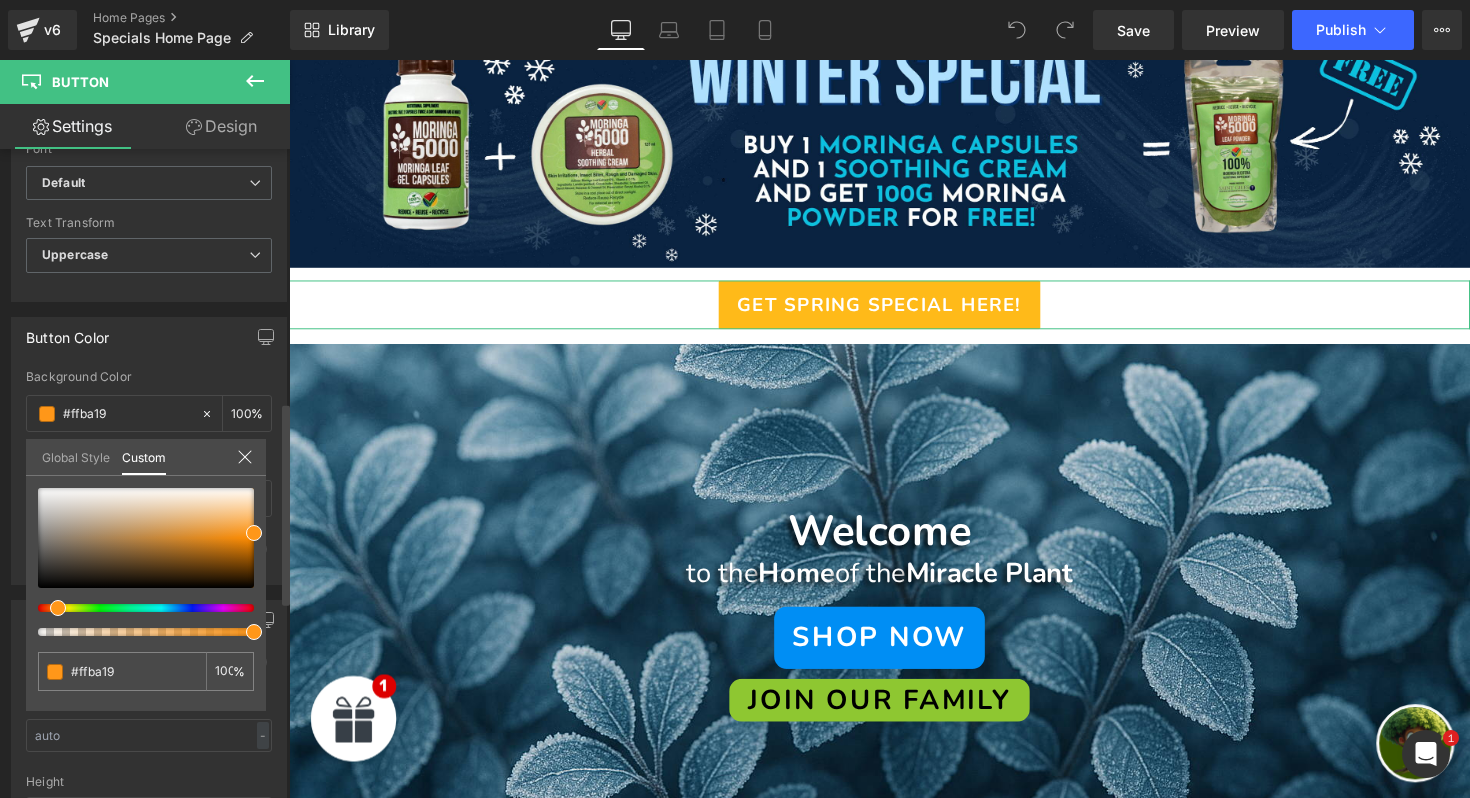 type on "#ff9719" 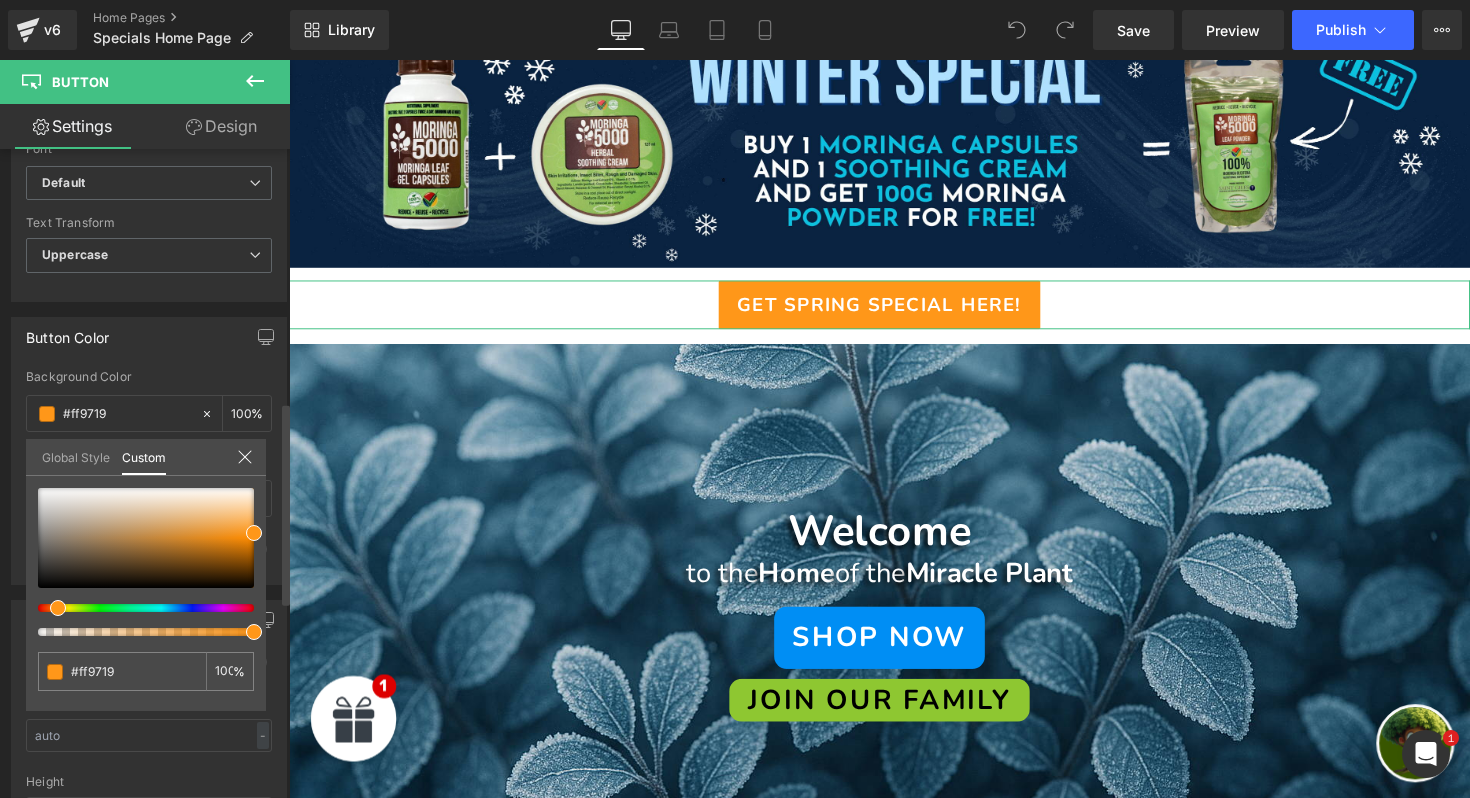 type on "#ff9f19" 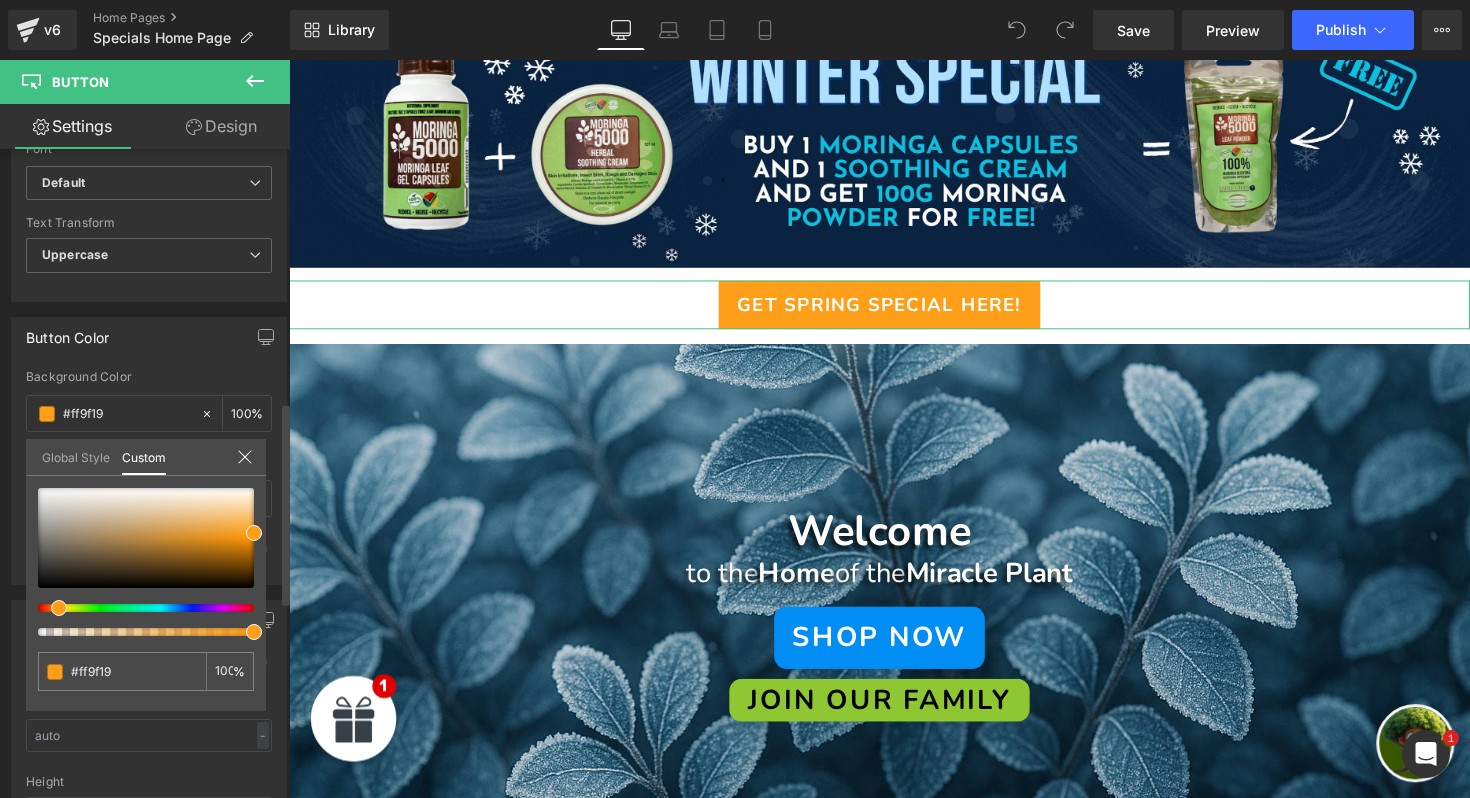 type on "#ffa719" 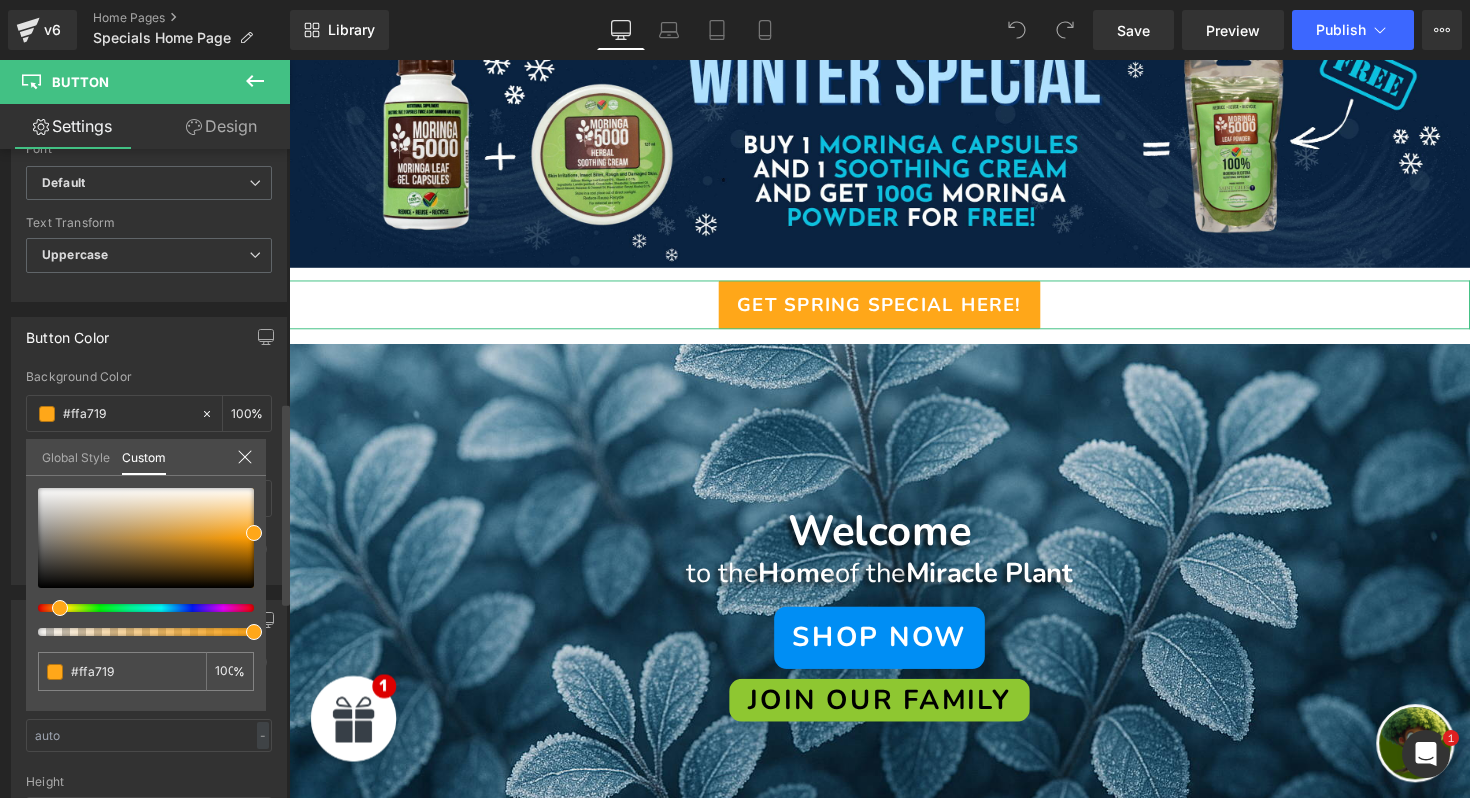 type on "#ffaa19" 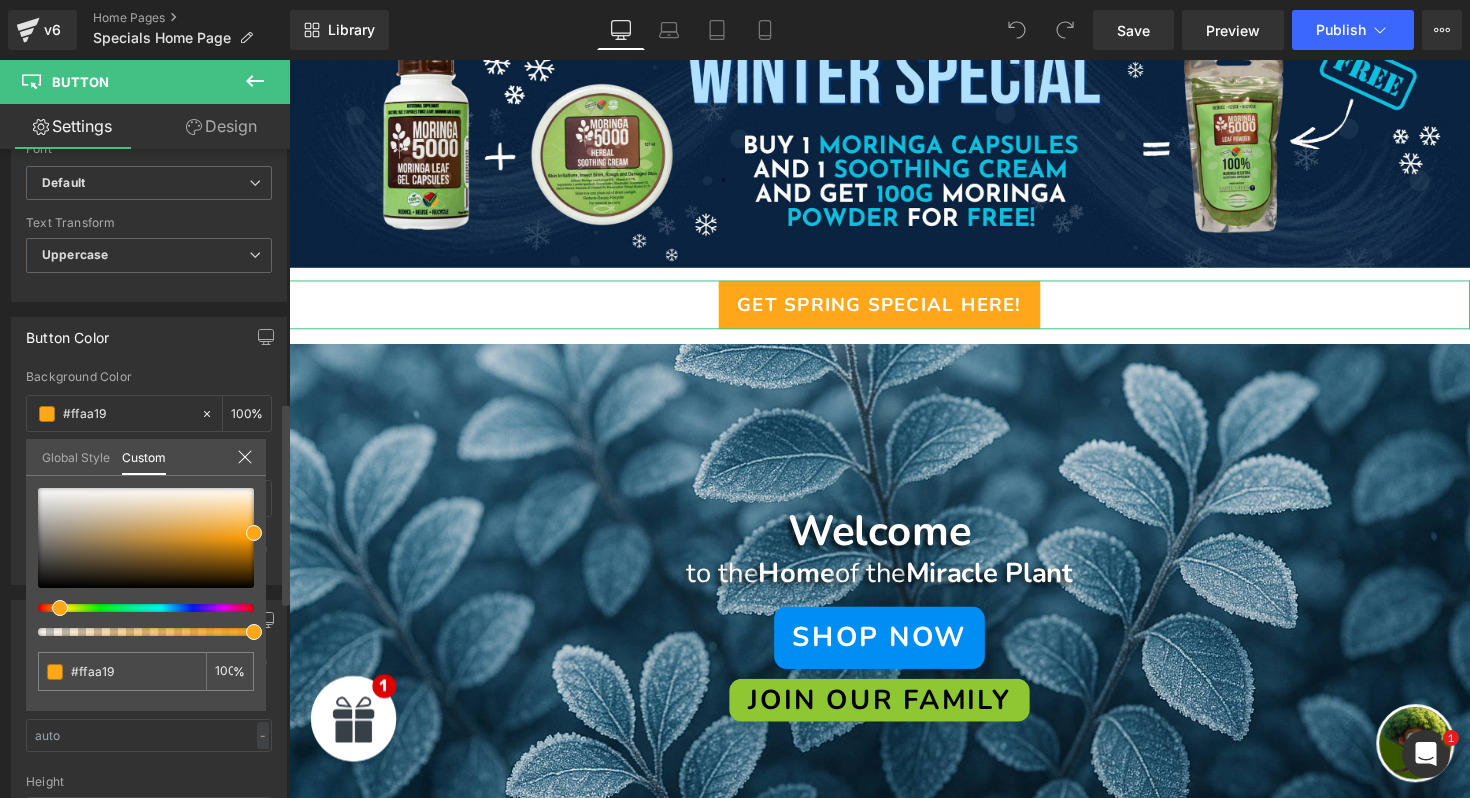 type on "#ffb219" 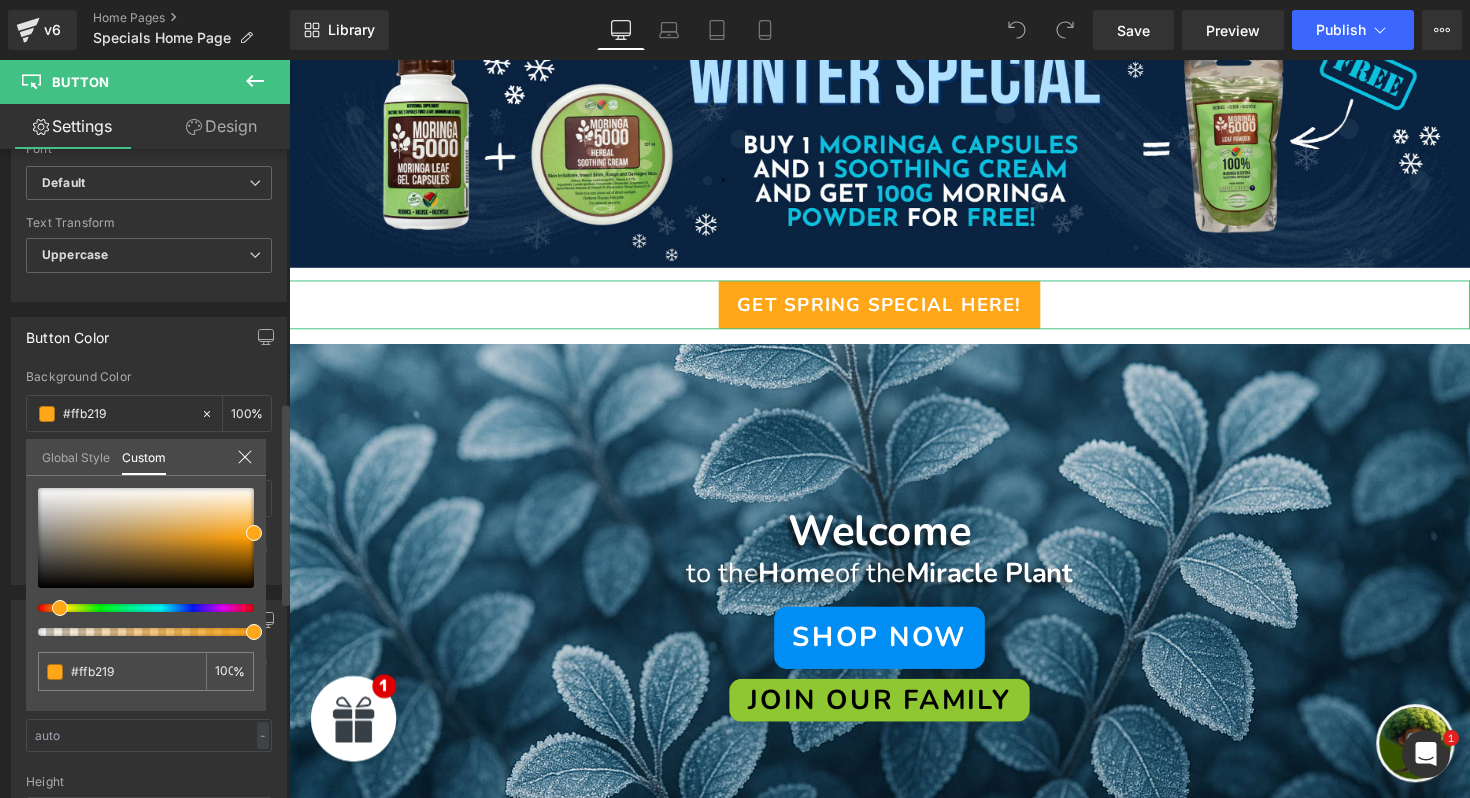 type on "#ffba19" 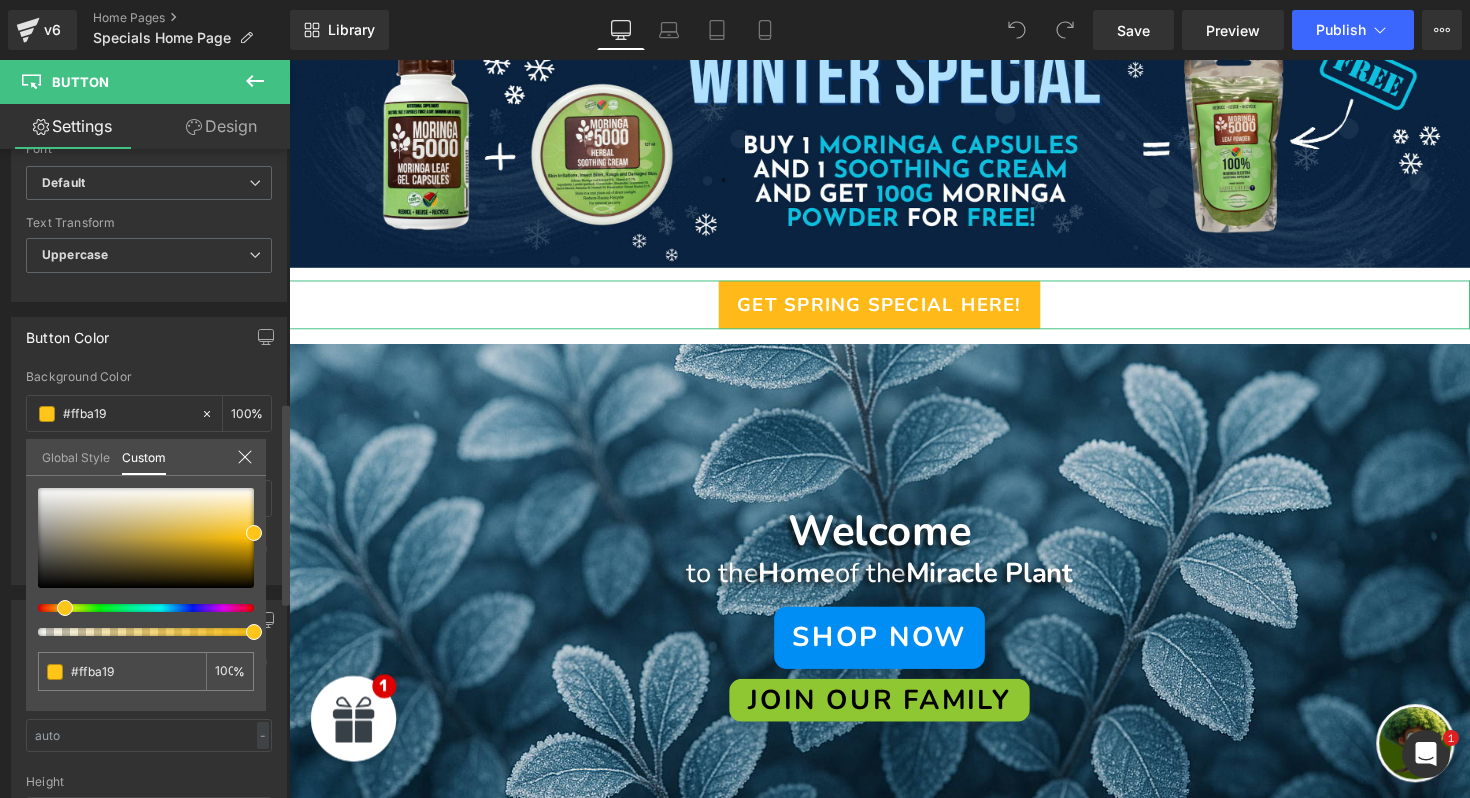 type on "#ffc519" 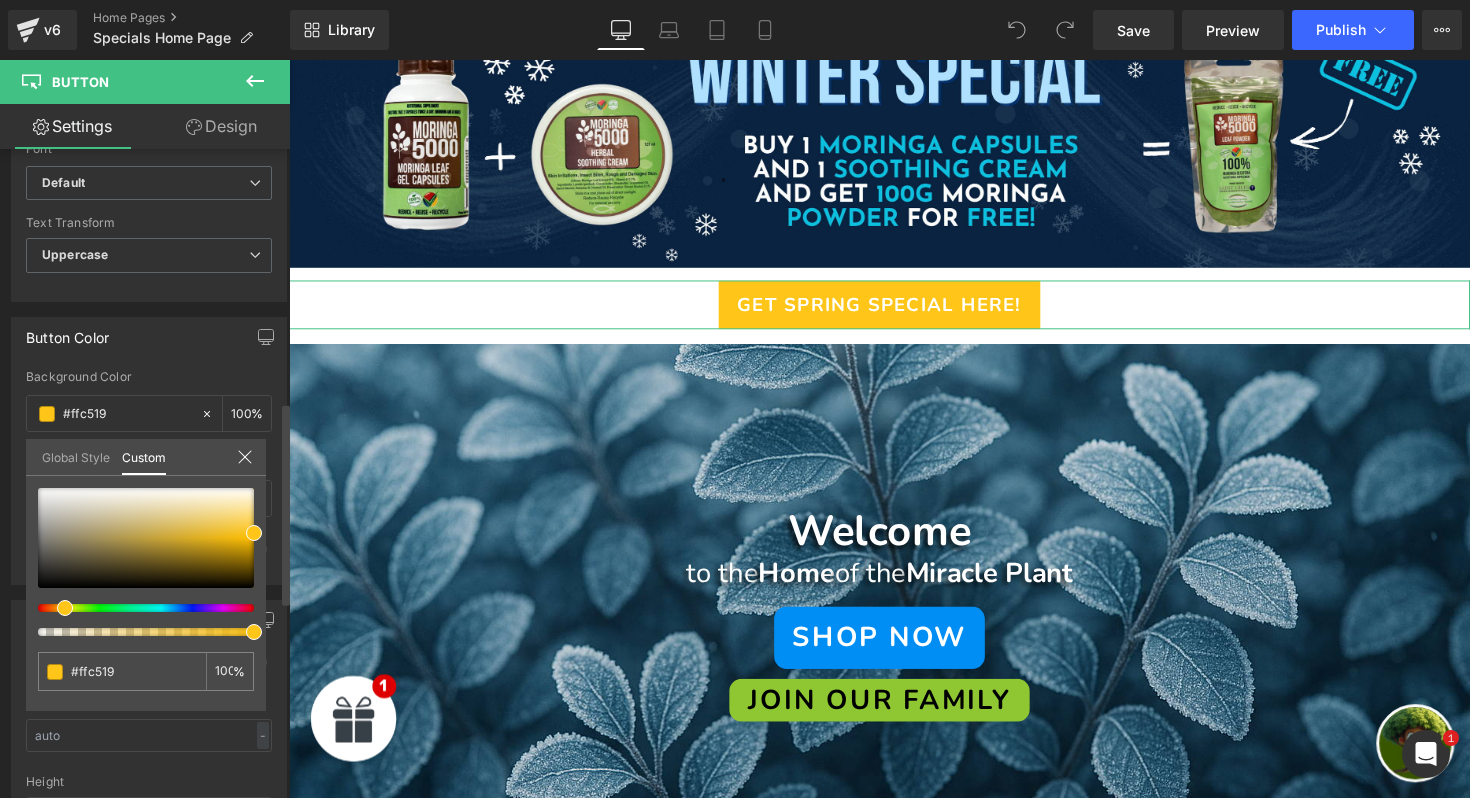 type on "#ffbd19" 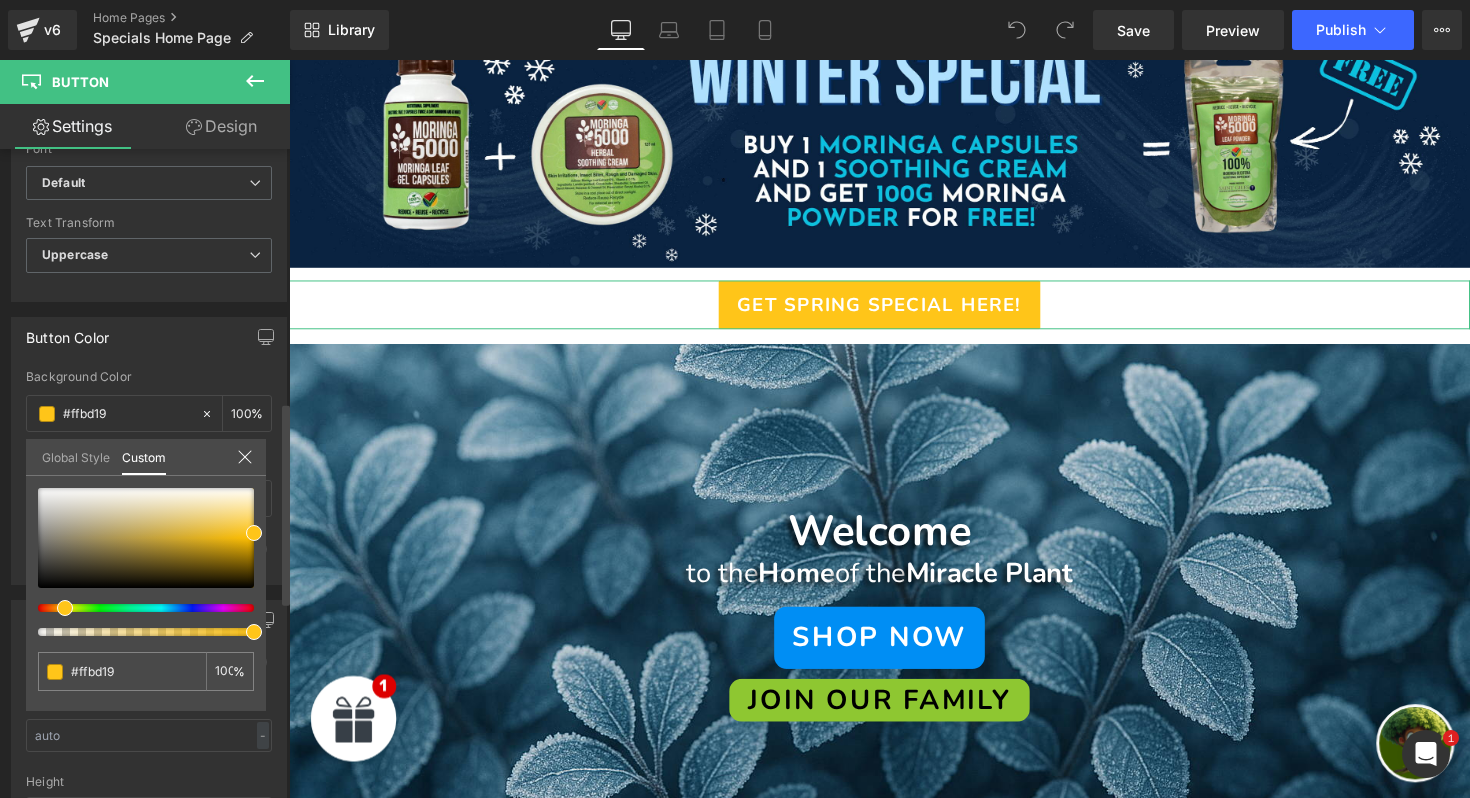 type on "#ffa719" 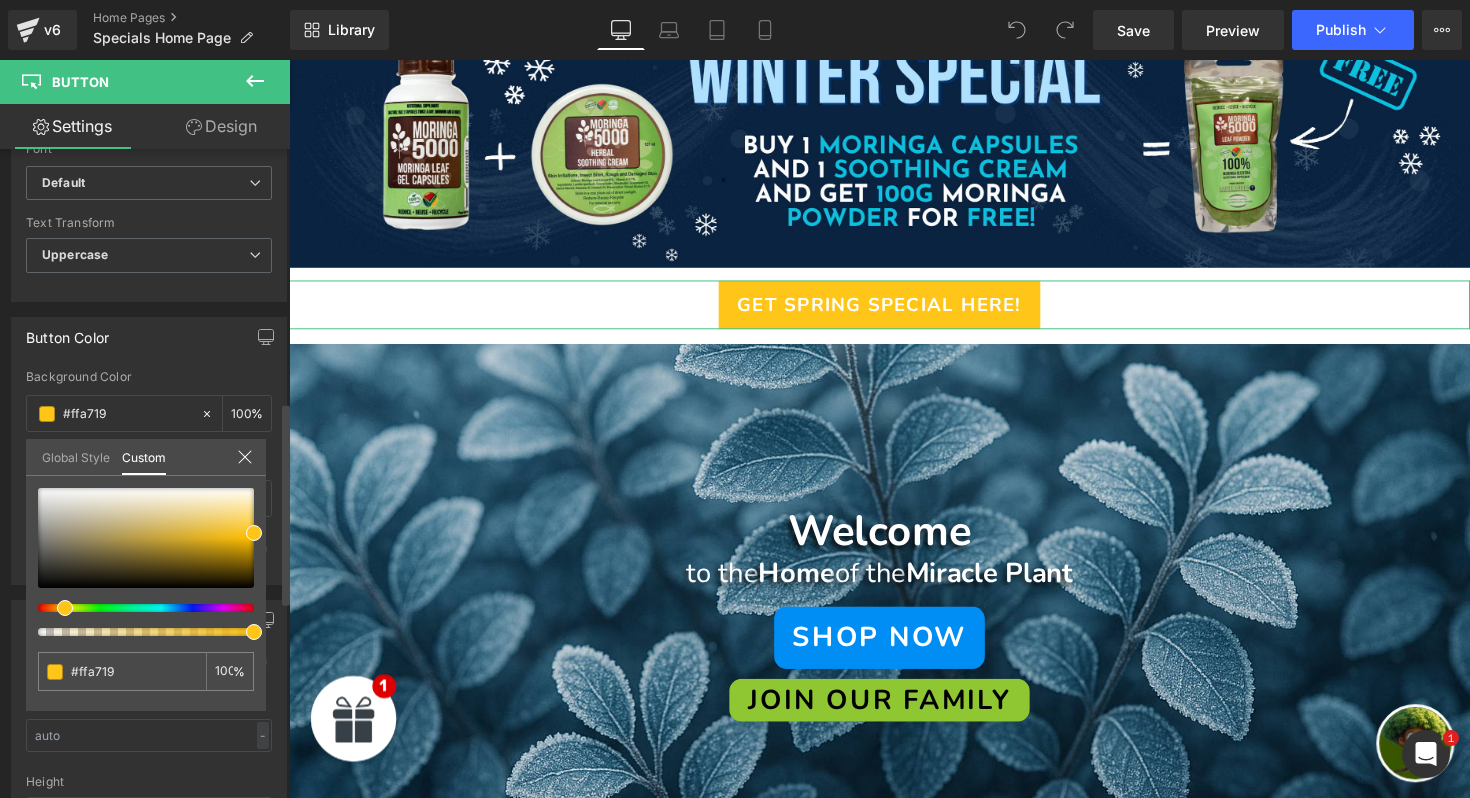 type on "#ff9f19" 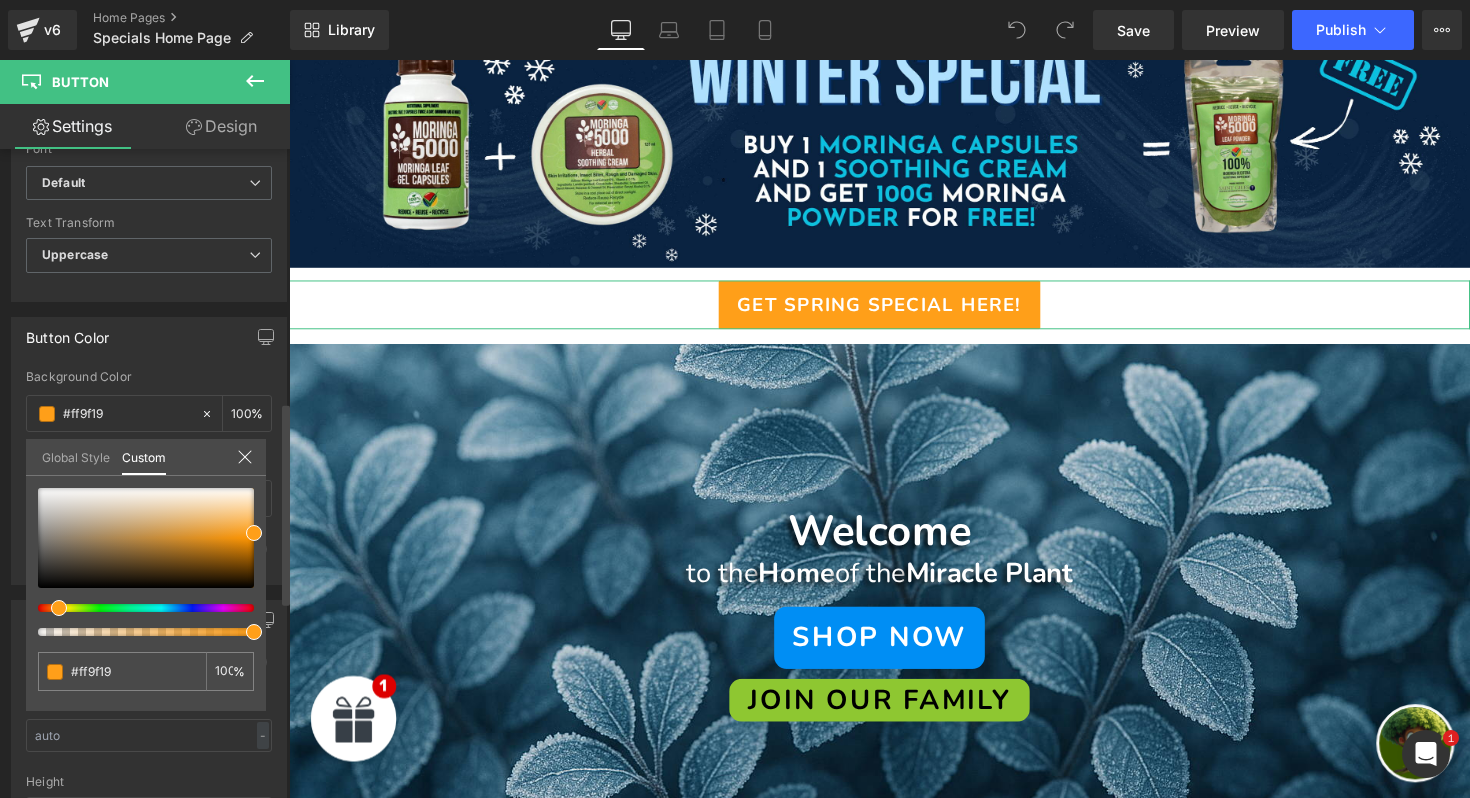 drag, startPoint x: 99, startPoint y: 608, endPoint x: 51, endPoint y: 608, distance: 48 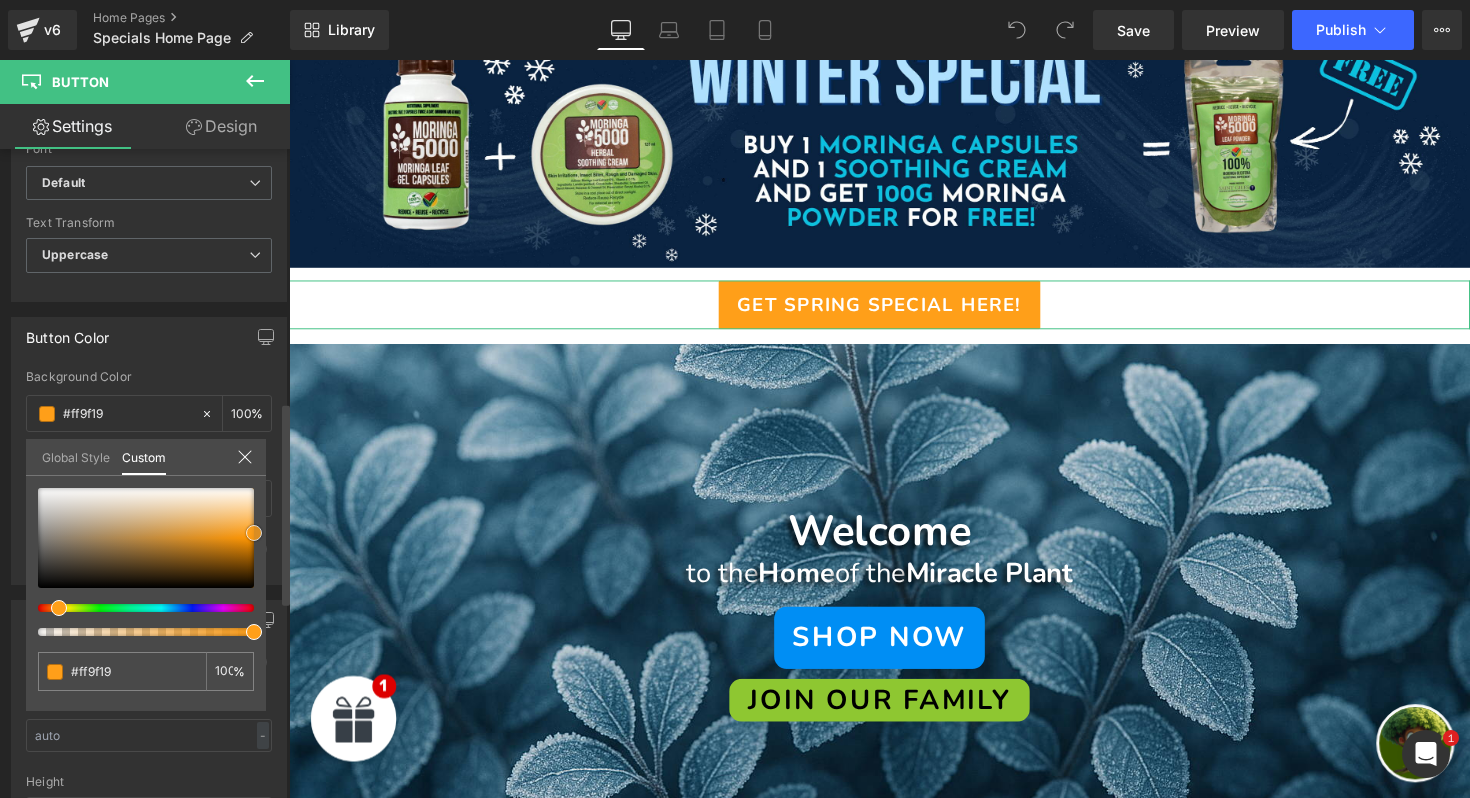 type on "#ffa11e" 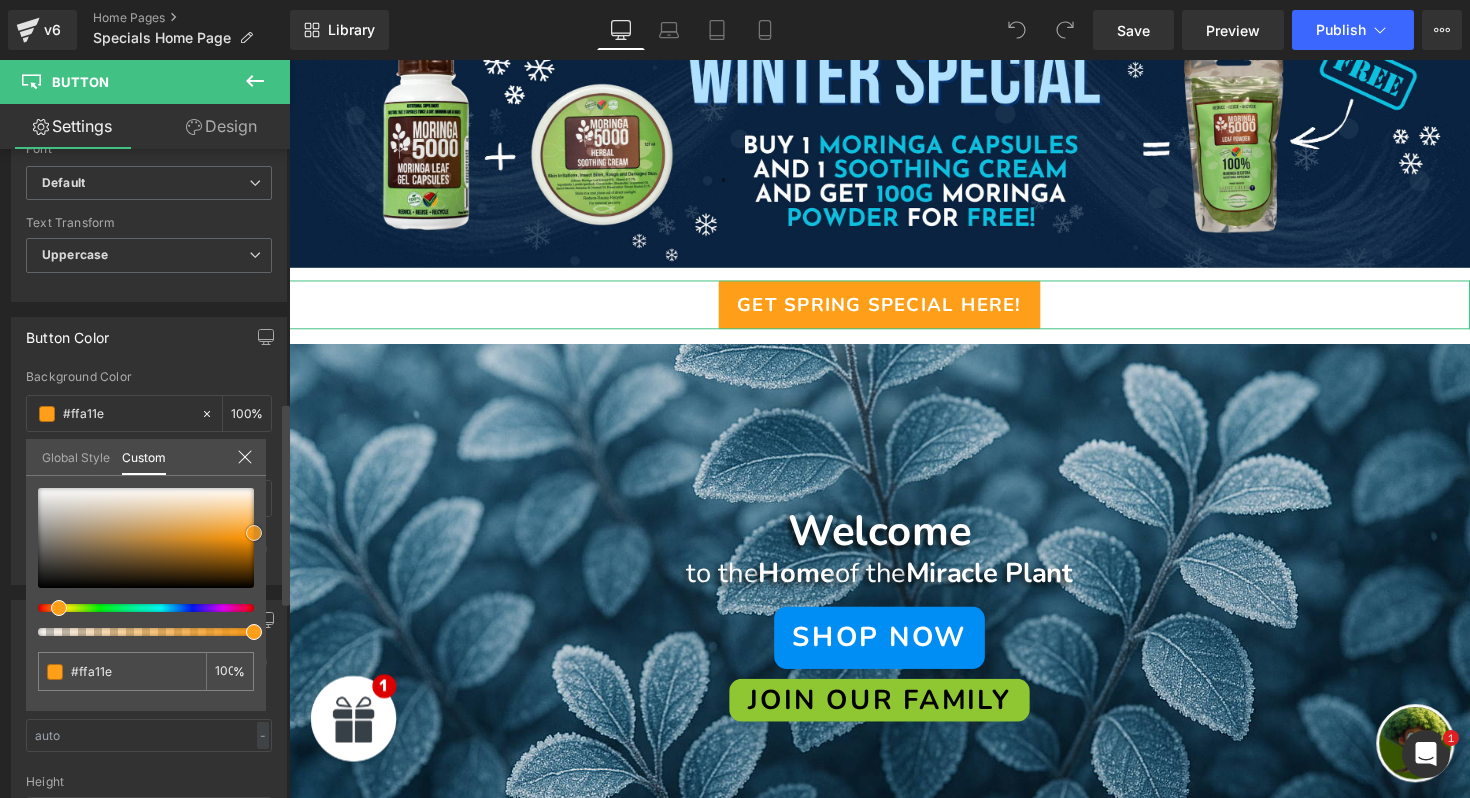 type on "#feb857" 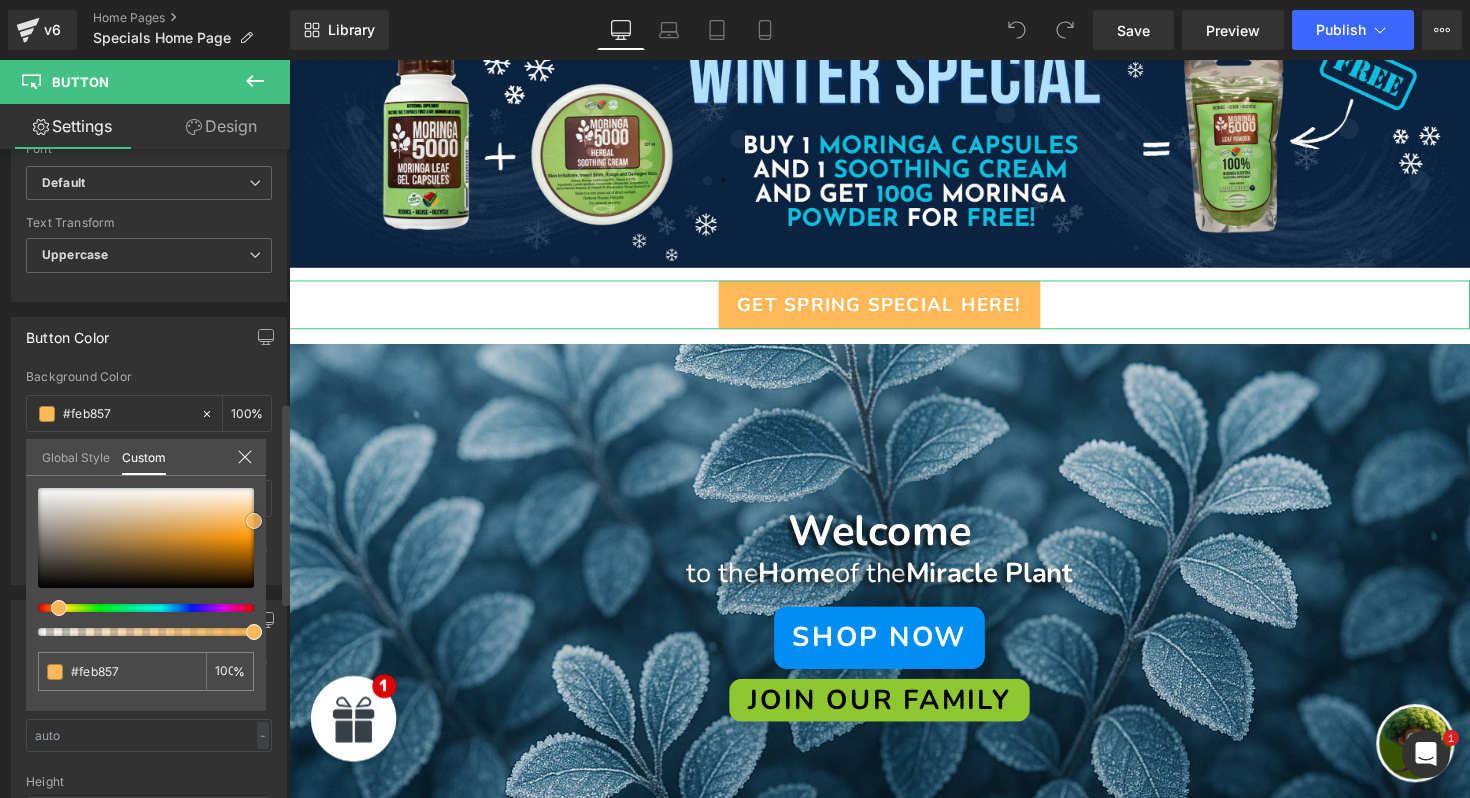 type on "#feba5c" 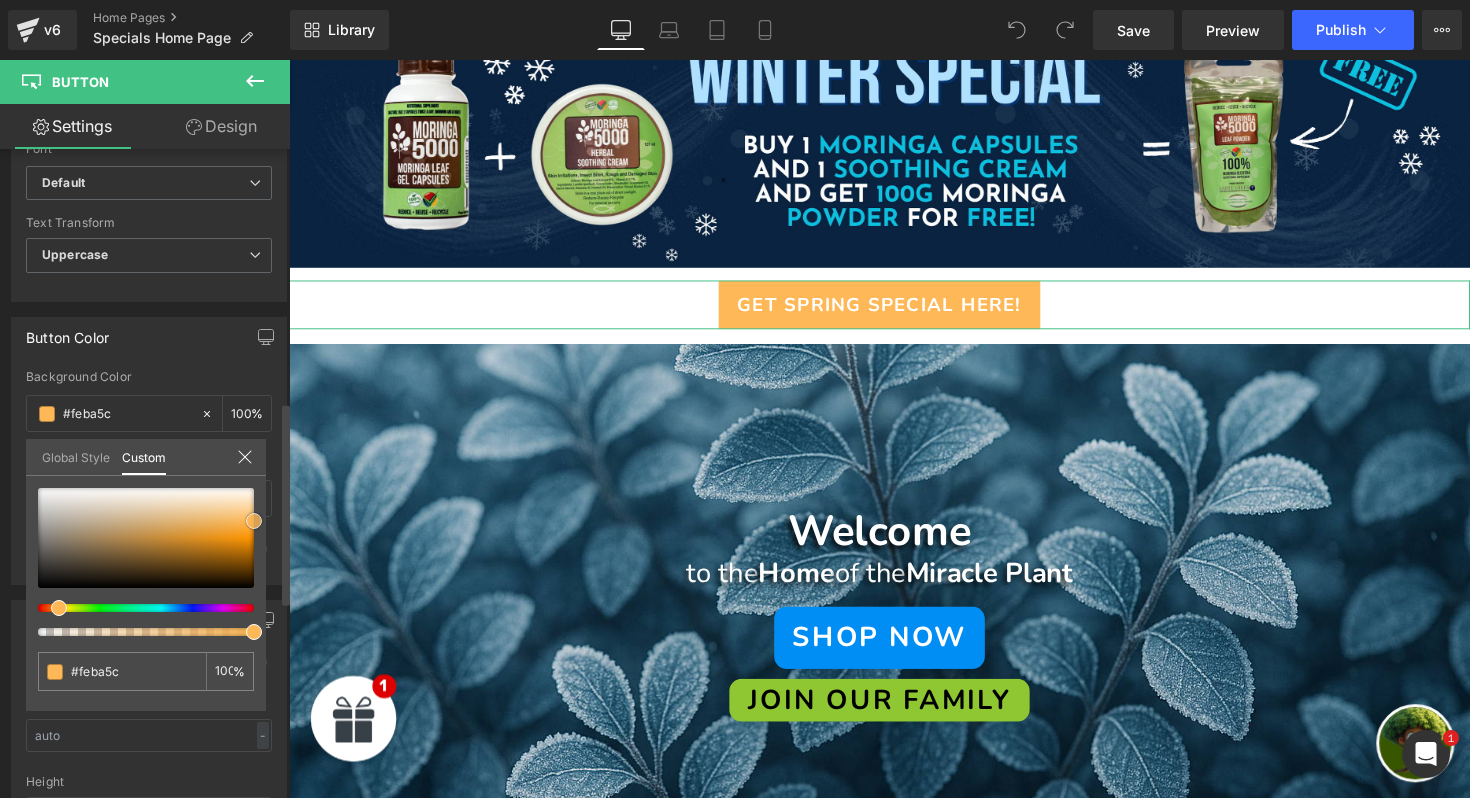type on "#ffbb5b" 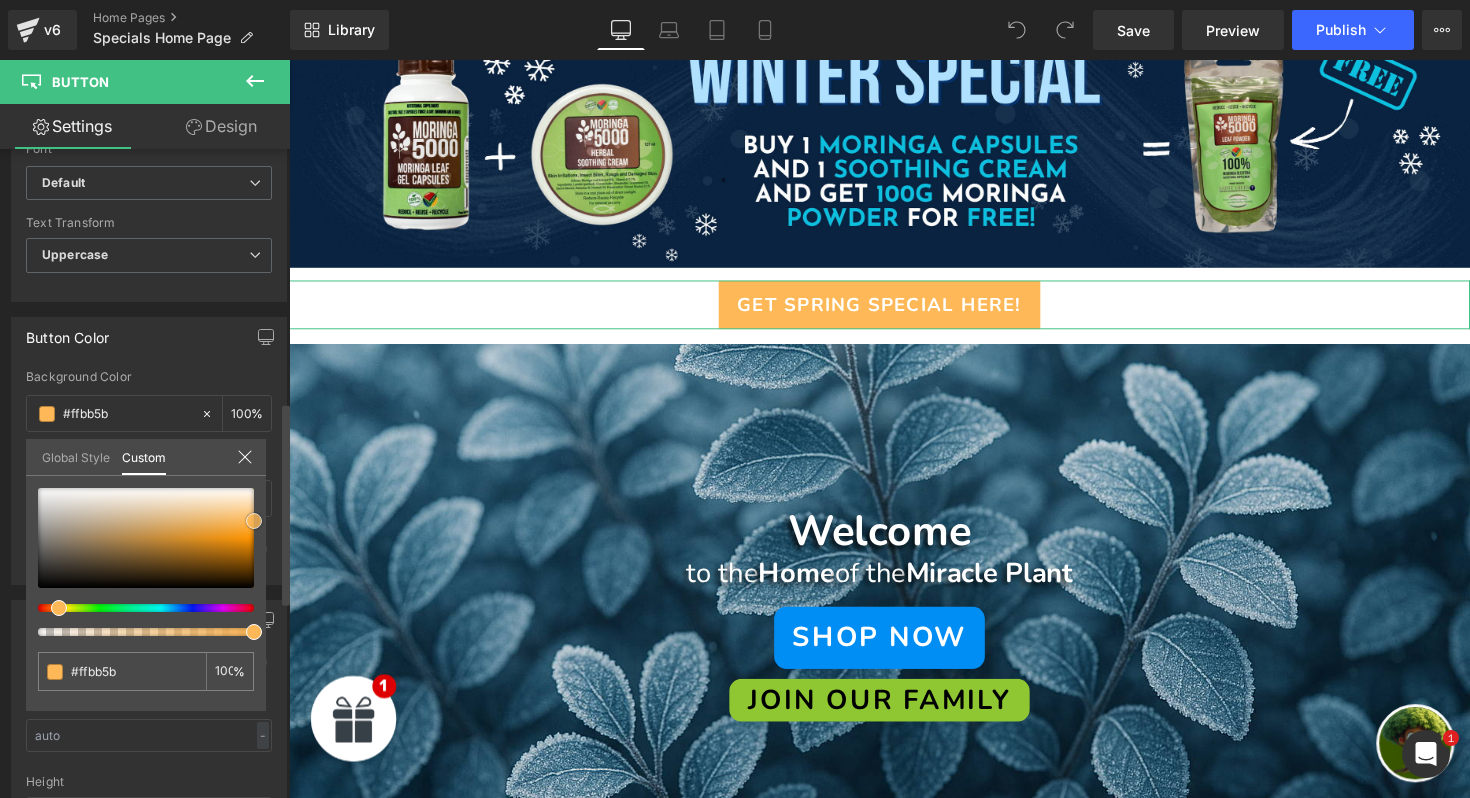 type on "#ffc575" 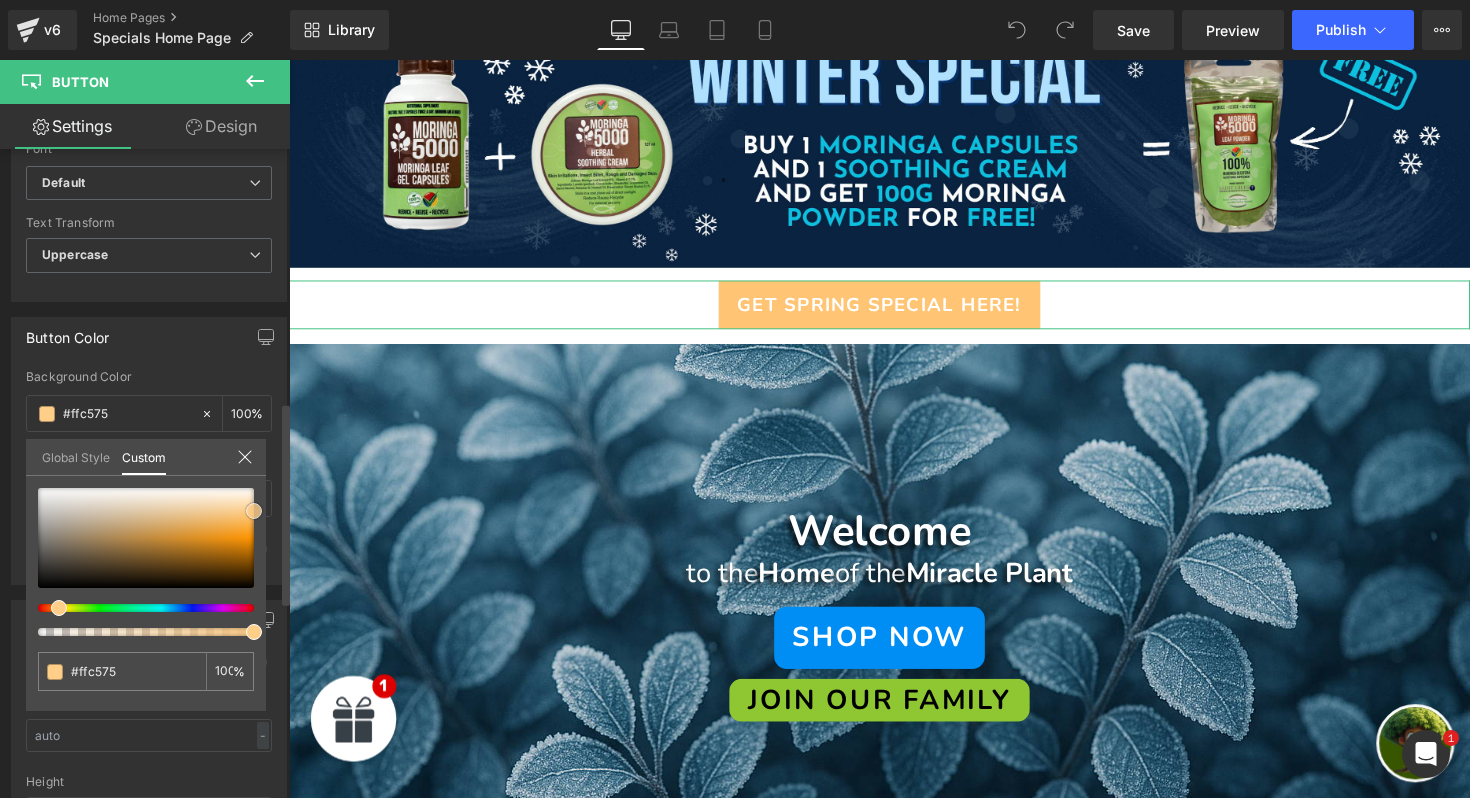 type on "#ffce89" 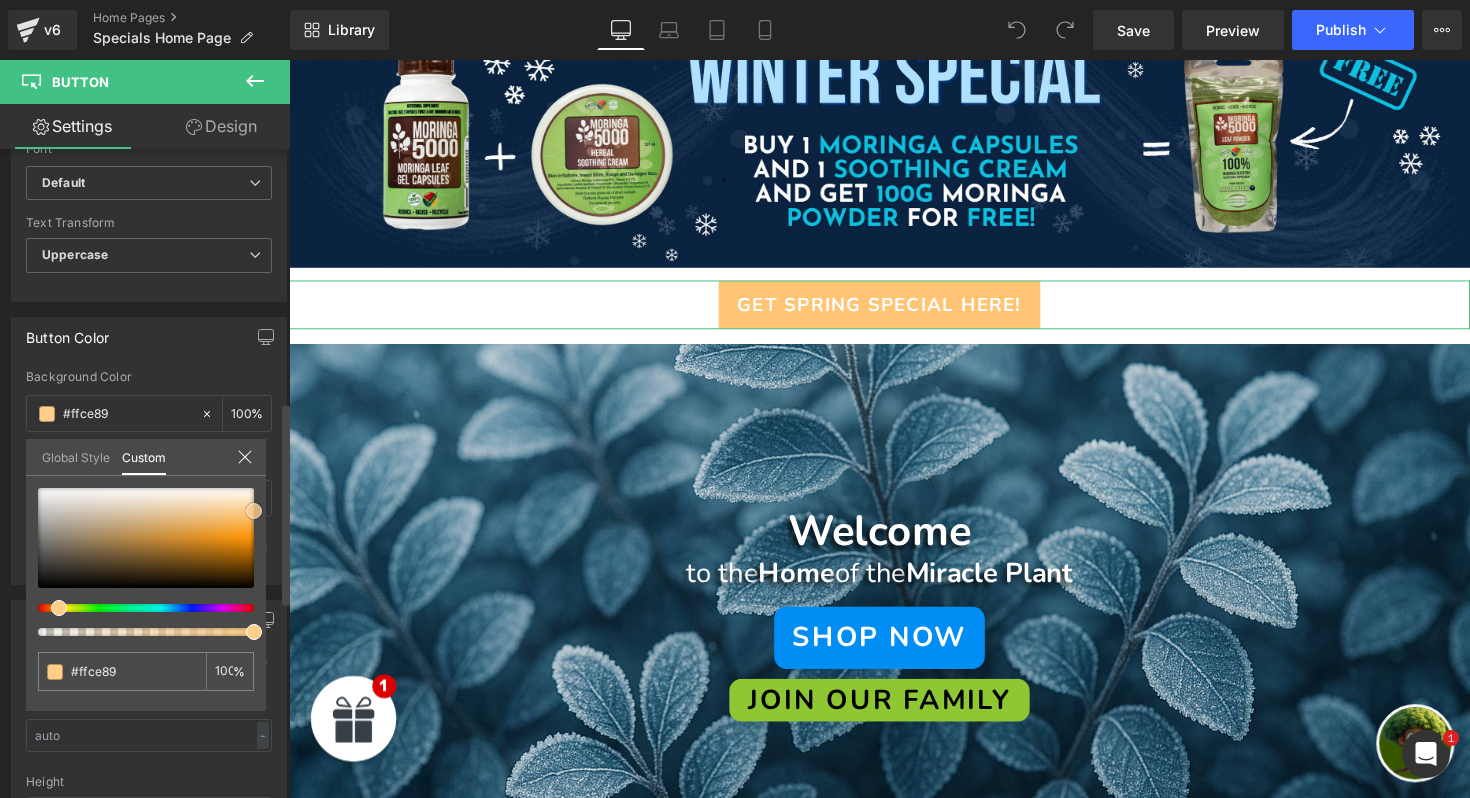type on "#ffc97f" 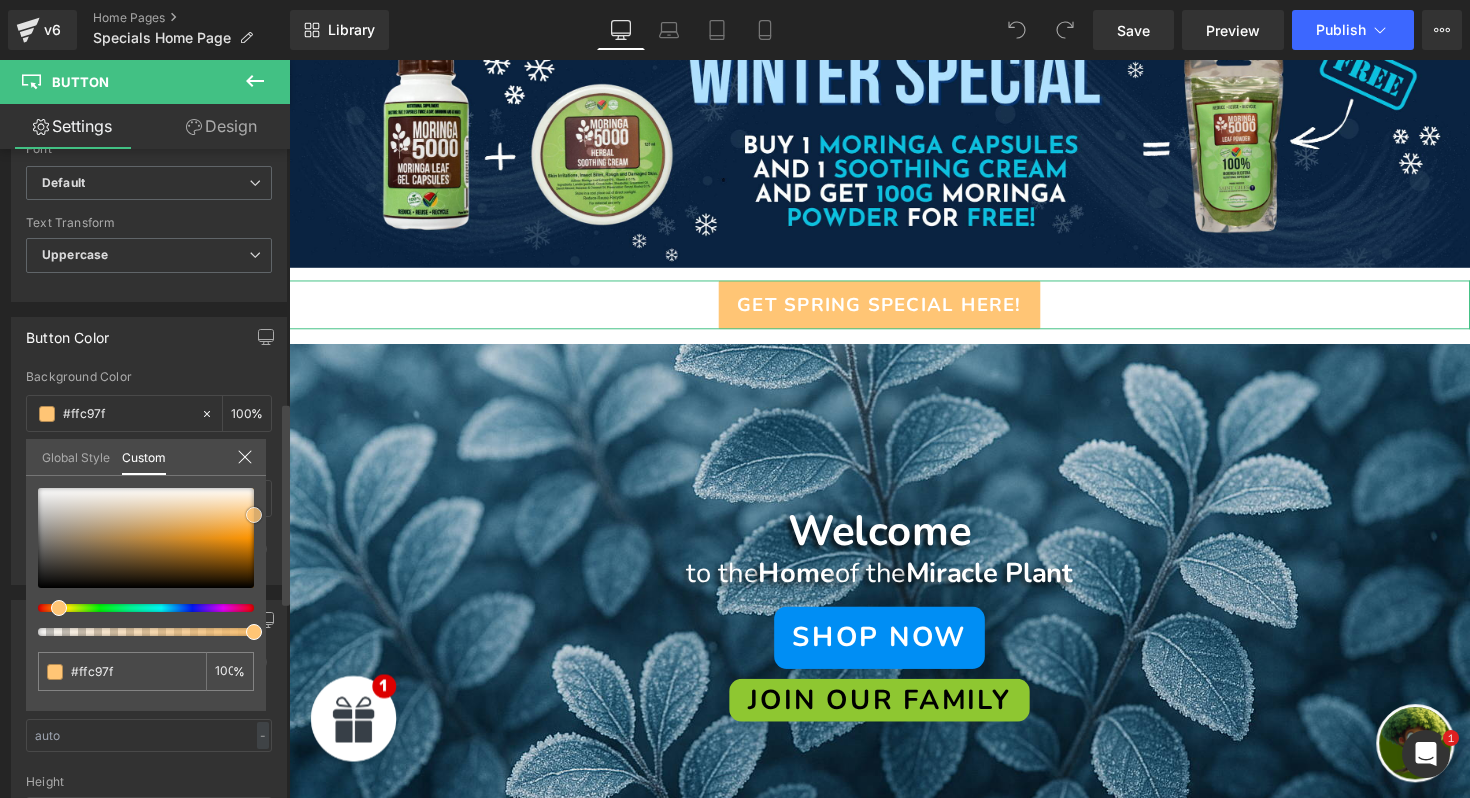 type on "#ffc575" 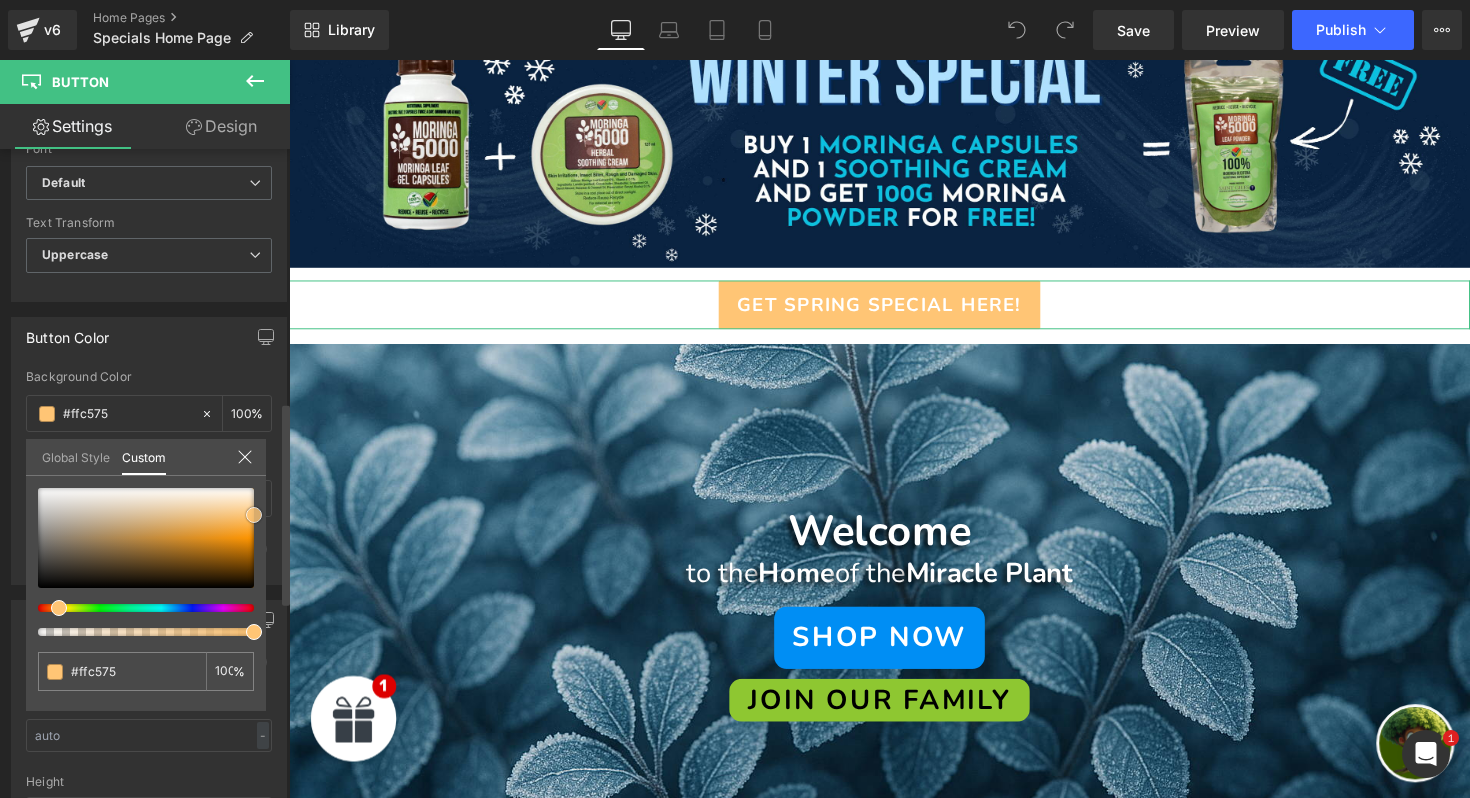 type on "#ffbf66" 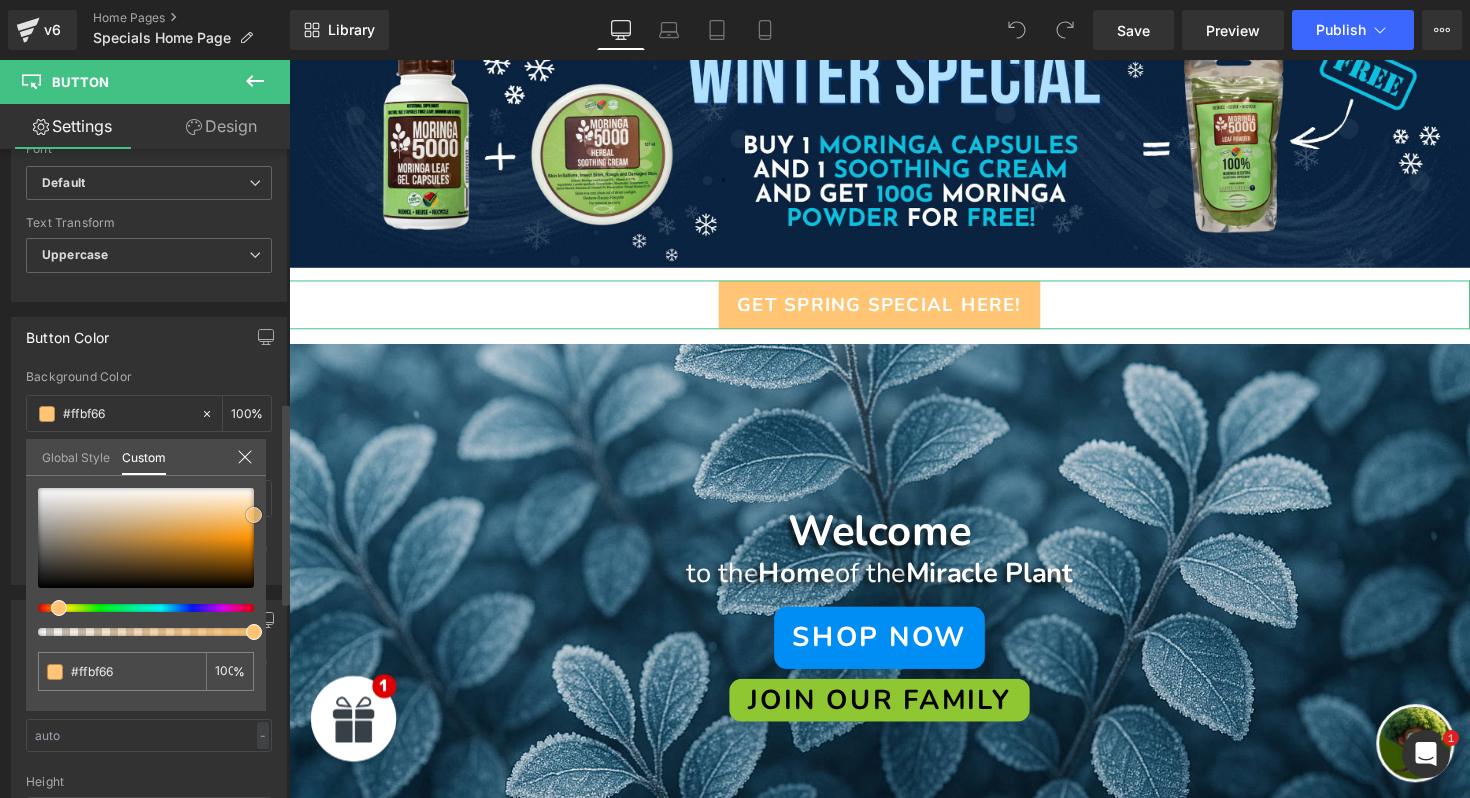 type on "#ffb651" 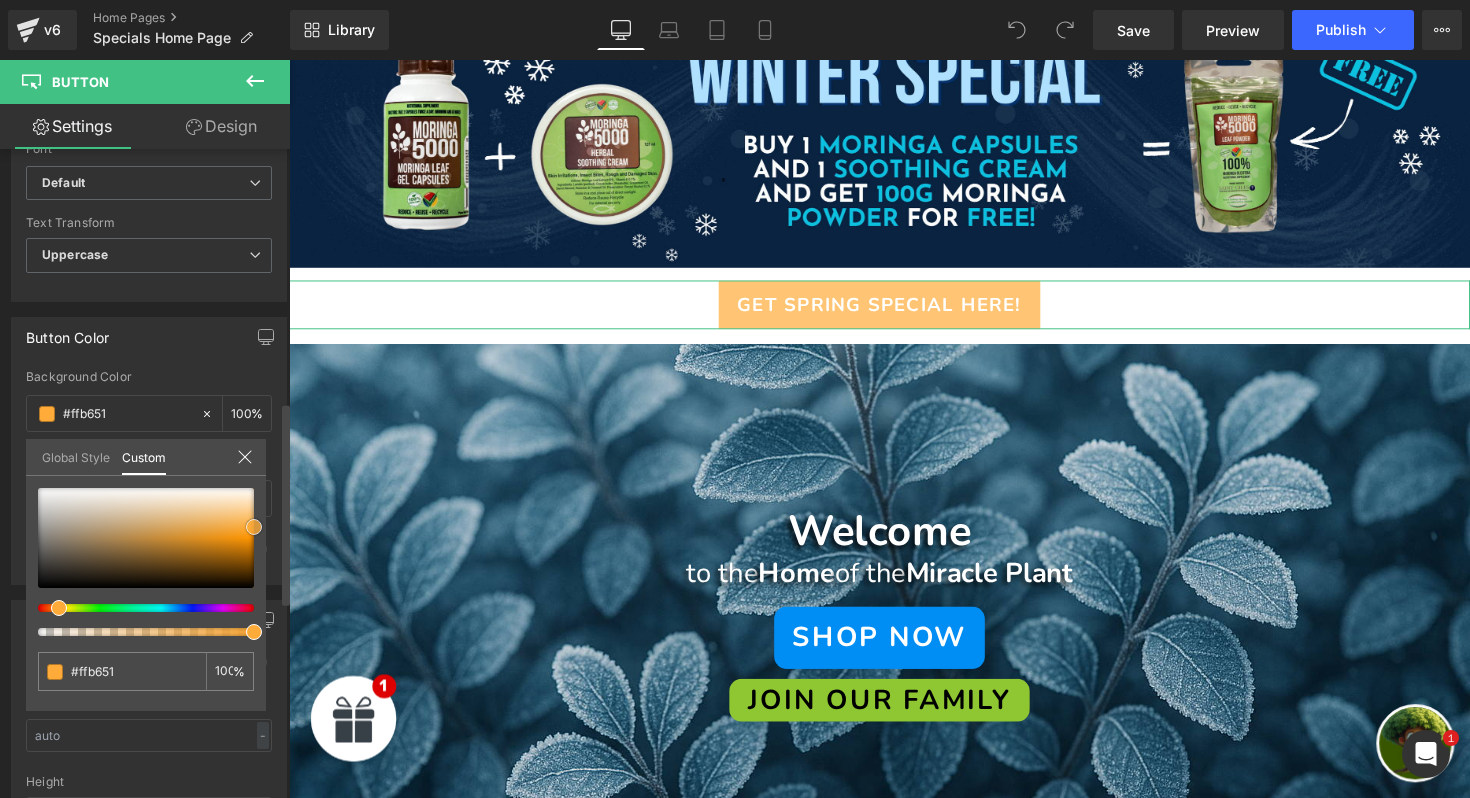 type on "#feb043" 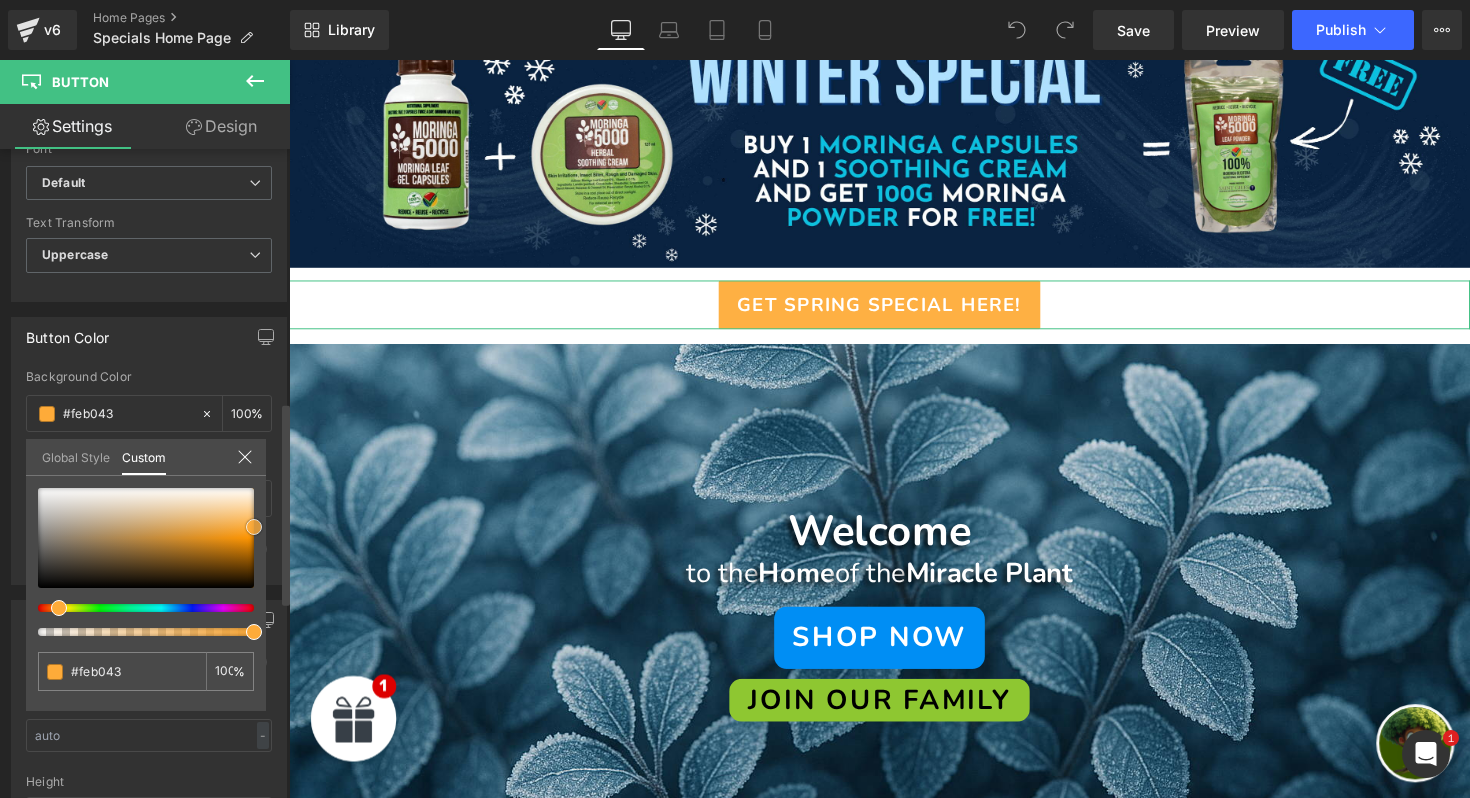 type on "#feab39" 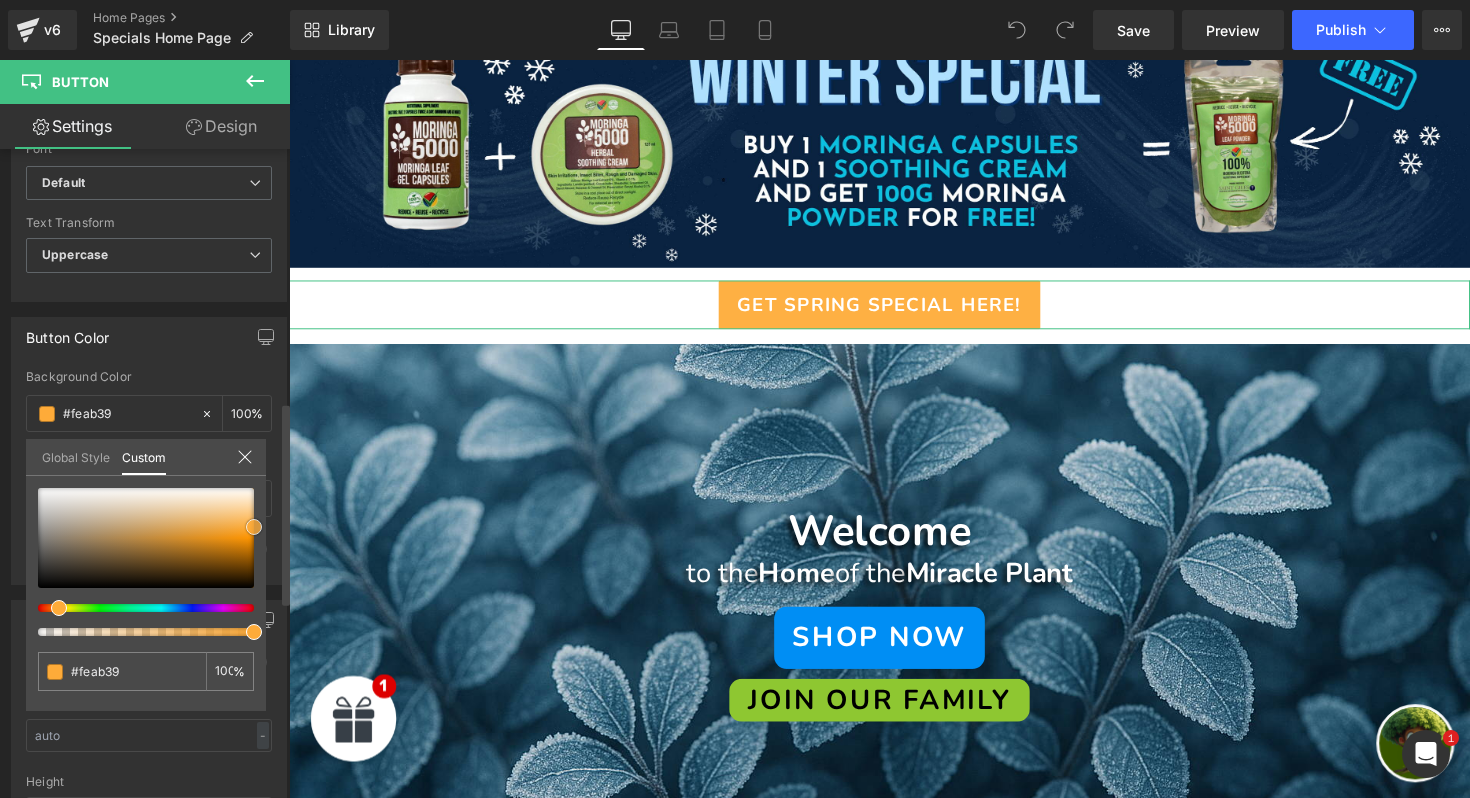type on "#fda934" 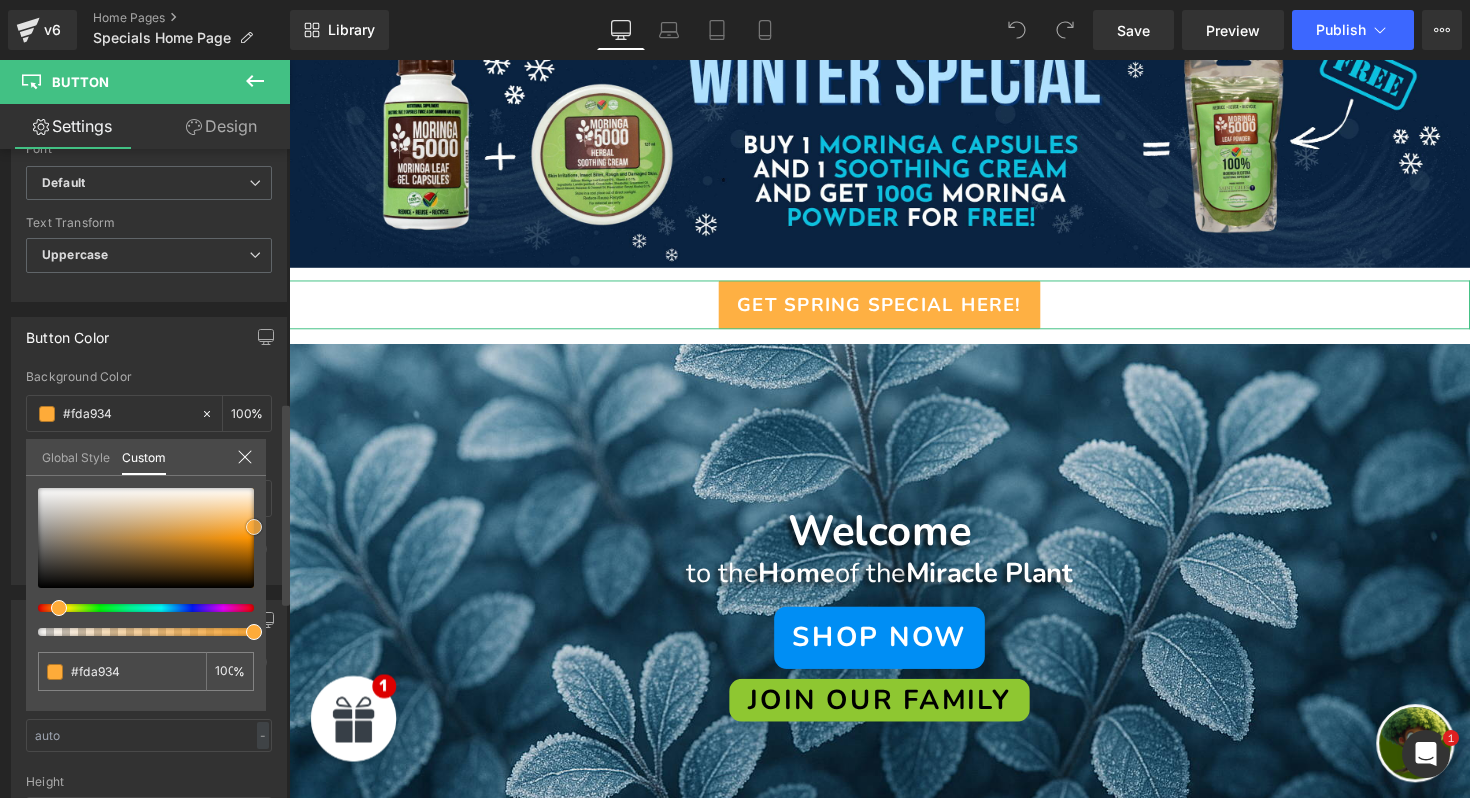 type on "#ffaa33" 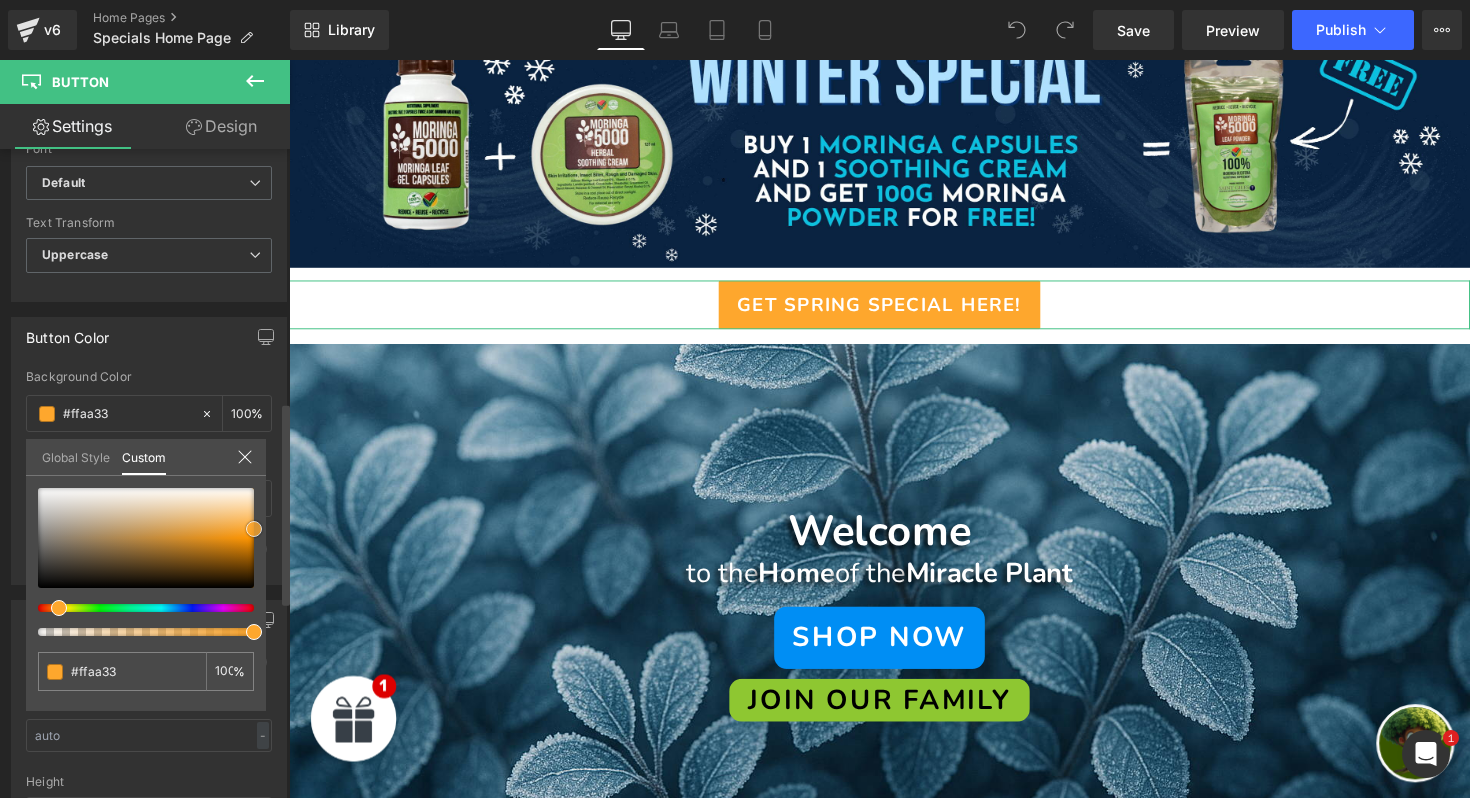 type on "#fea72d" 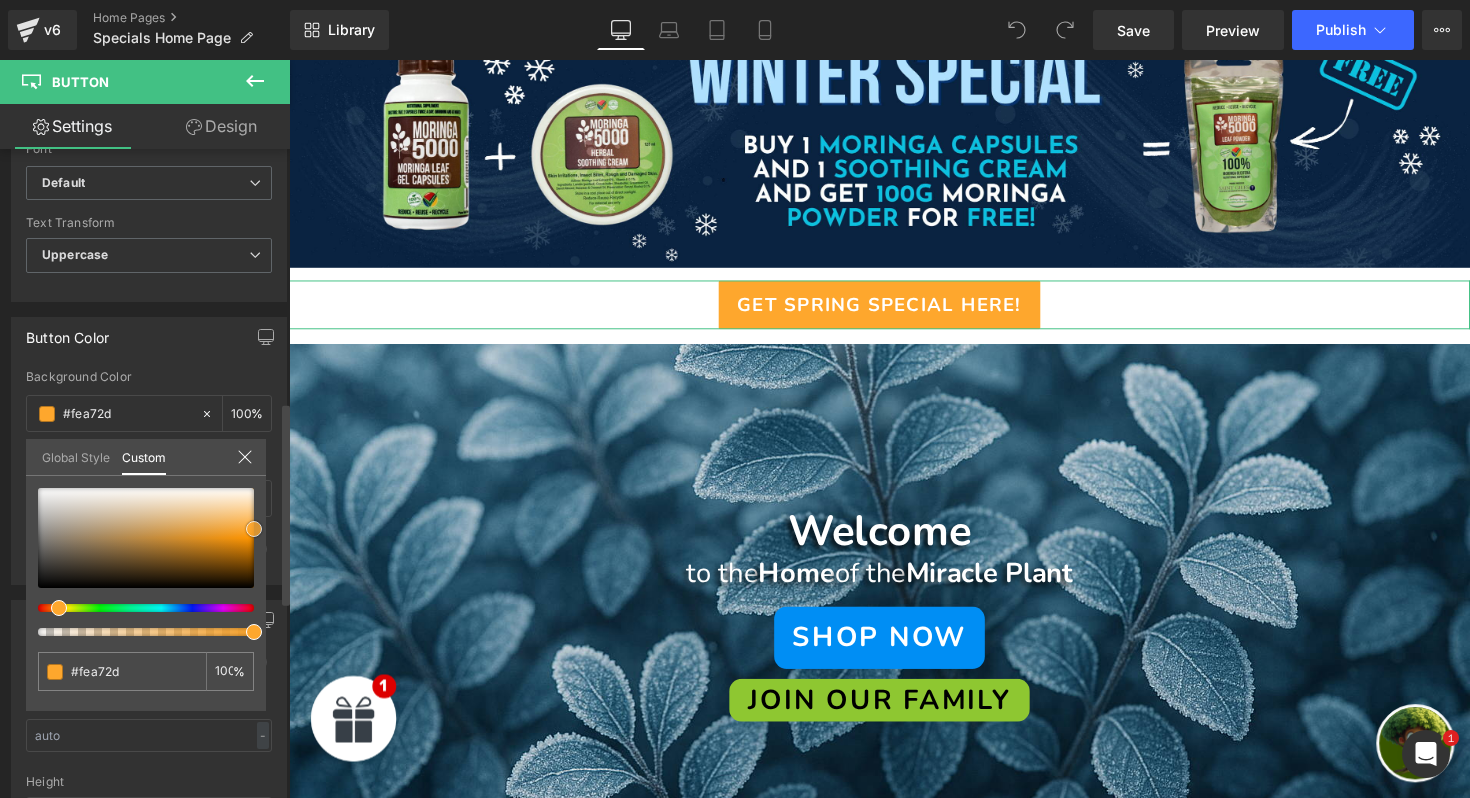 type on "#fda324" 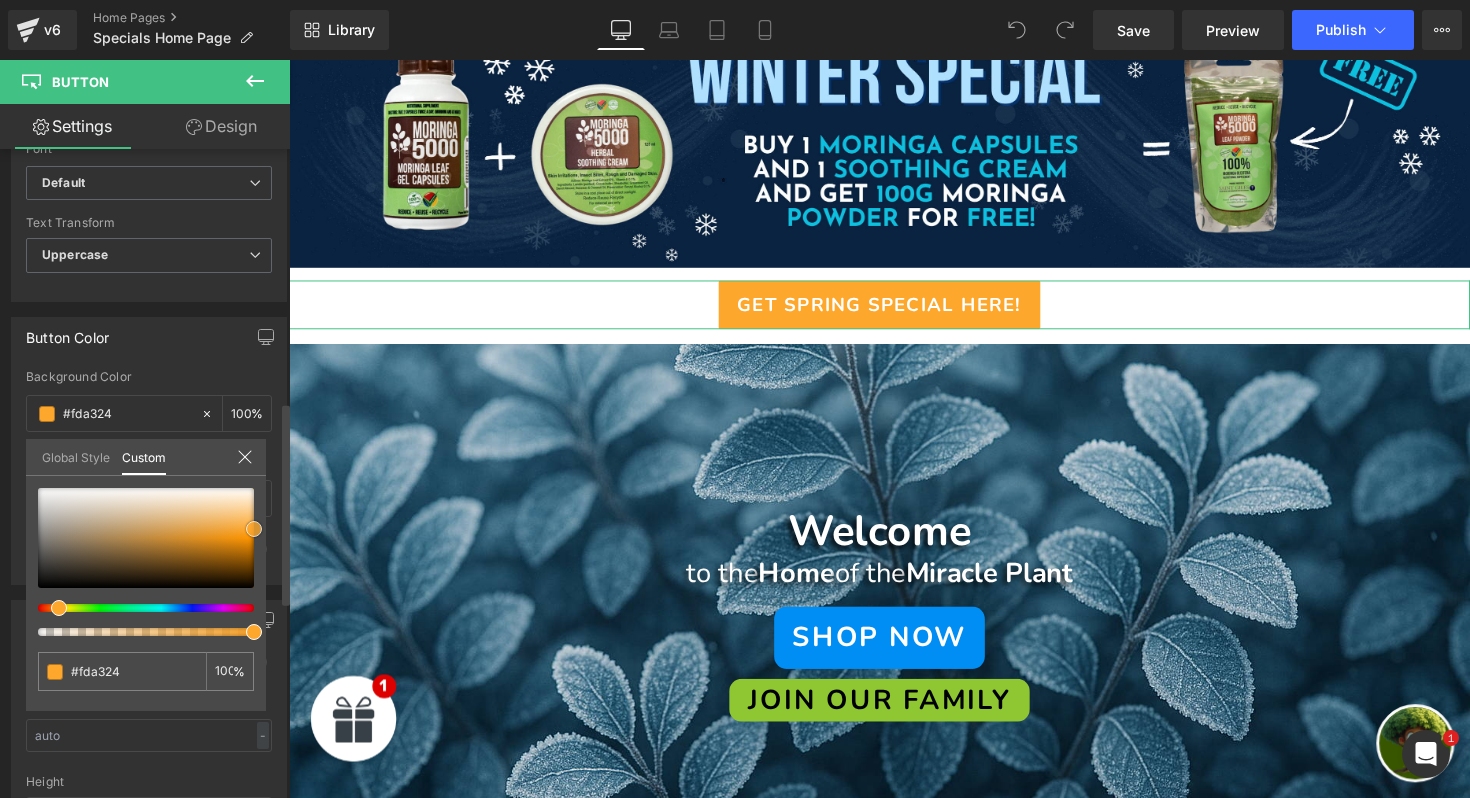 type on "#fda11f" 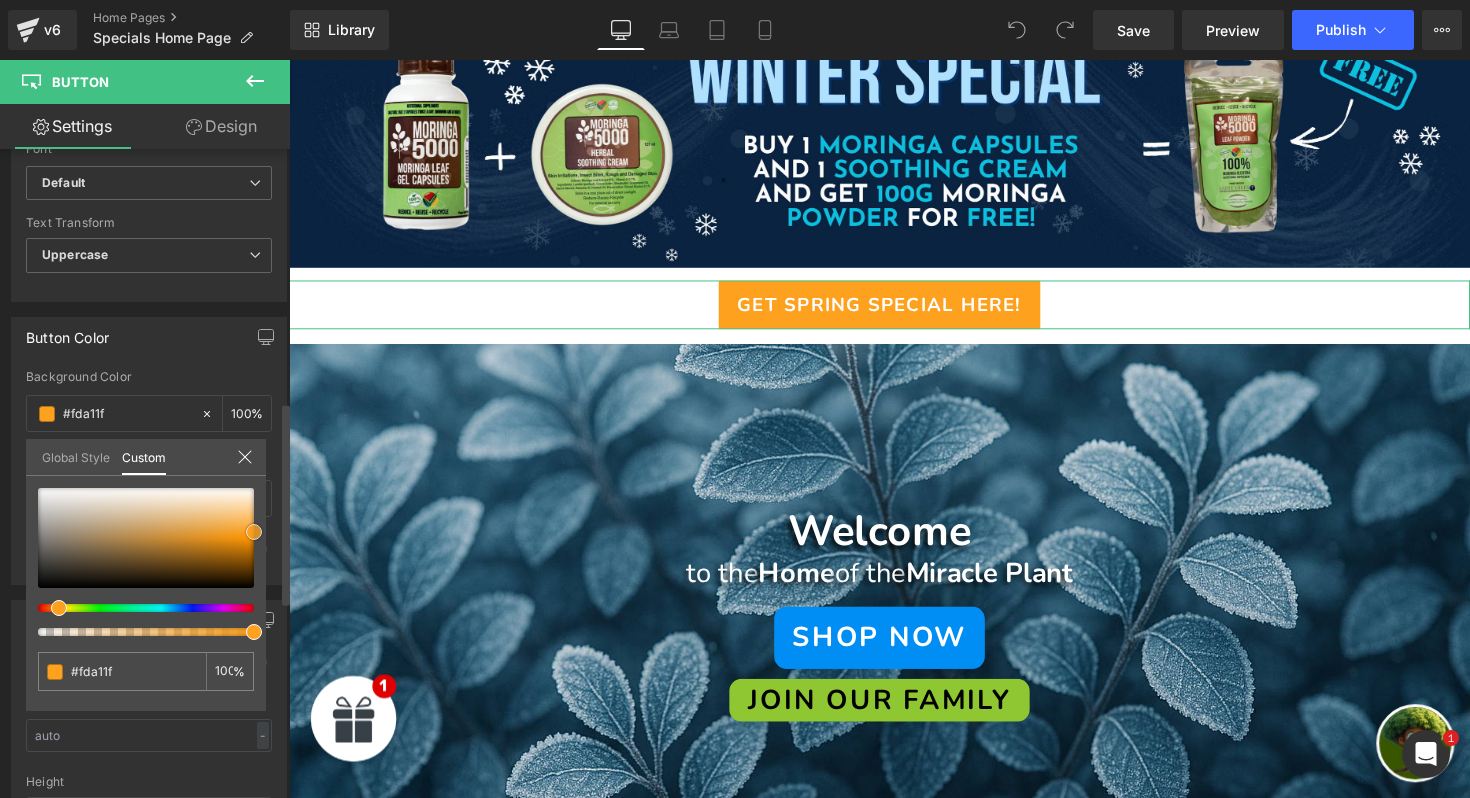 type on "#ffa11e" 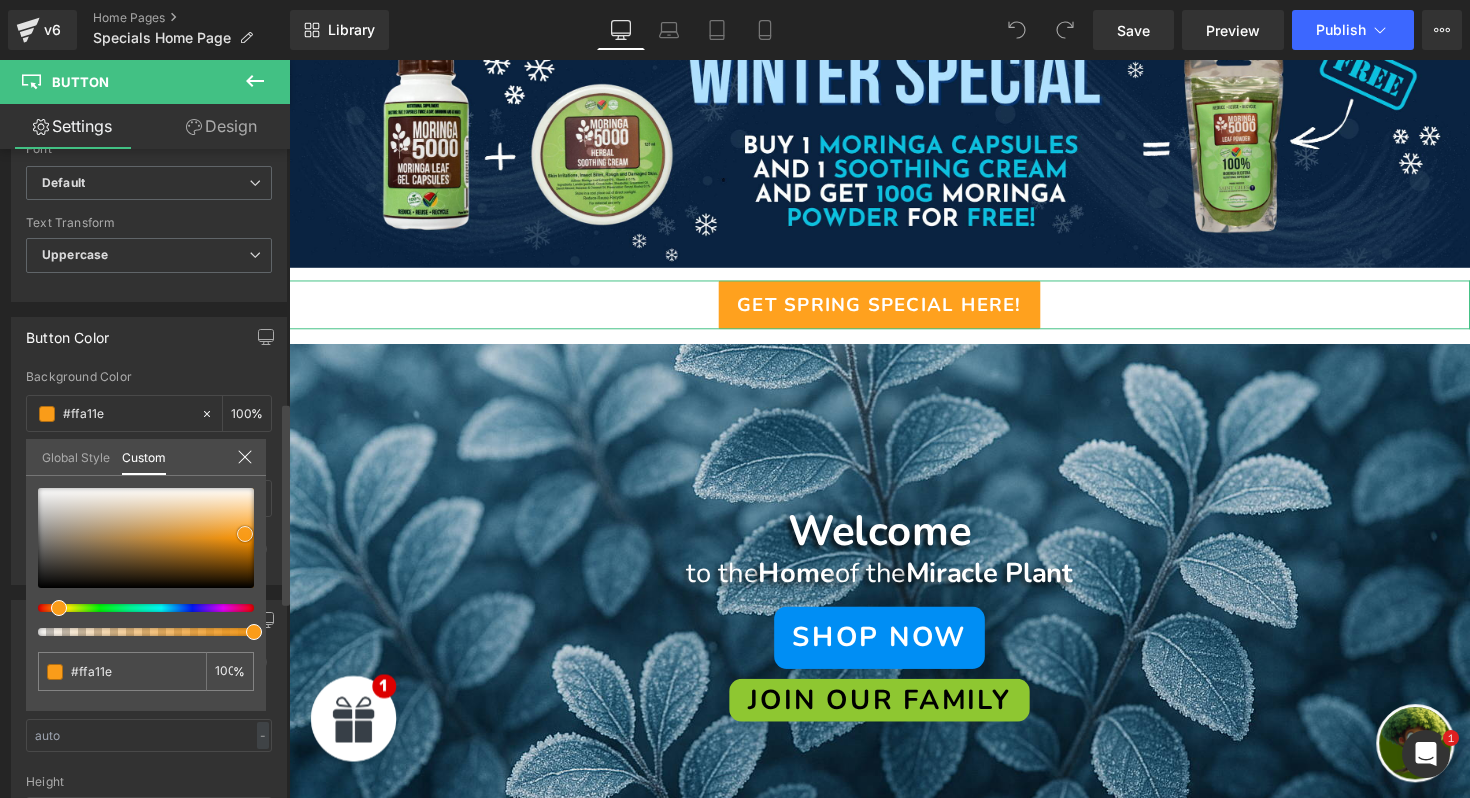 type on "#fa9c19" 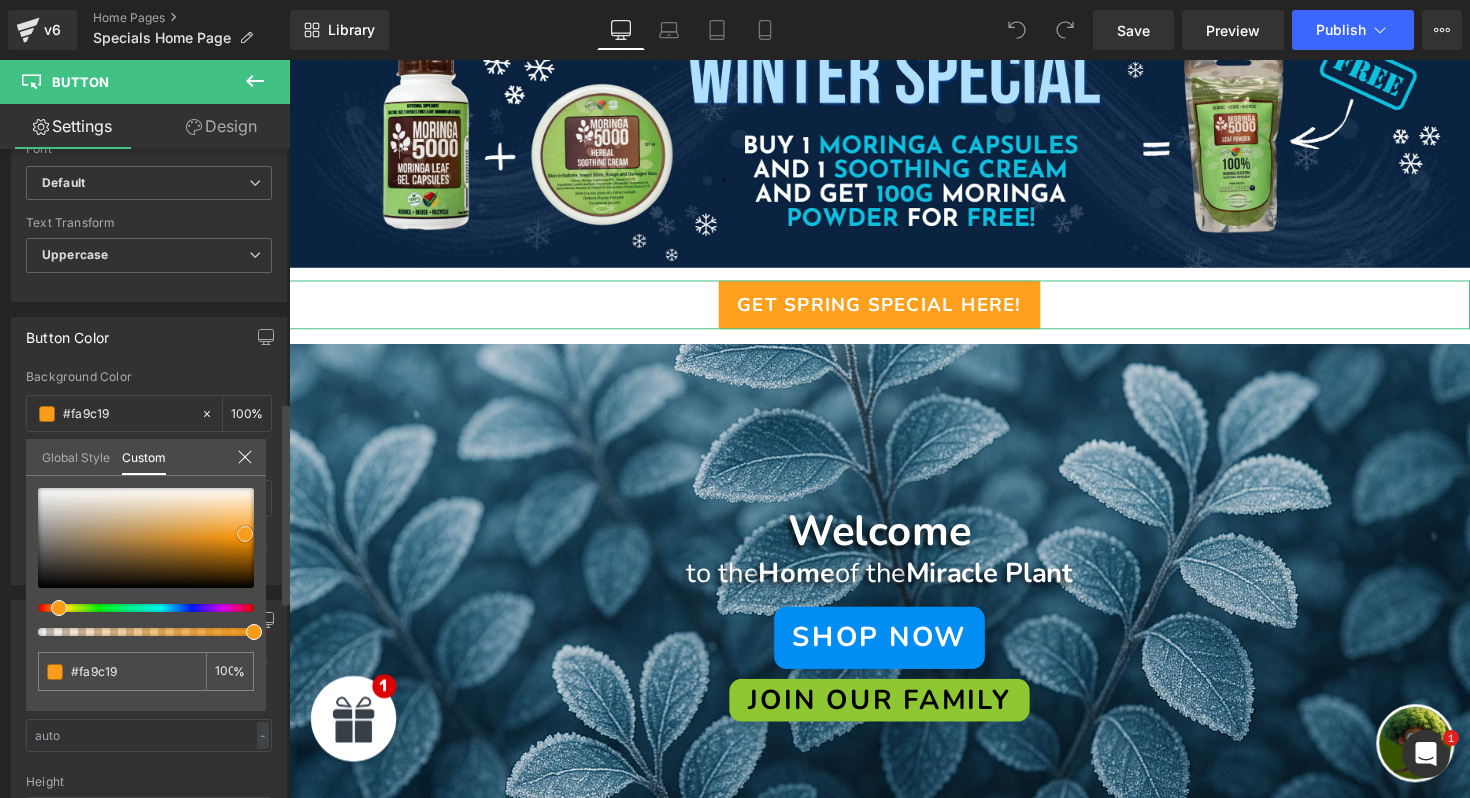 type on "#f6950d" 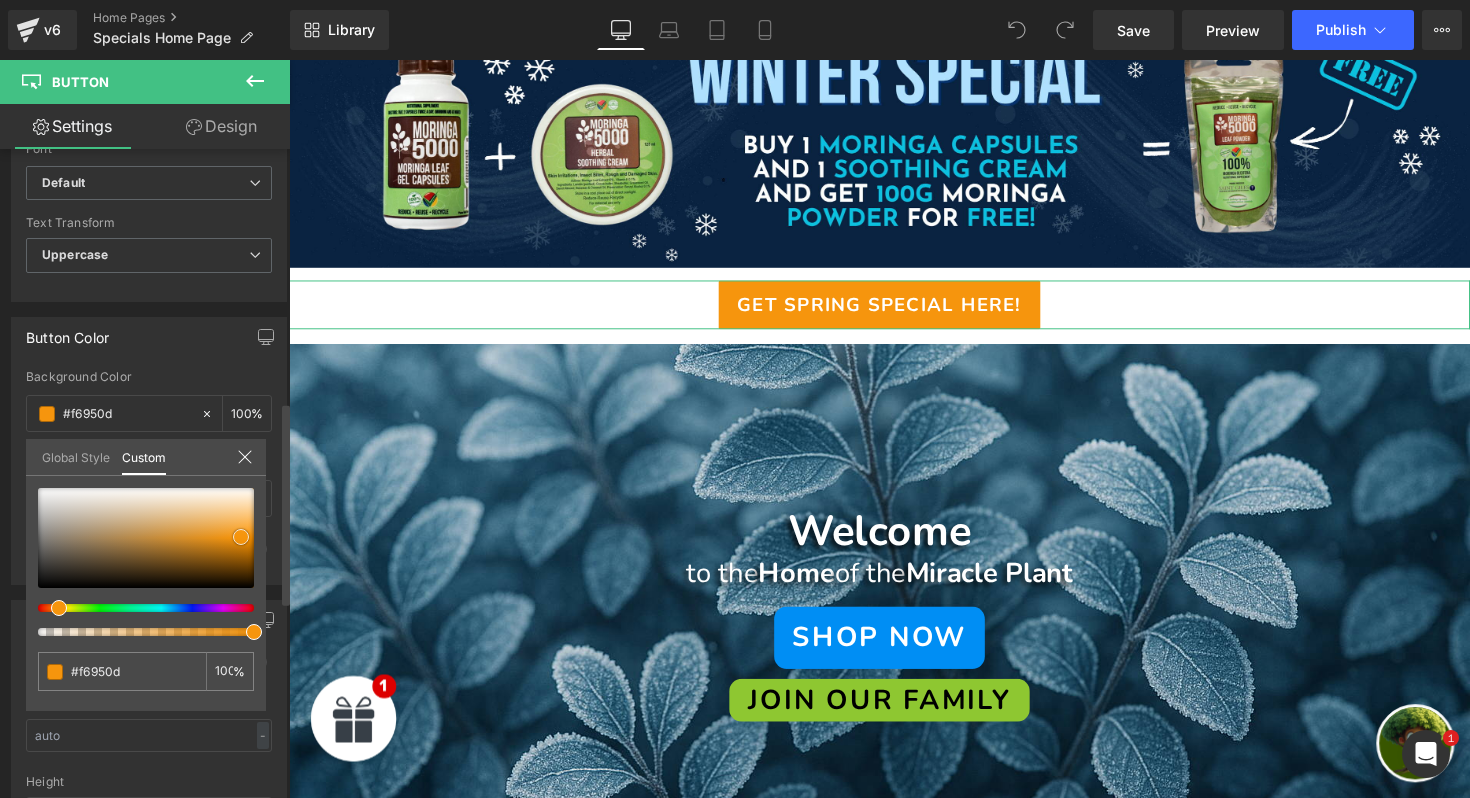 type on "#f7950c" 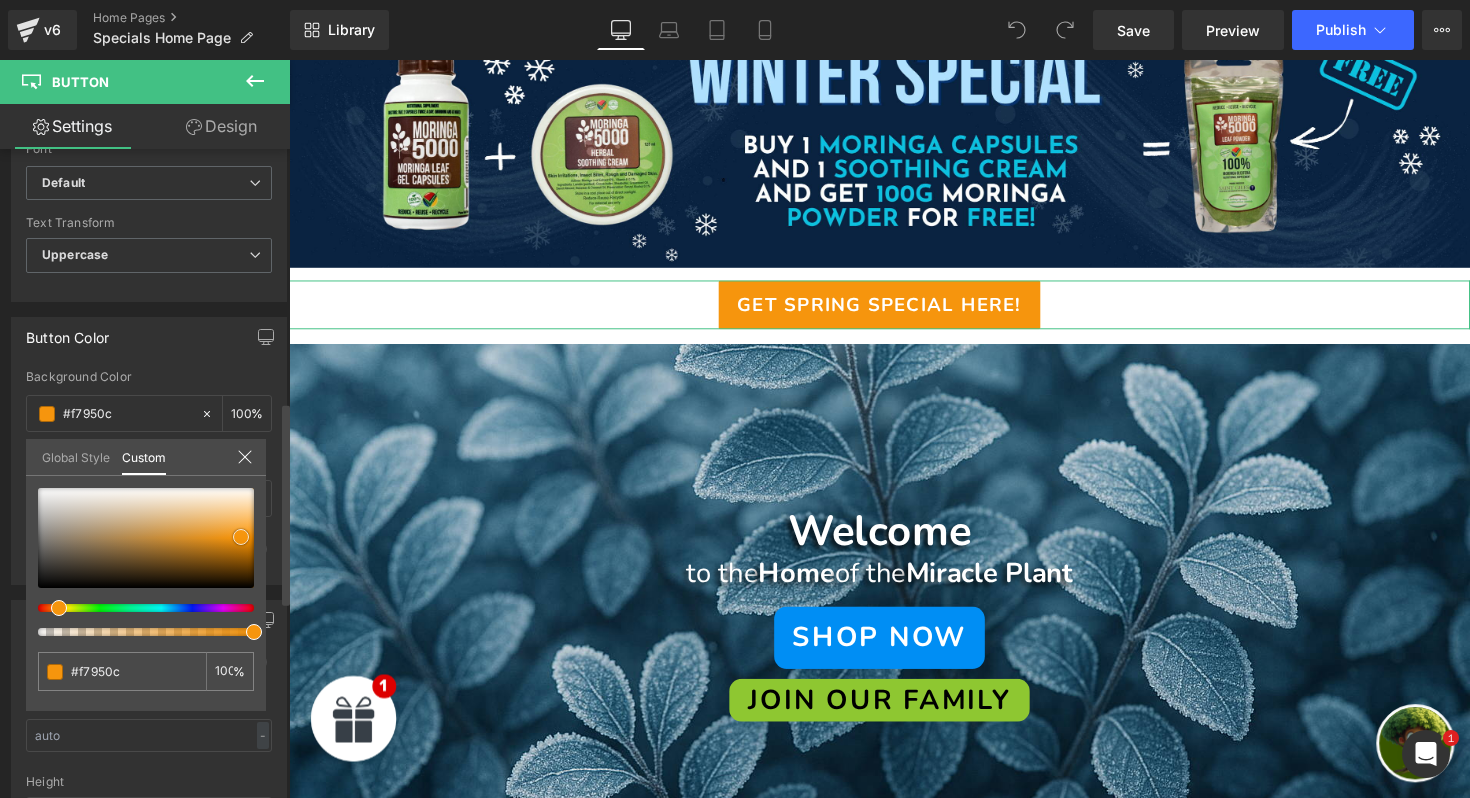 type on "#f79711" 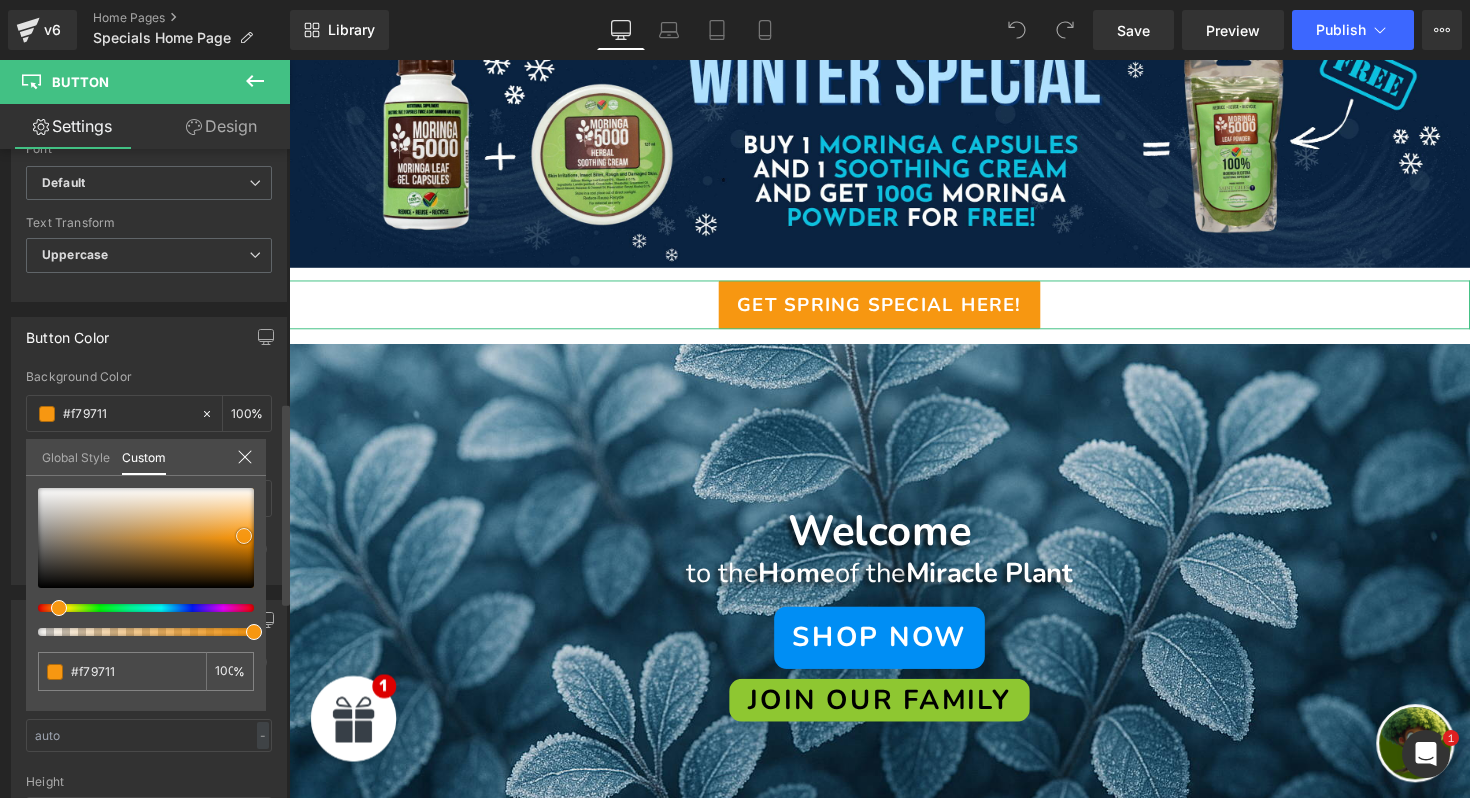 type on "#fa980f" 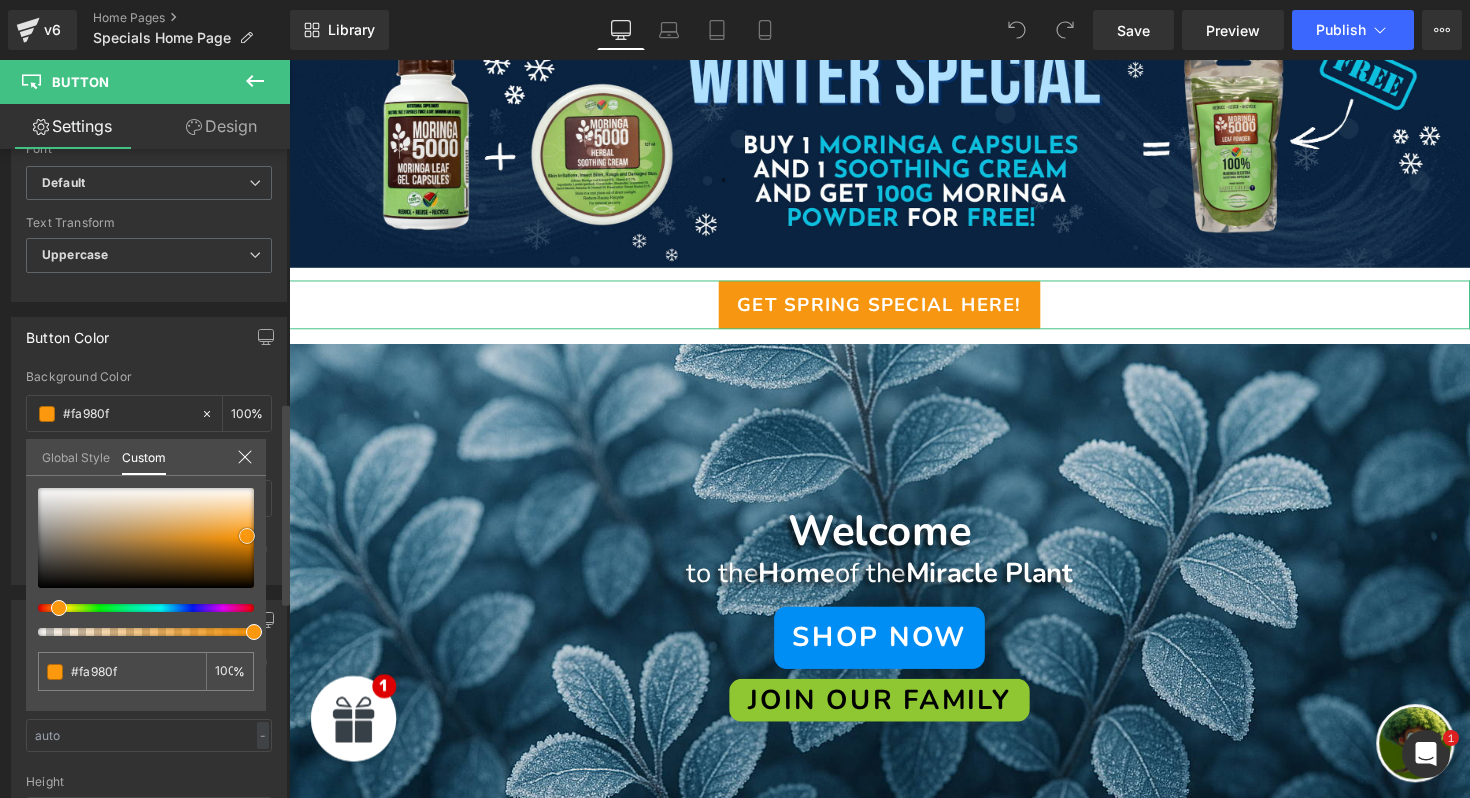 type on "#fb980d" 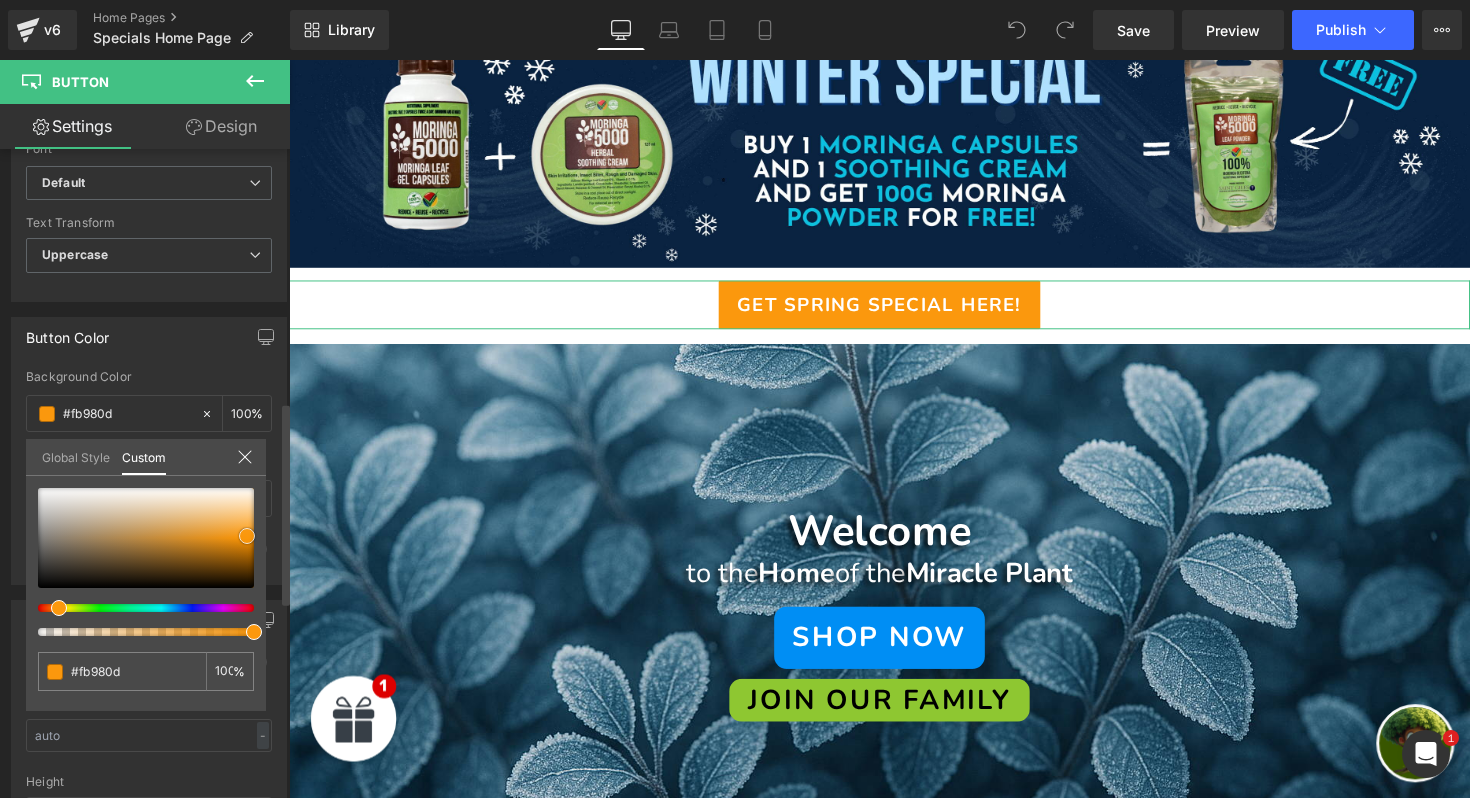 type on "#fc9a11" 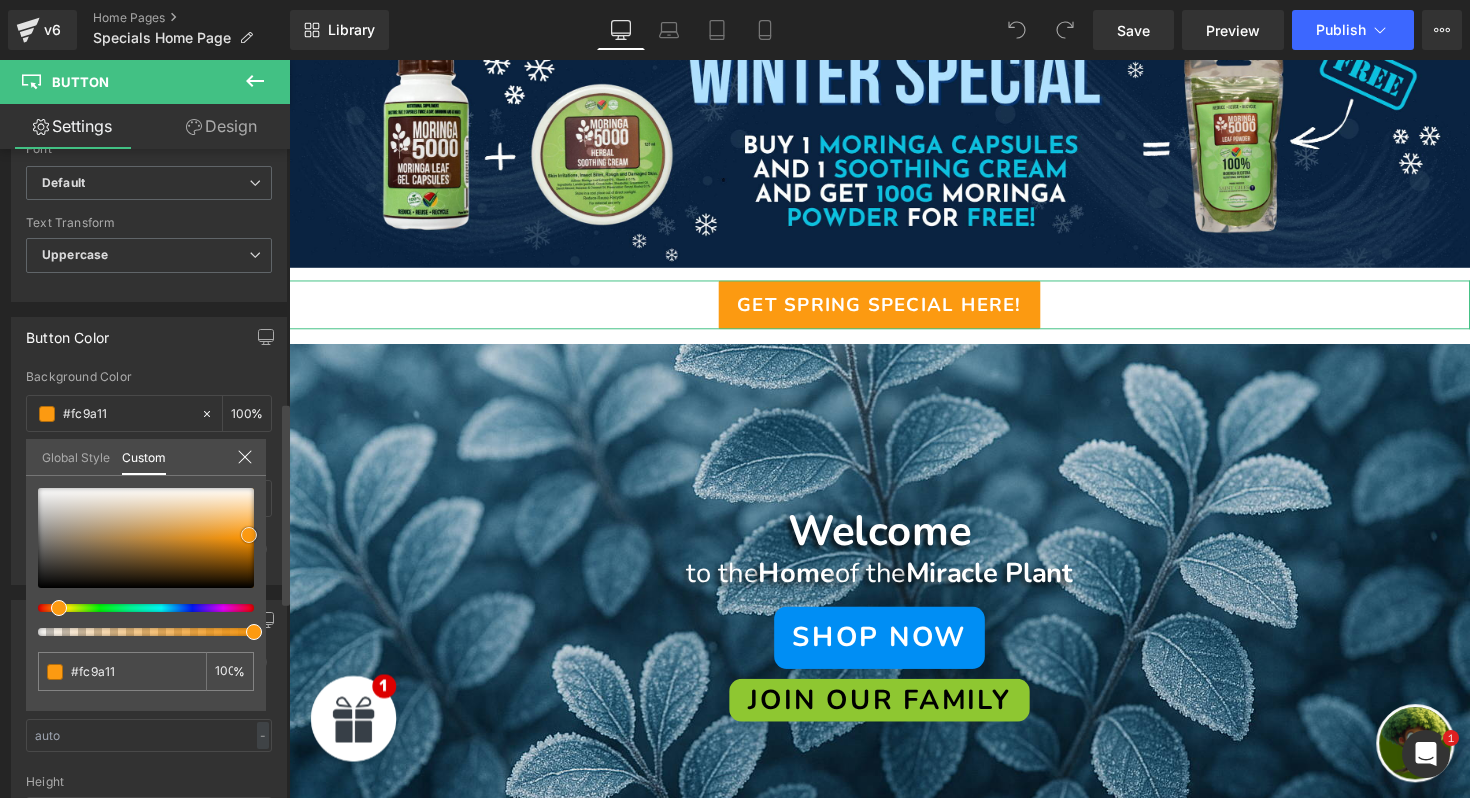 click at bounding box center [249, 535] 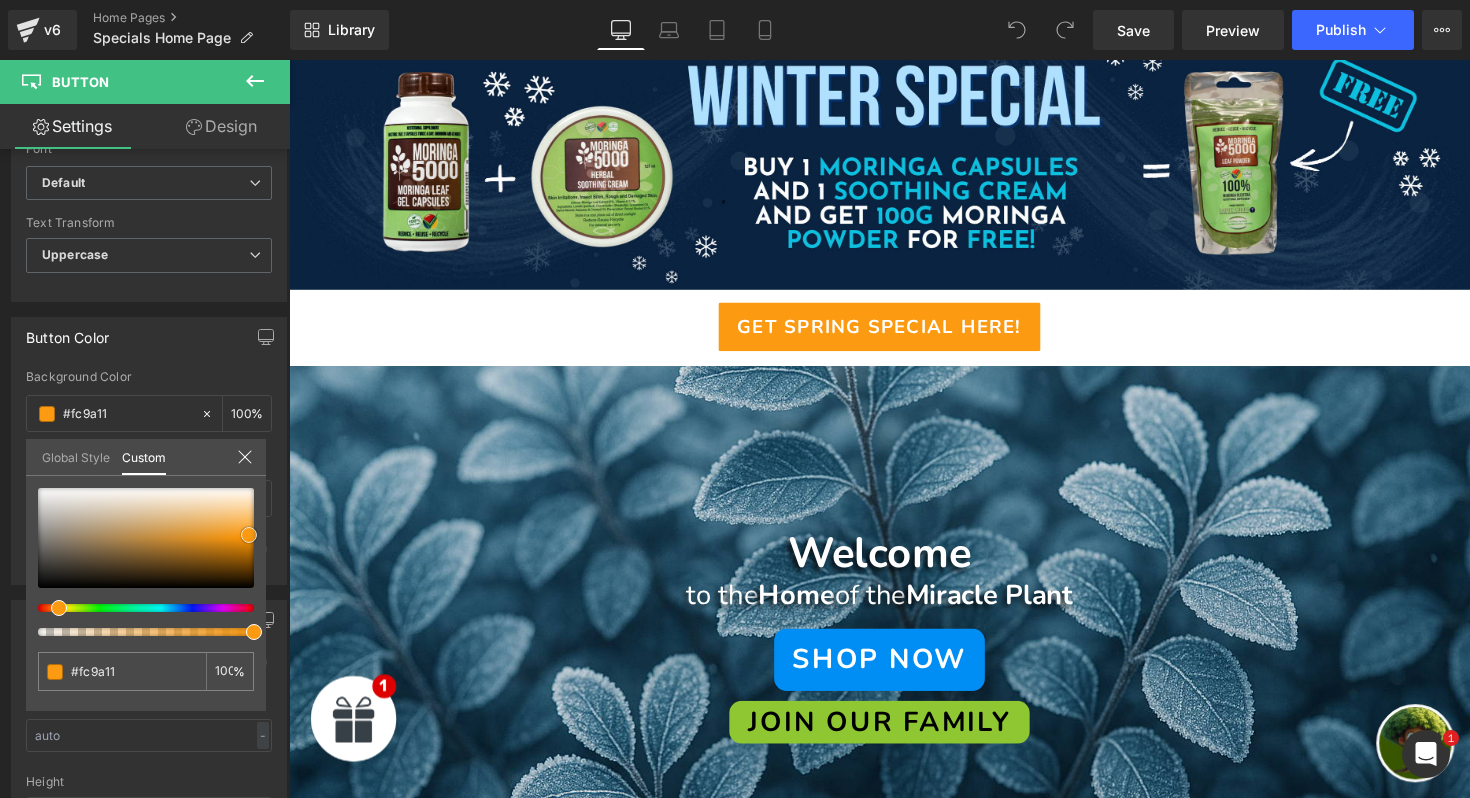 scroll, scrollTop: 217, scrollLeft: 0, axis: vertical 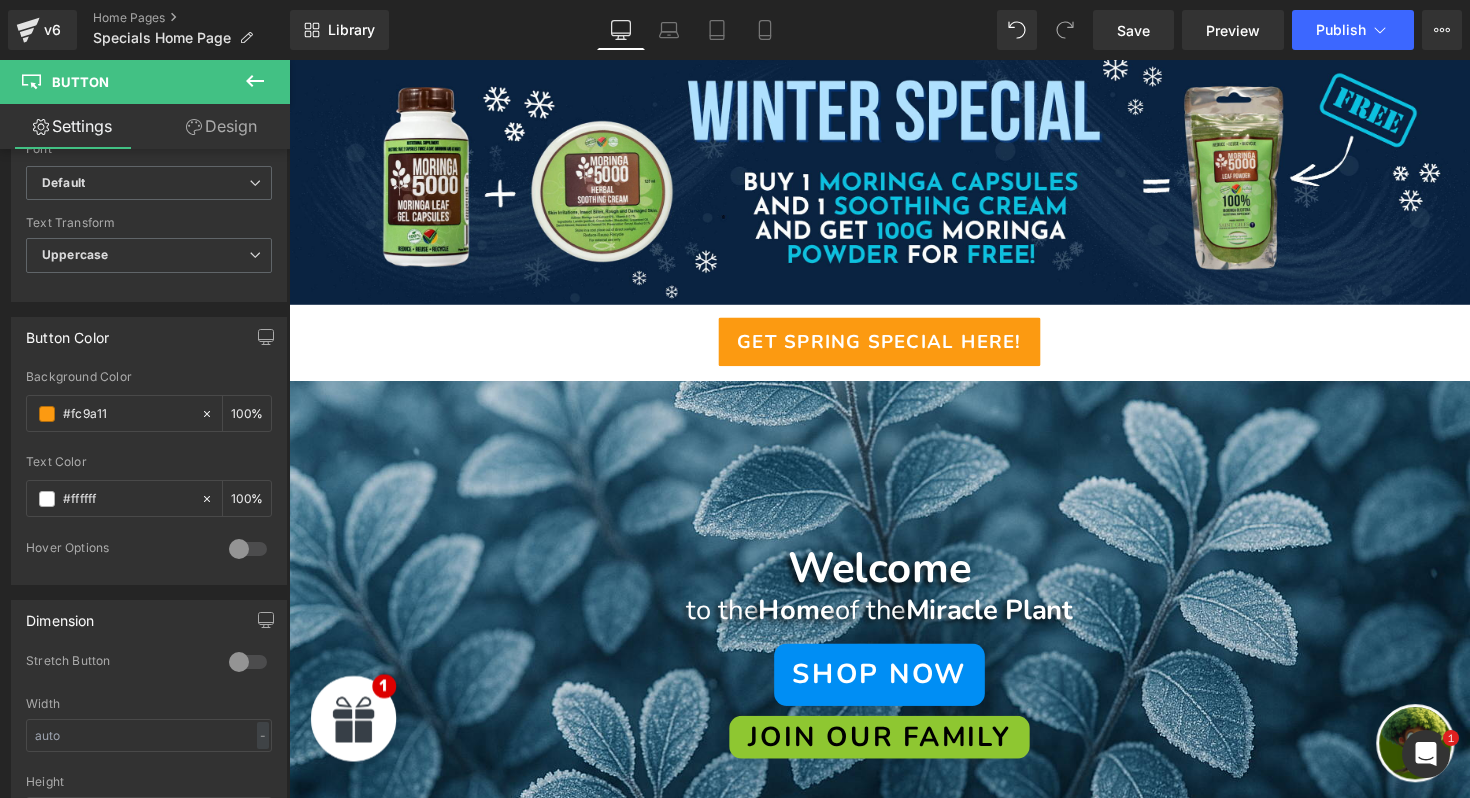 click on "Skip to content
Just added to your cart
Qty:
View cart ( )
Continue shopping
Submit
Close search
🎁 Spend R750+ For Free Shipping Nationwide 🌿
Home
Shop
Blog" at bounding box center [894, 1431] 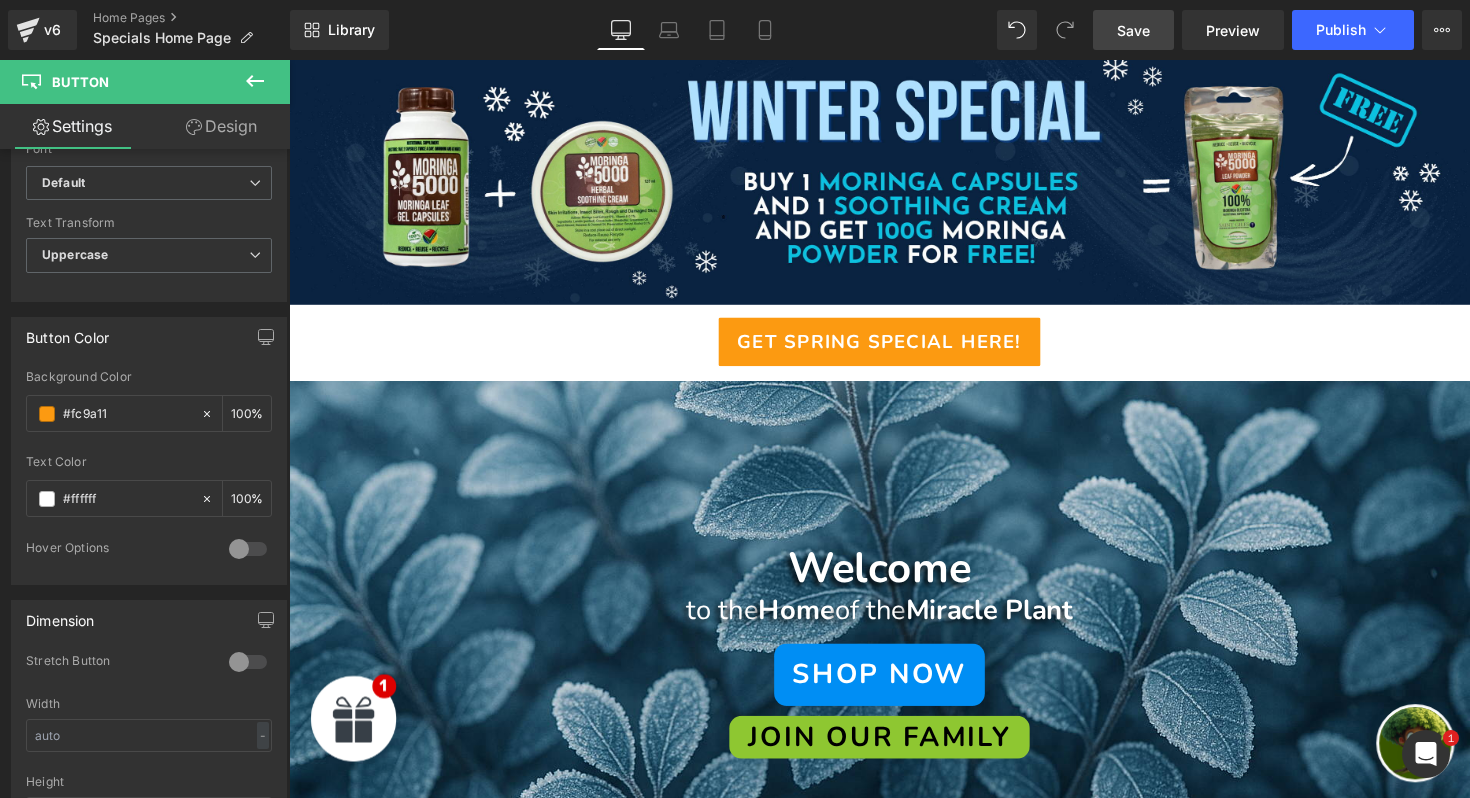 click on "Save" at bounding box center [1133, 30] 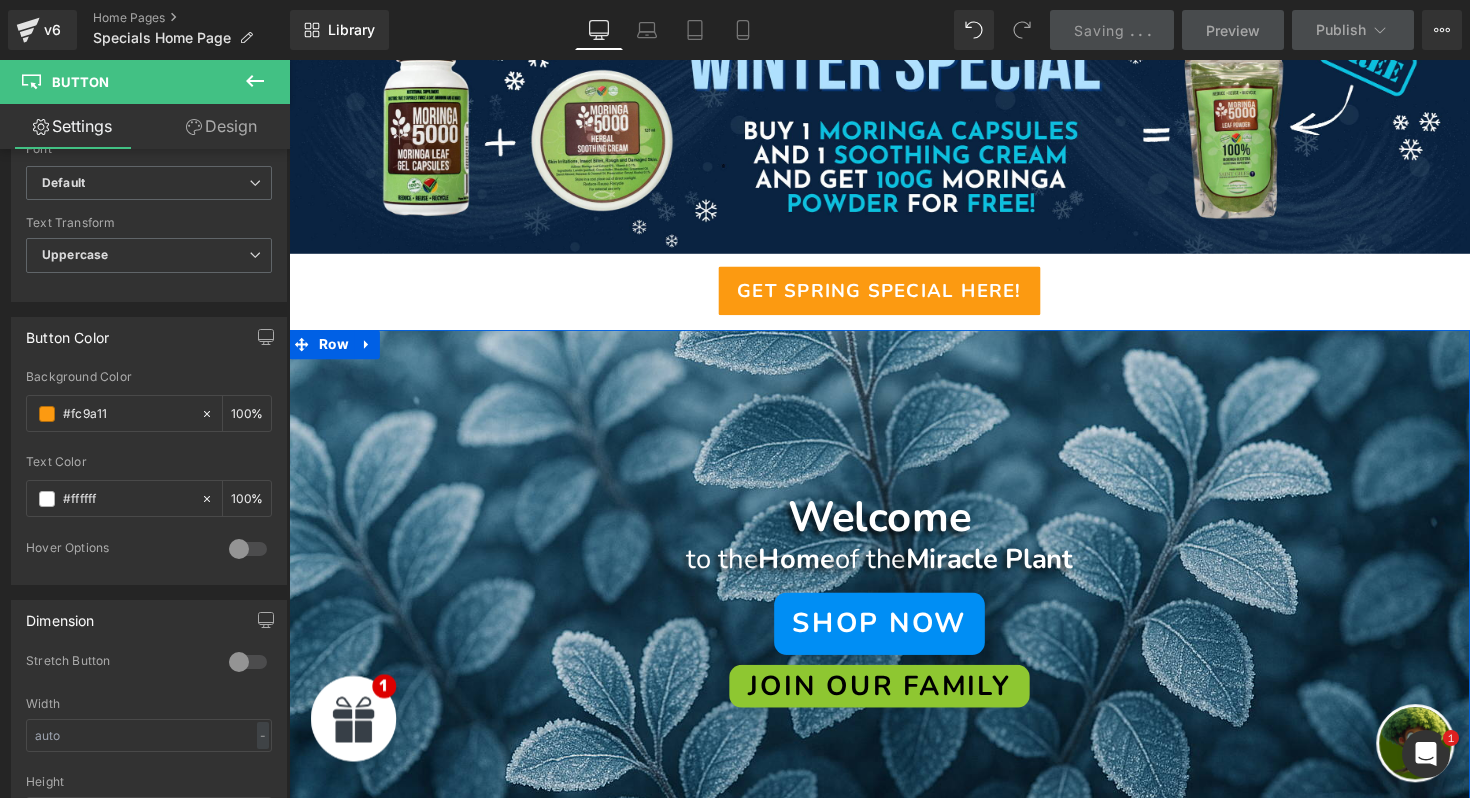 scroll, scrollTop: 423, scrollLeft: 0, axis: vertical 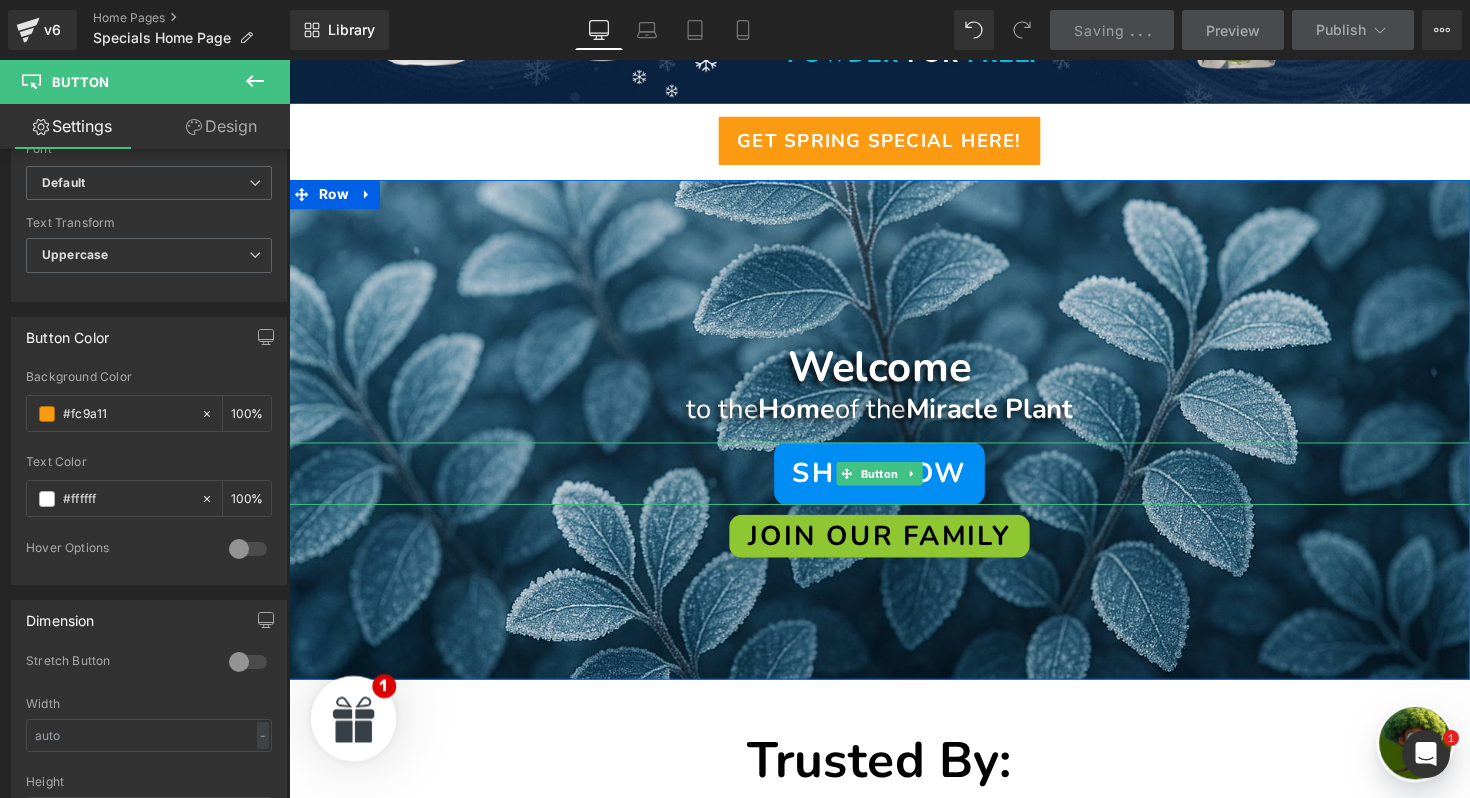 click on "Shop Now" at bounding box center [894, 484] 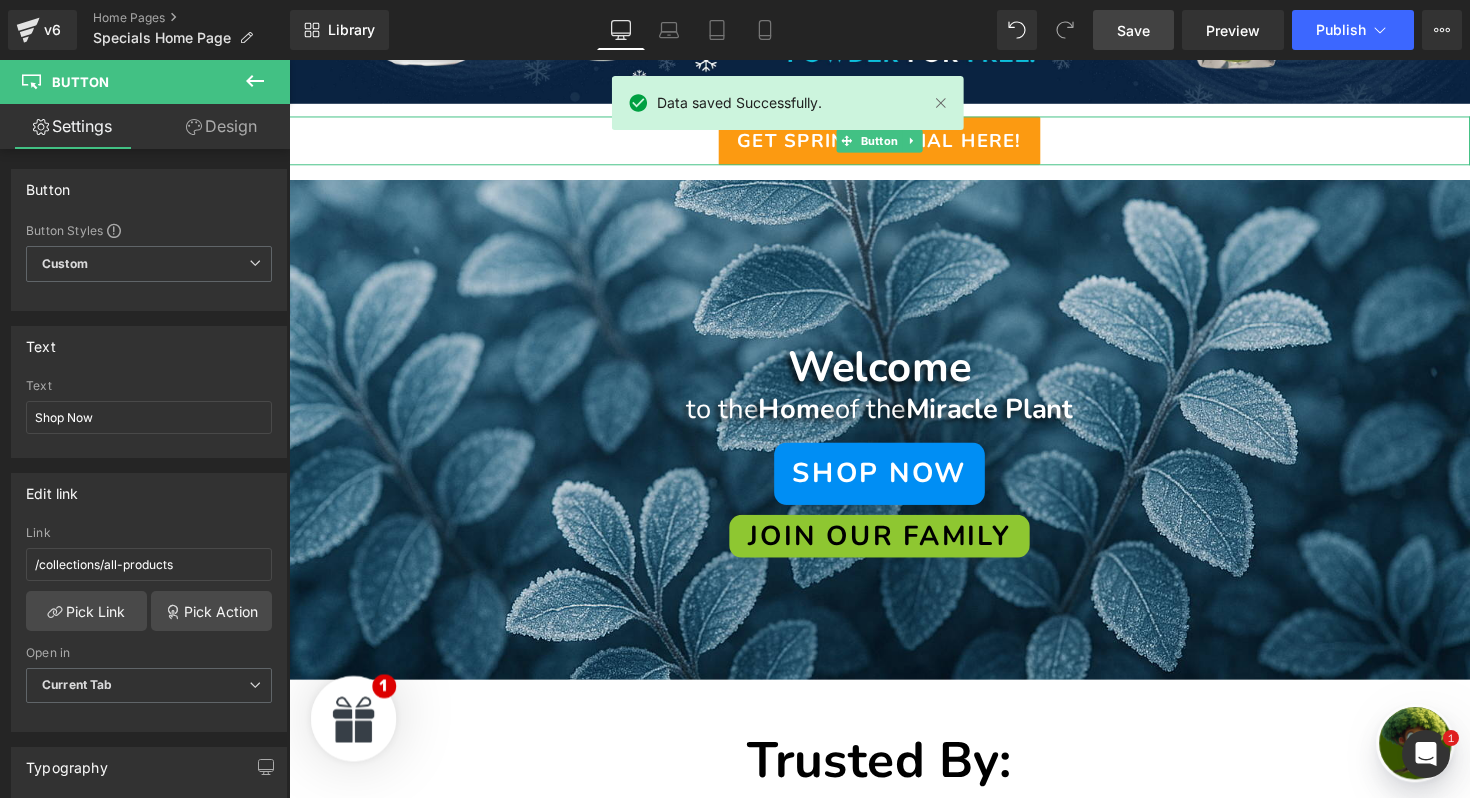 click on "Get Spring Special Here!" at bounding box center (893, 143) 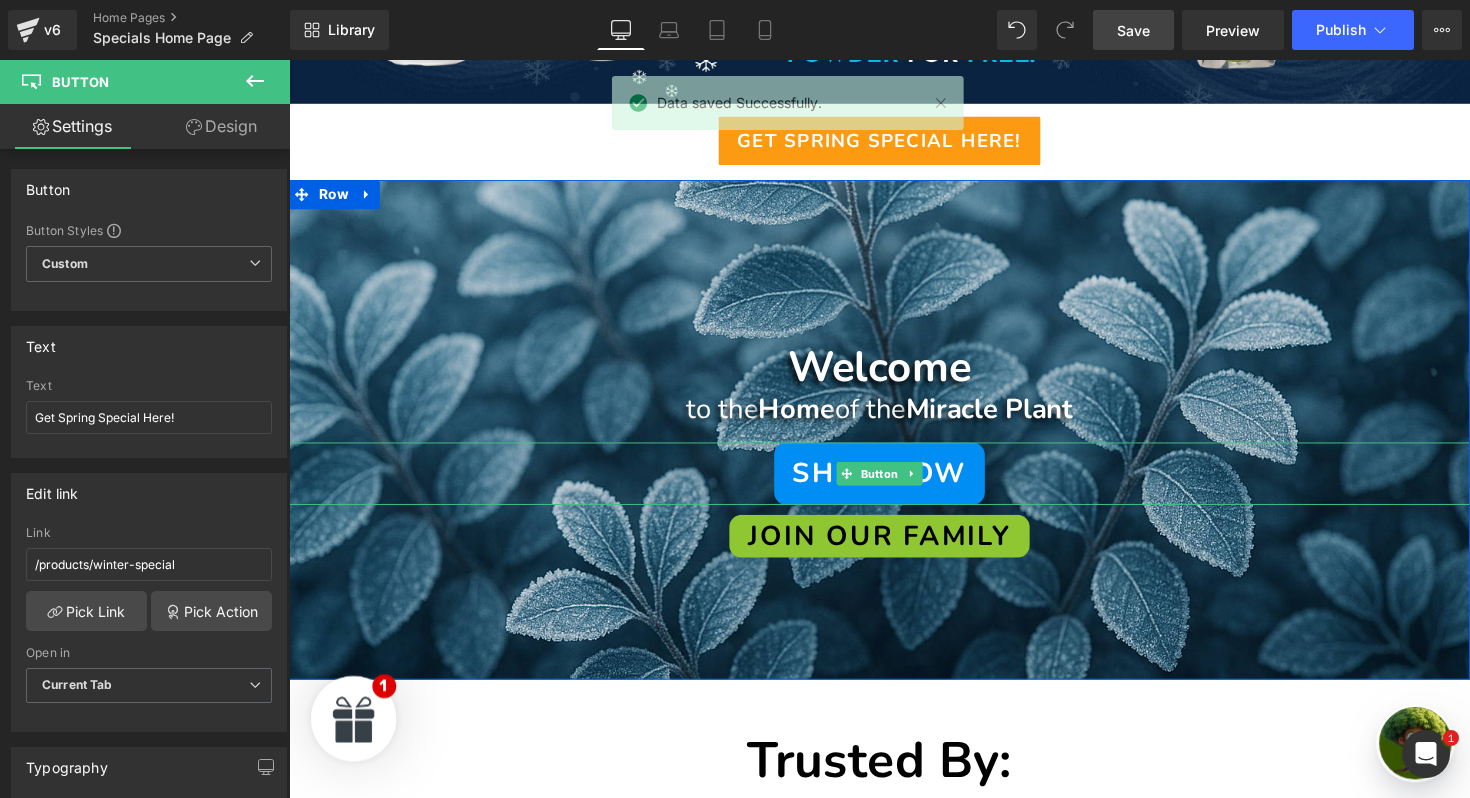 click on "Shop Now" at bounding box center [894, 484] 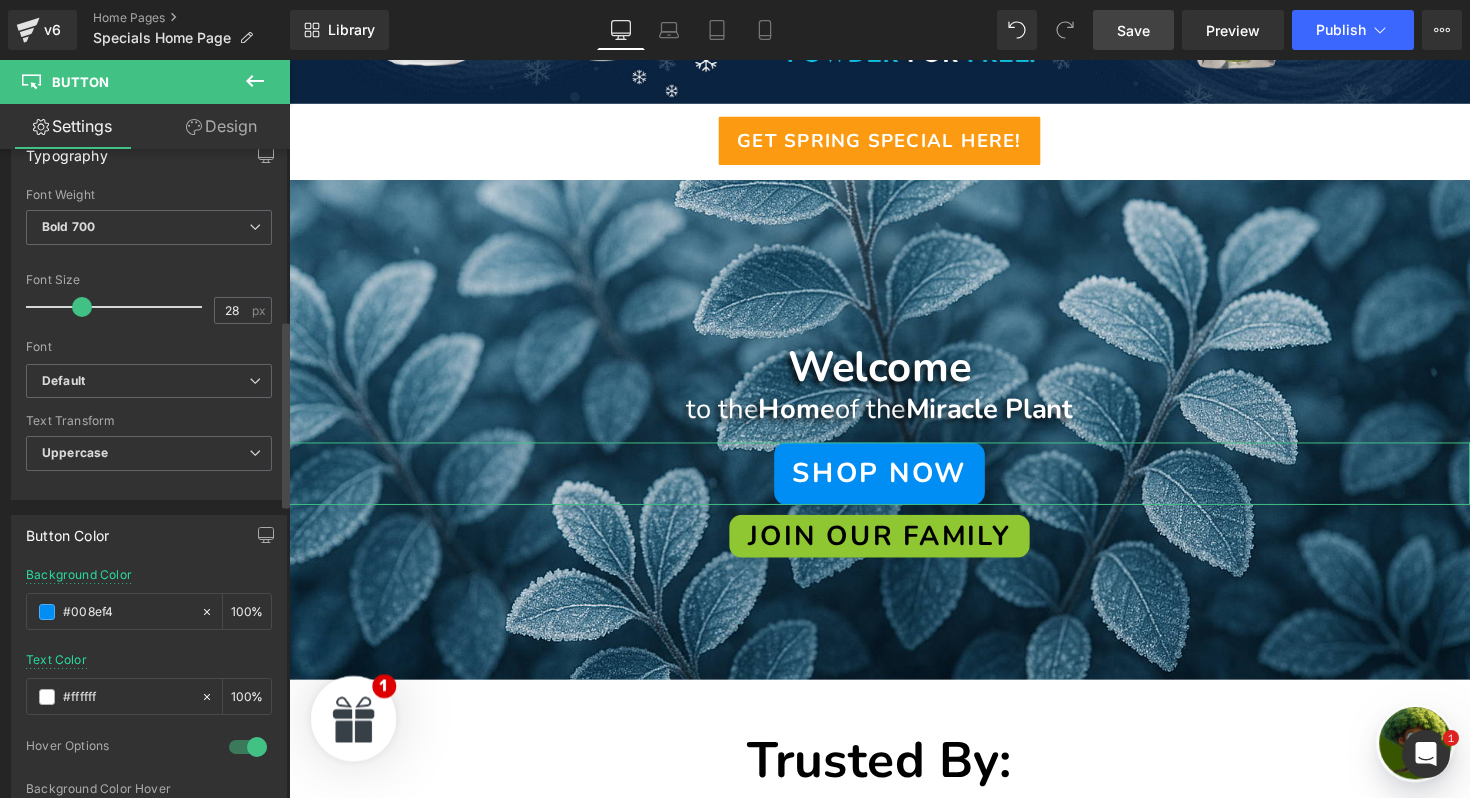 scroll, scrollTop: 665, scrollLeft: 0, axis: vertical 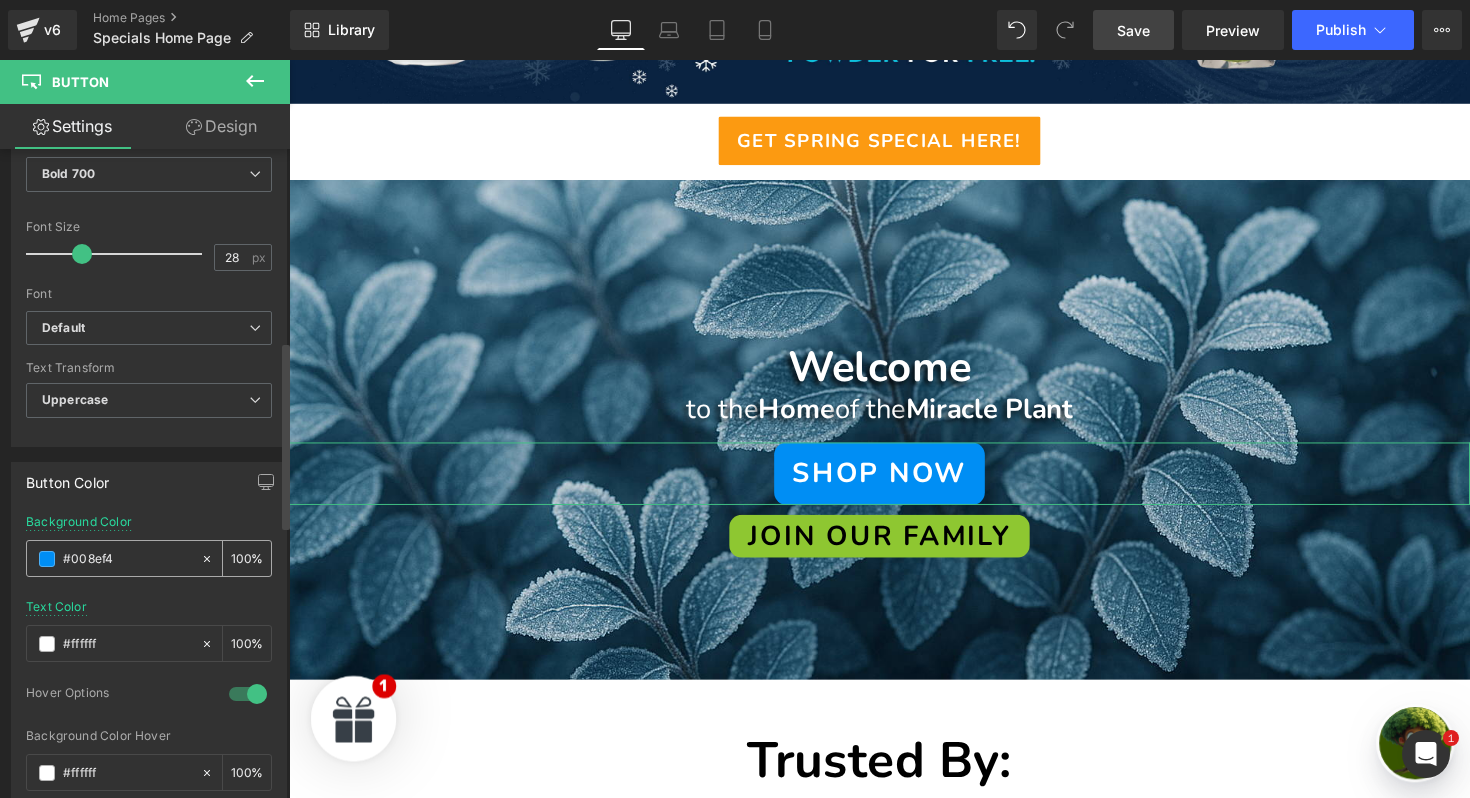 click at bounding box center [47, 559] 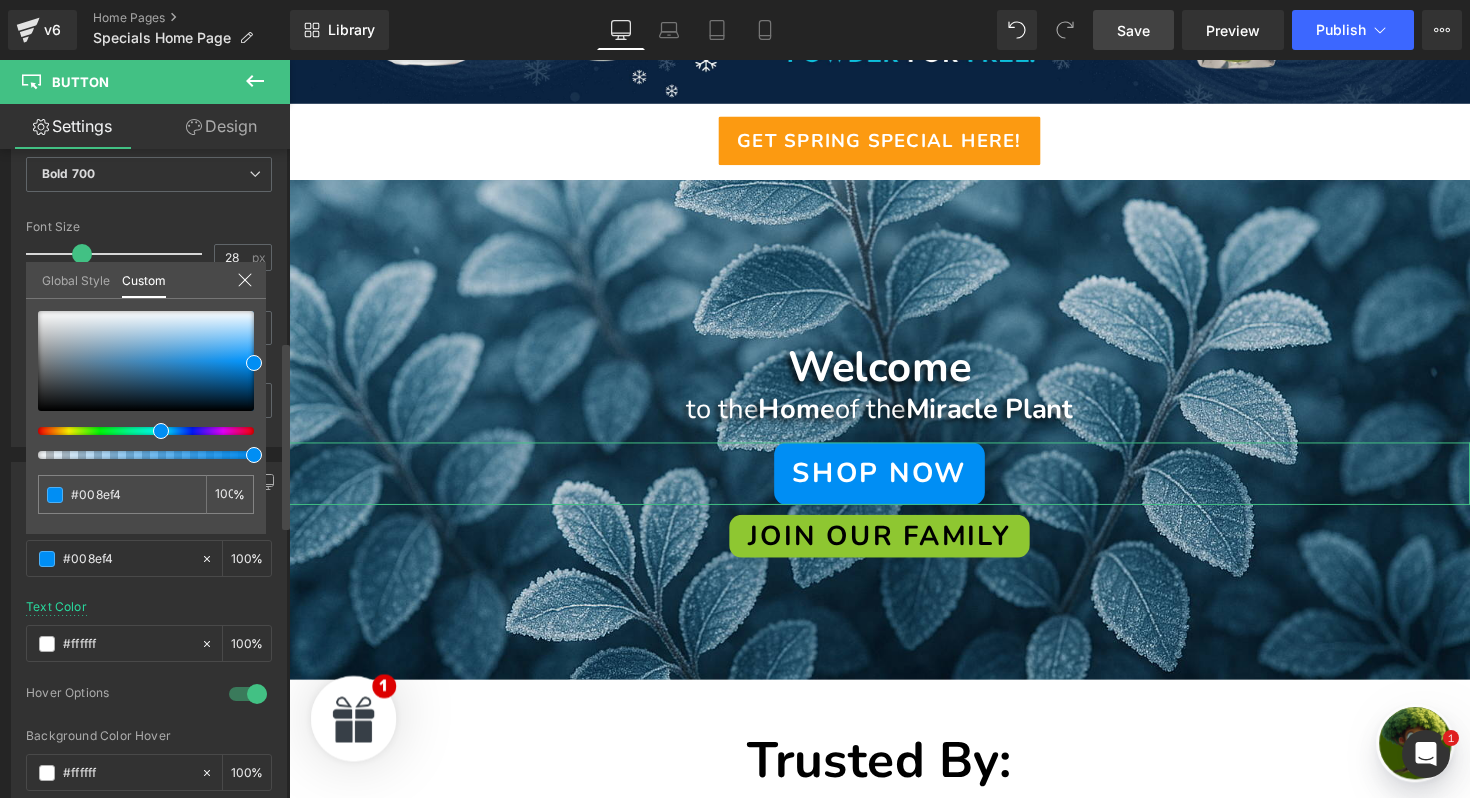 type on "#005df4" 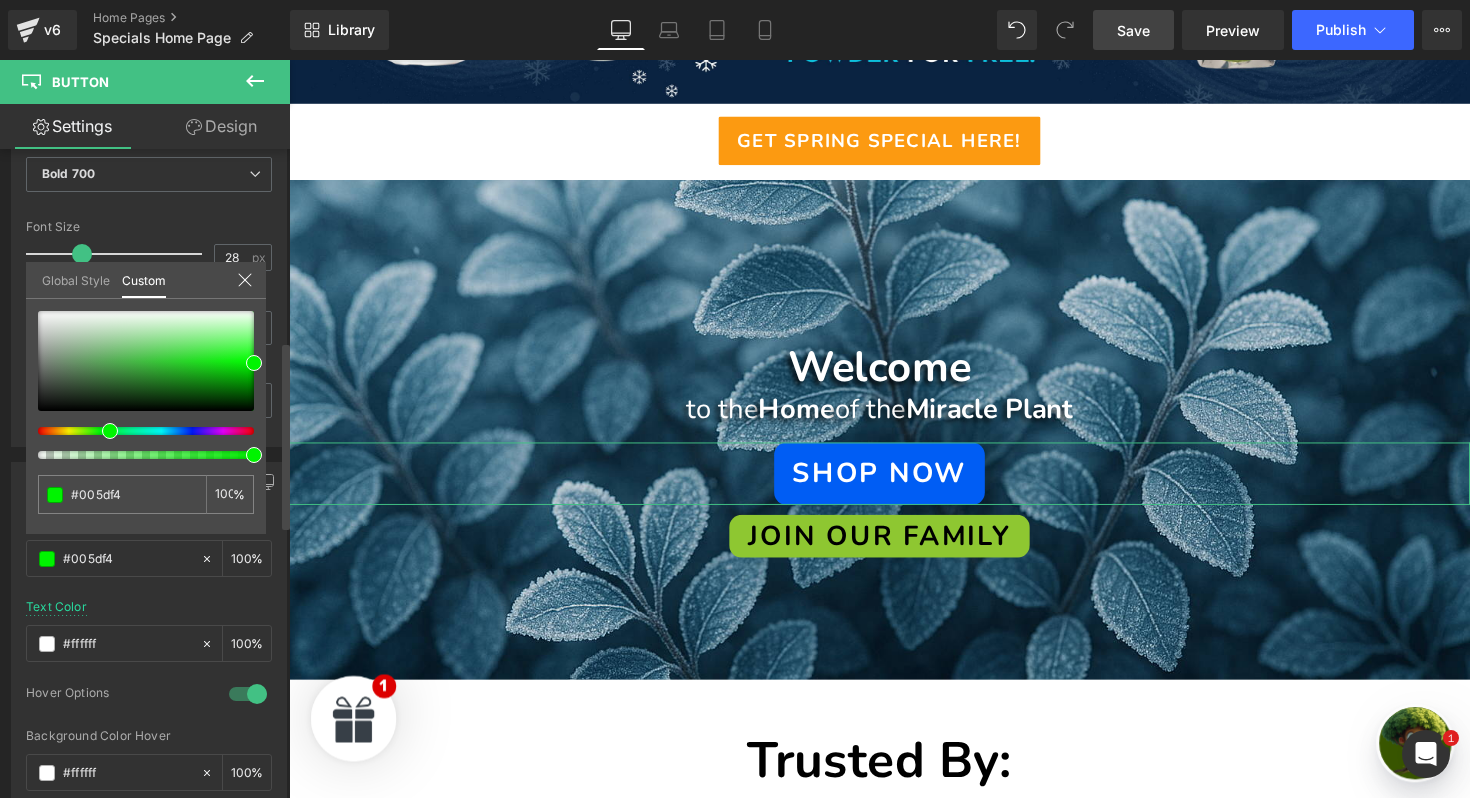 type on "#00f400" 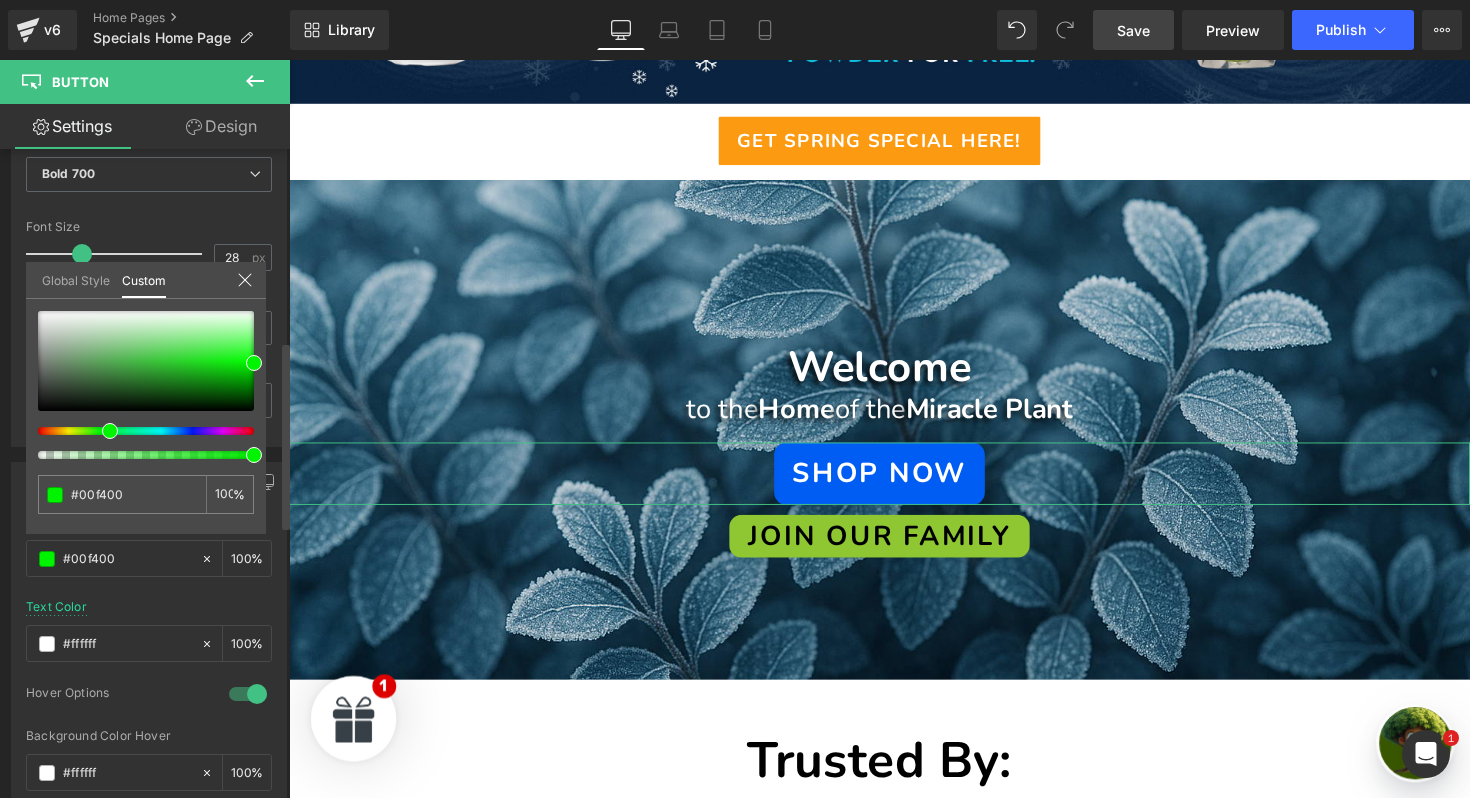 type on "#45f400" 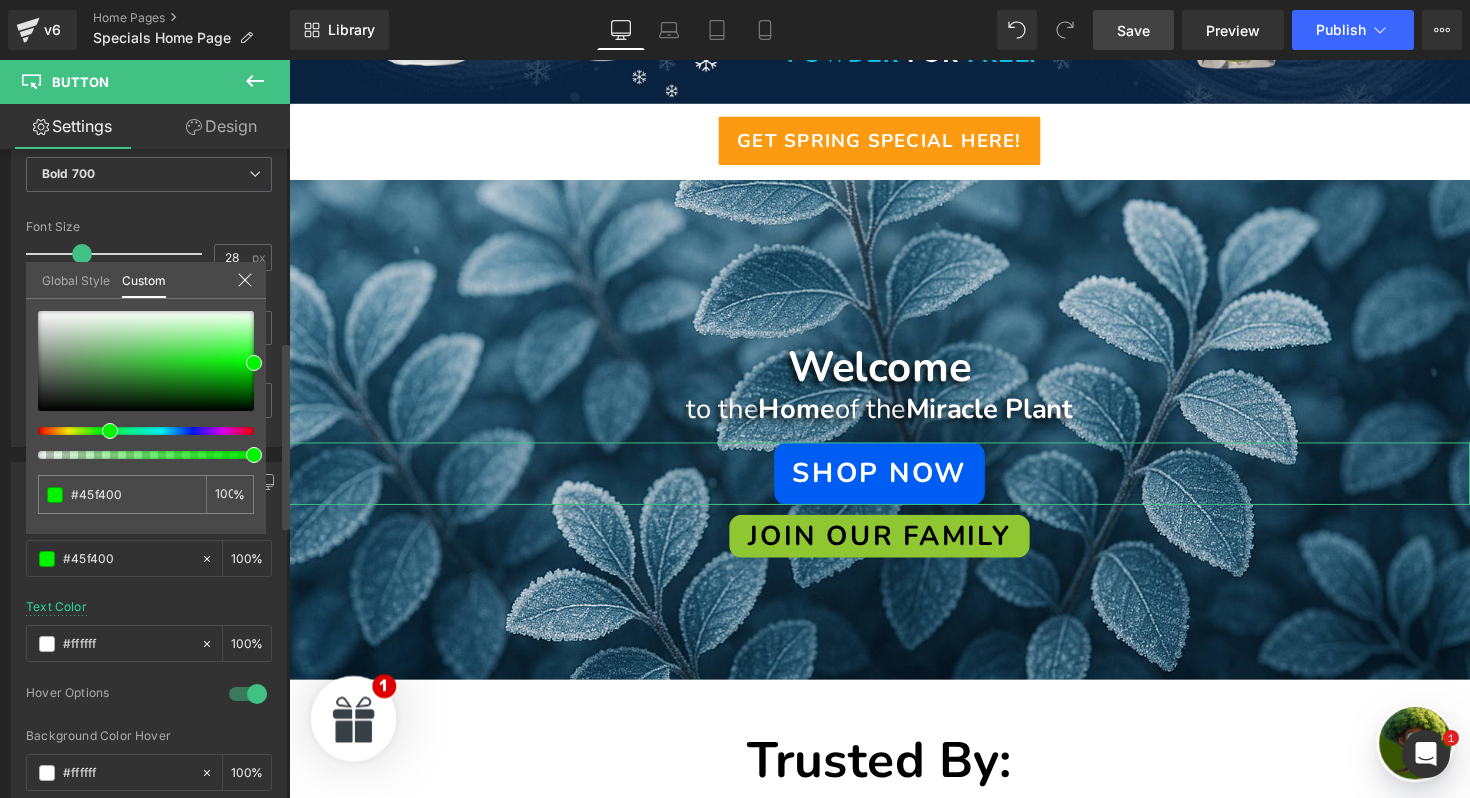 type on "#65f400" 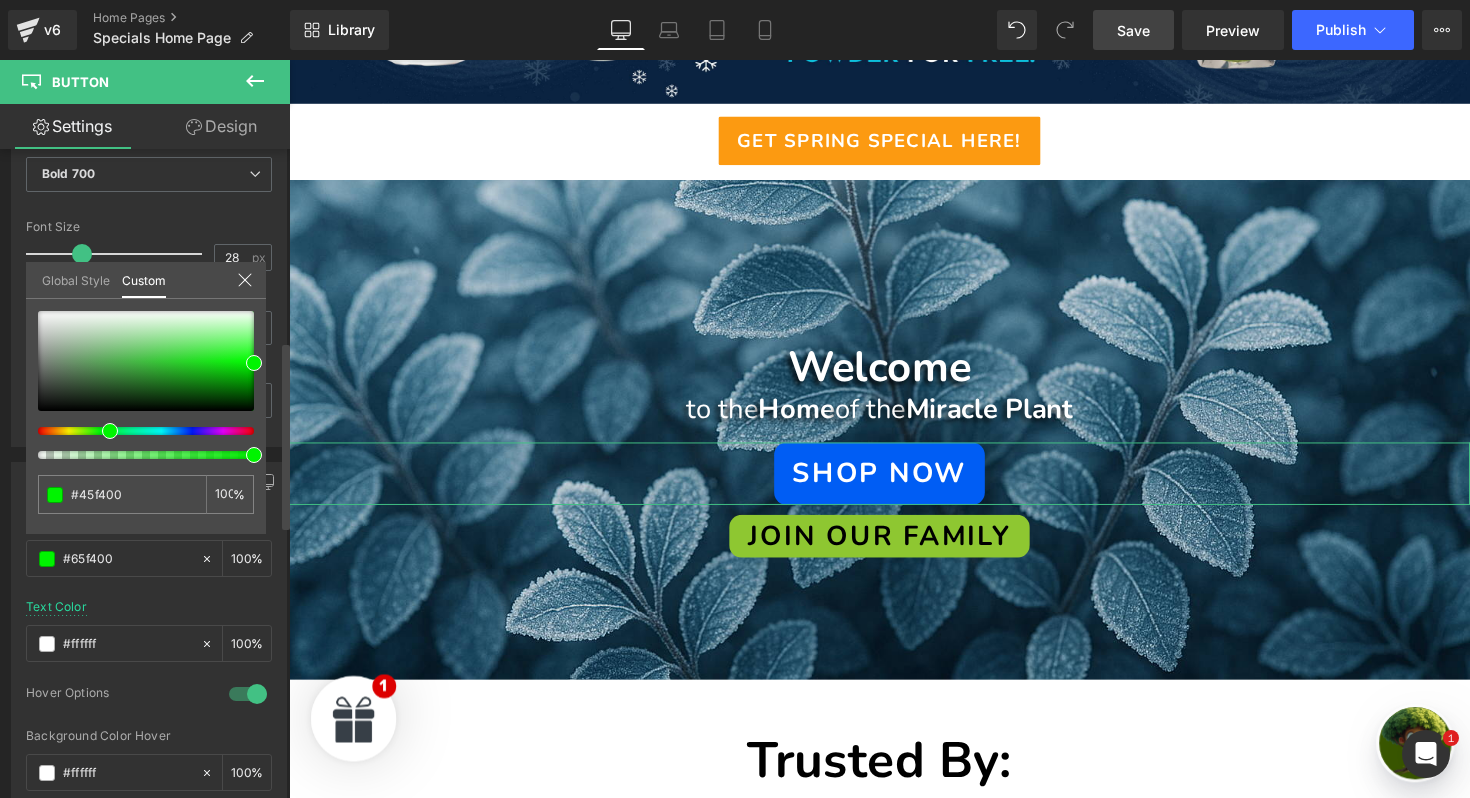 type on "#65f400" 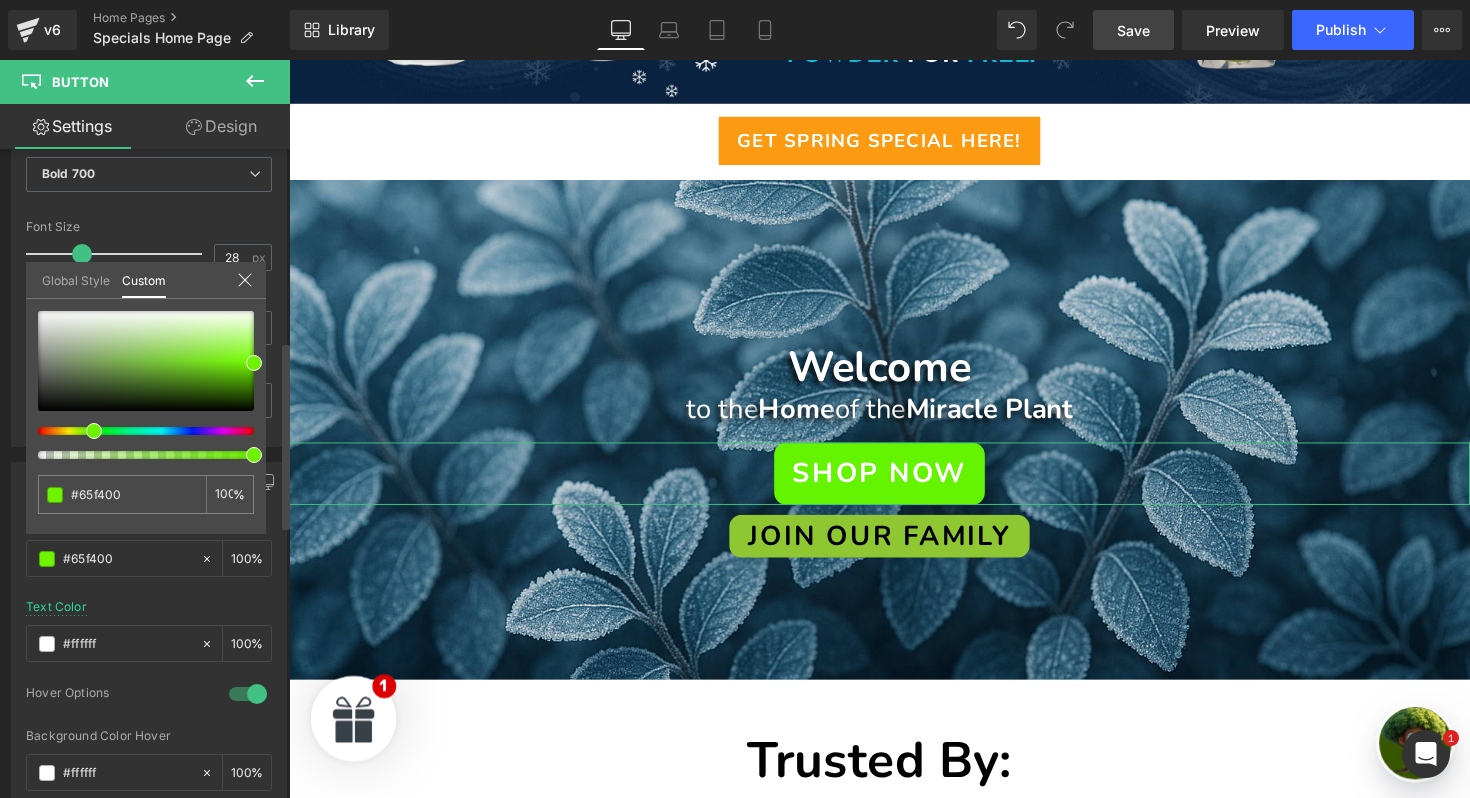 type on "#72f400" 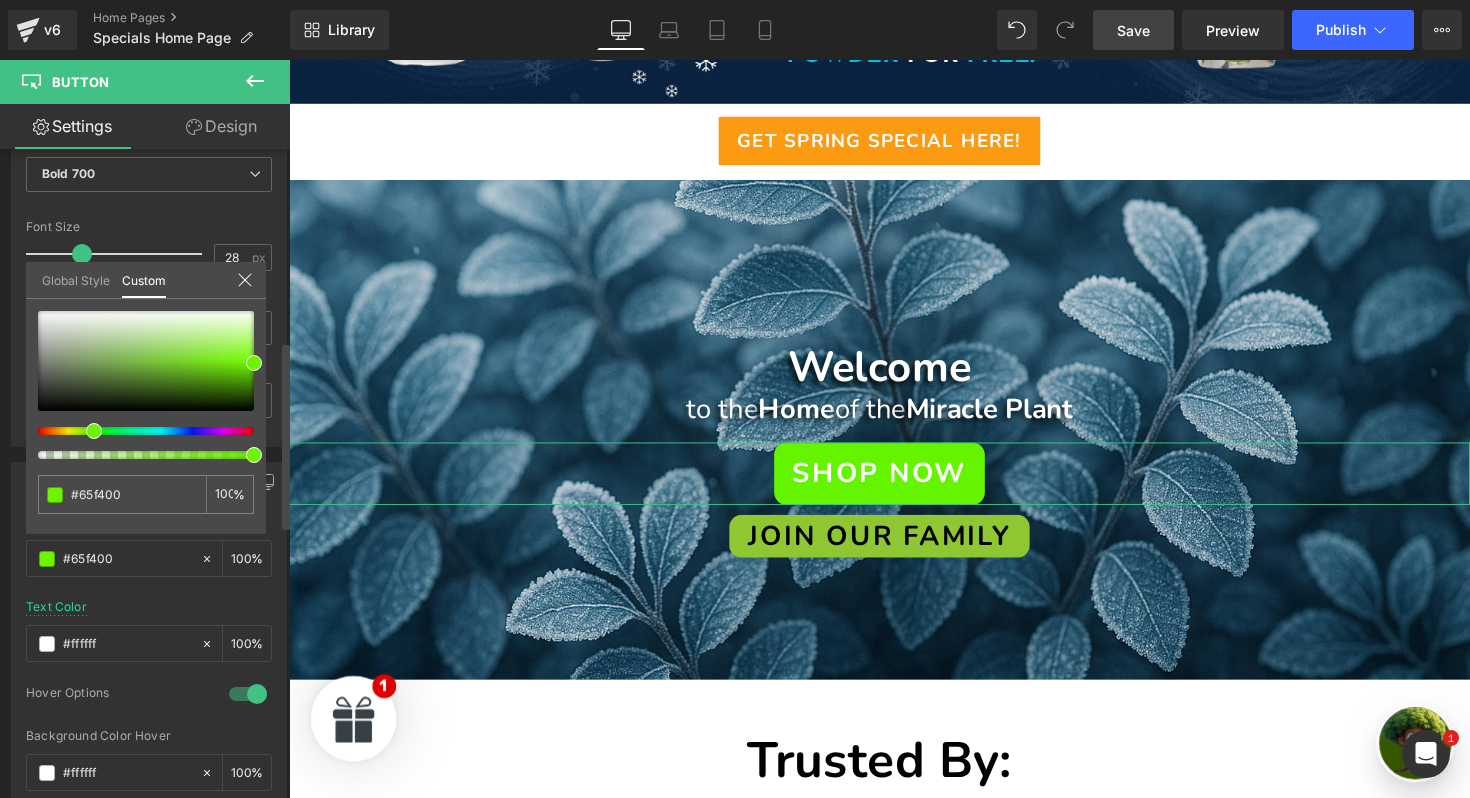 type on "#72f400" 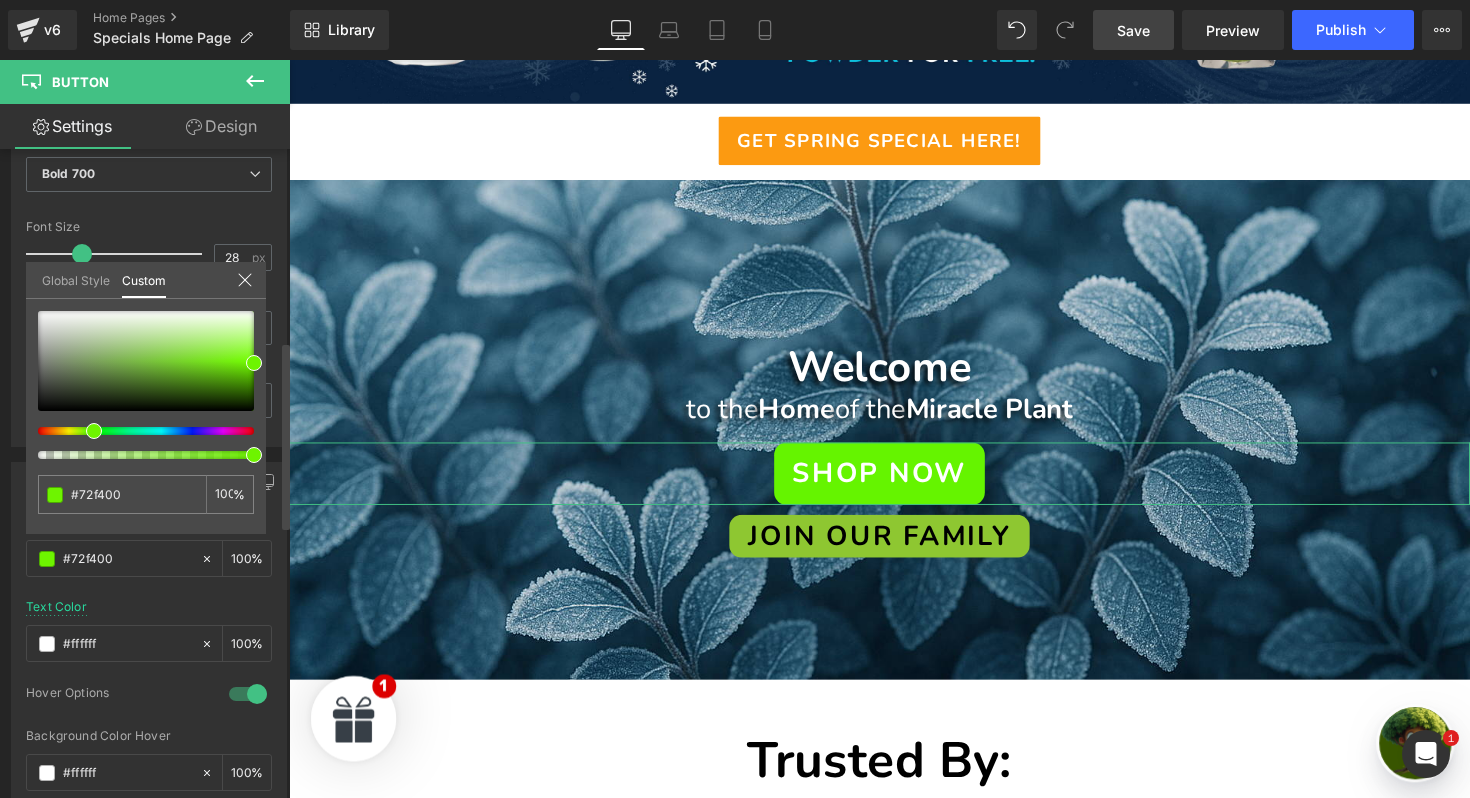 type on "#8ef400" 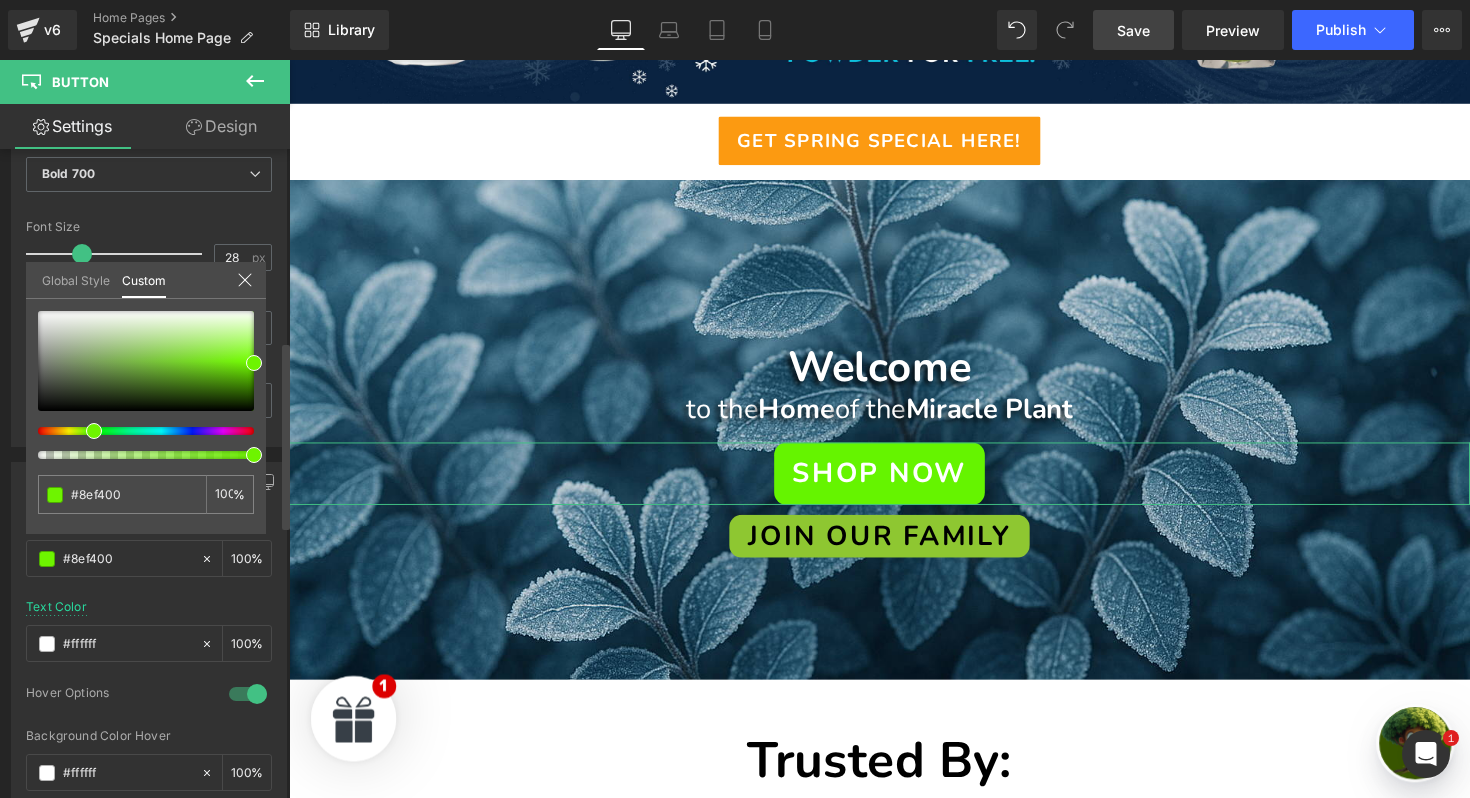 type on "#abf400" 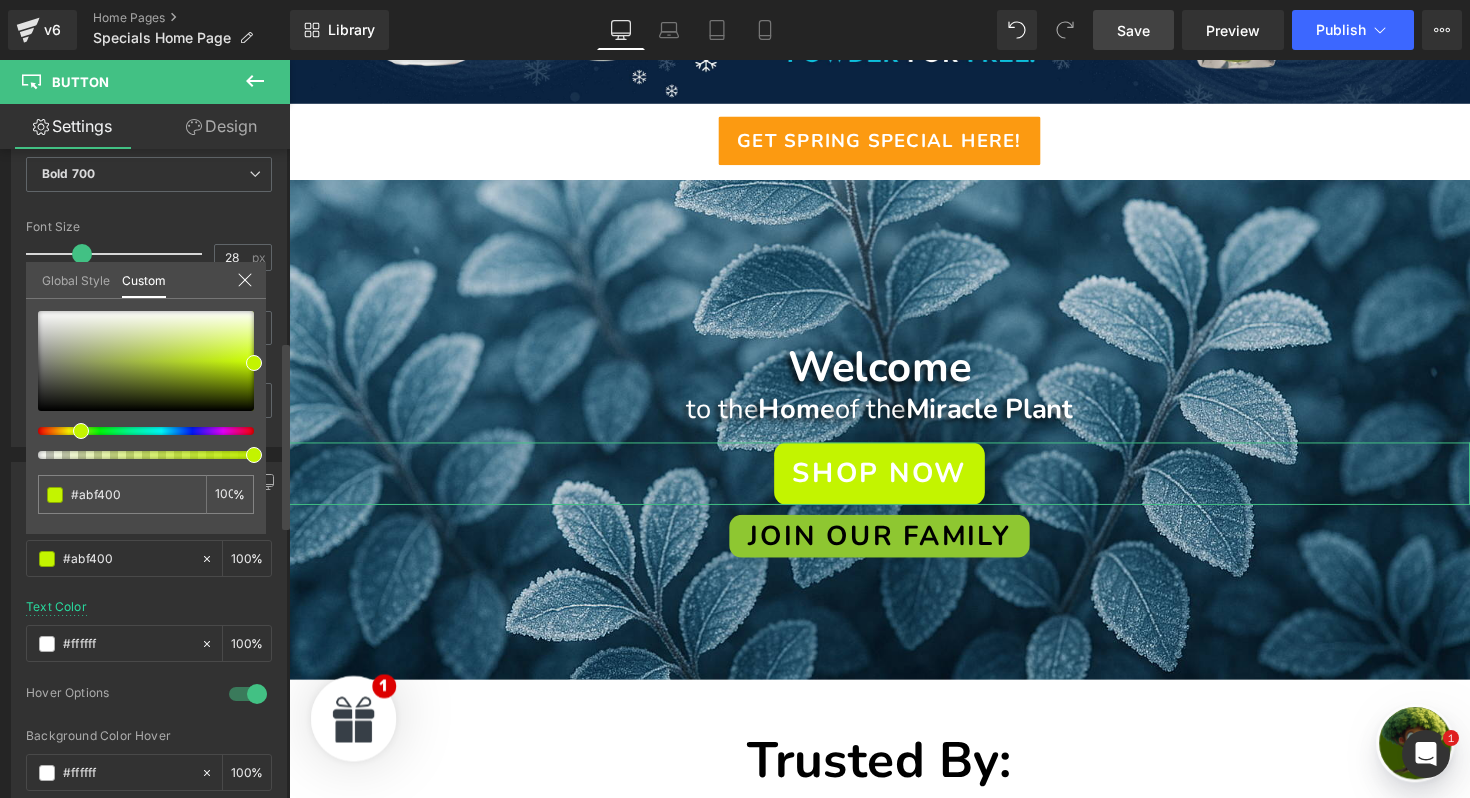 type on "#c3f400" 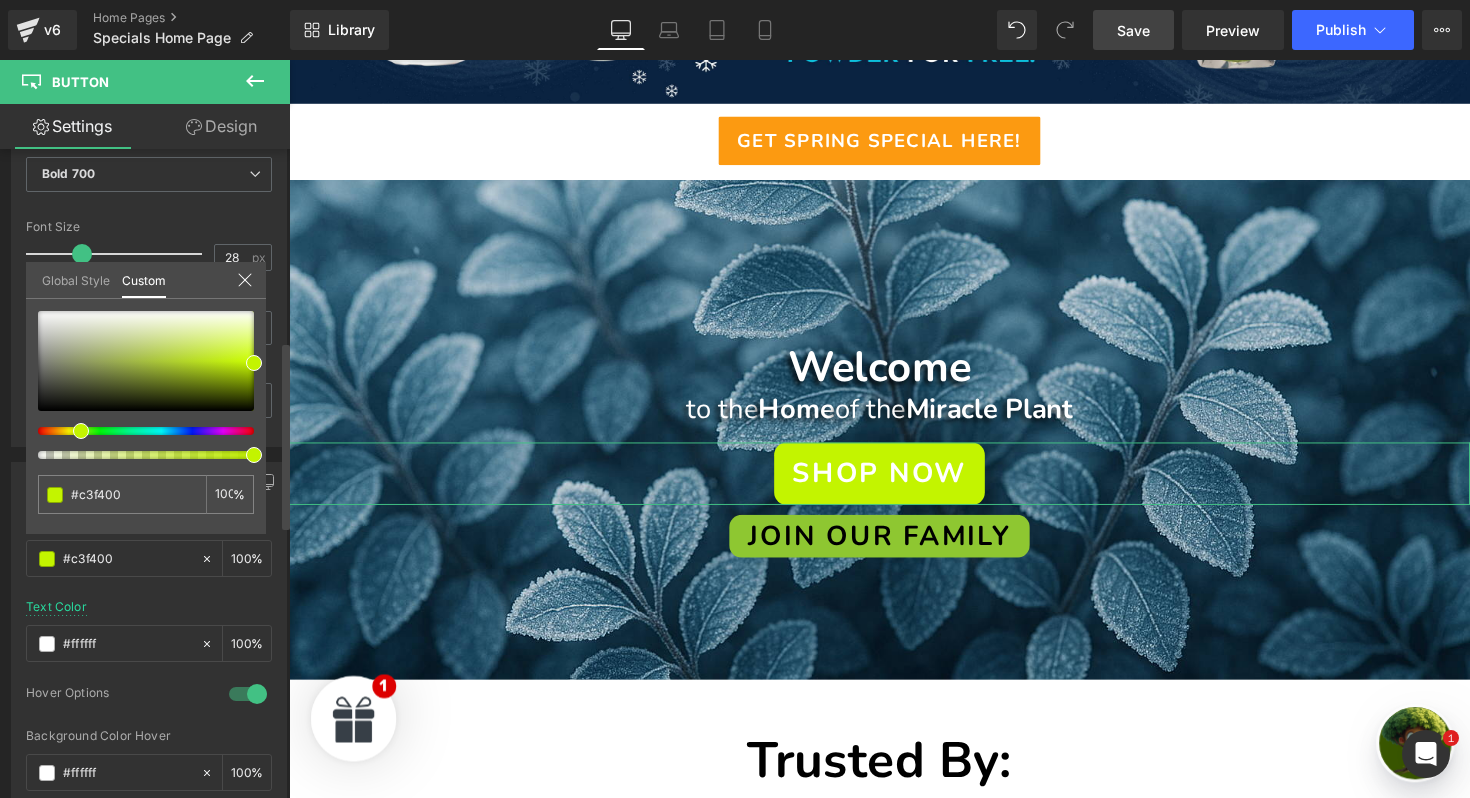 type on "#d8f400" 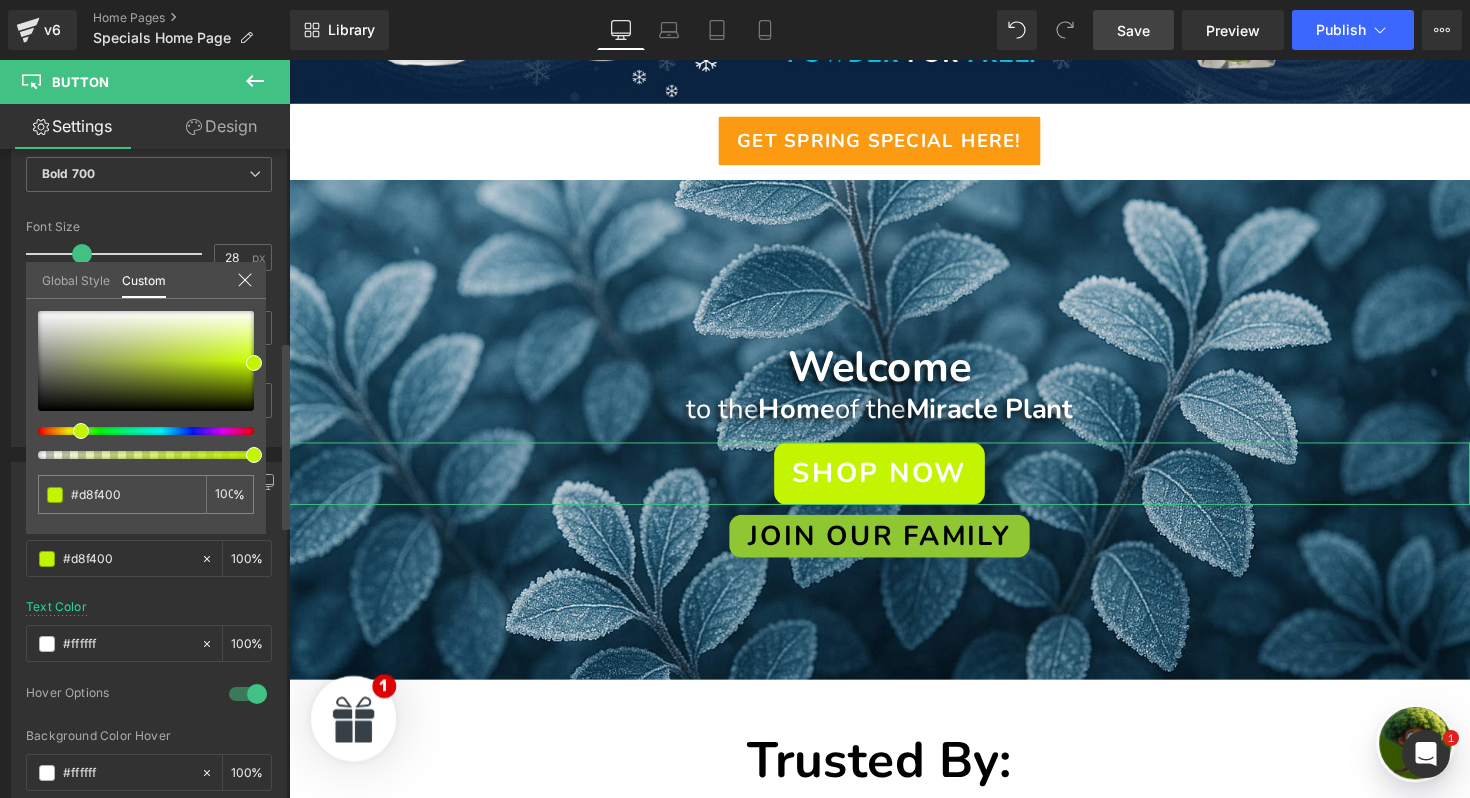 type on "#e8f400" 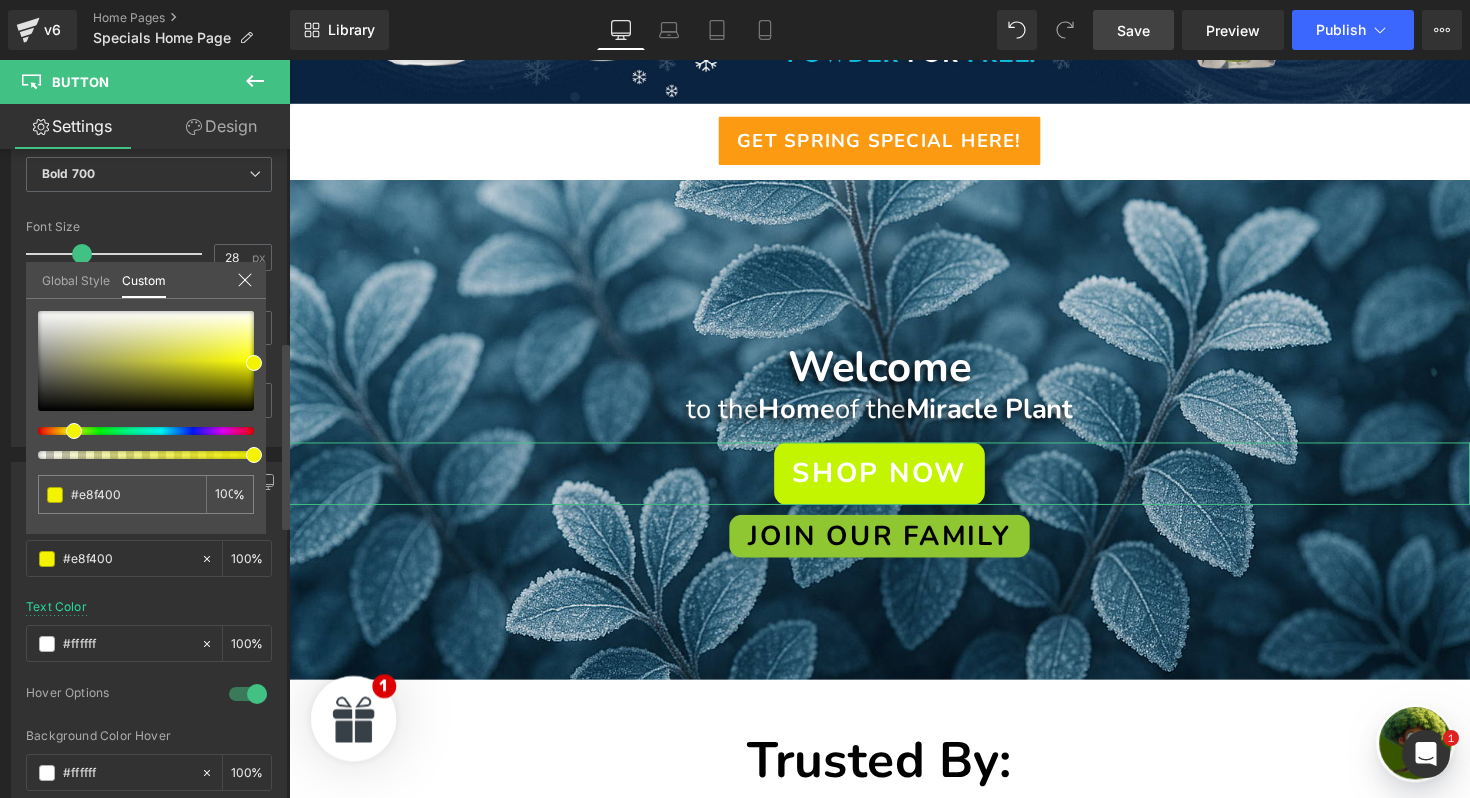 type on "#f4f400" 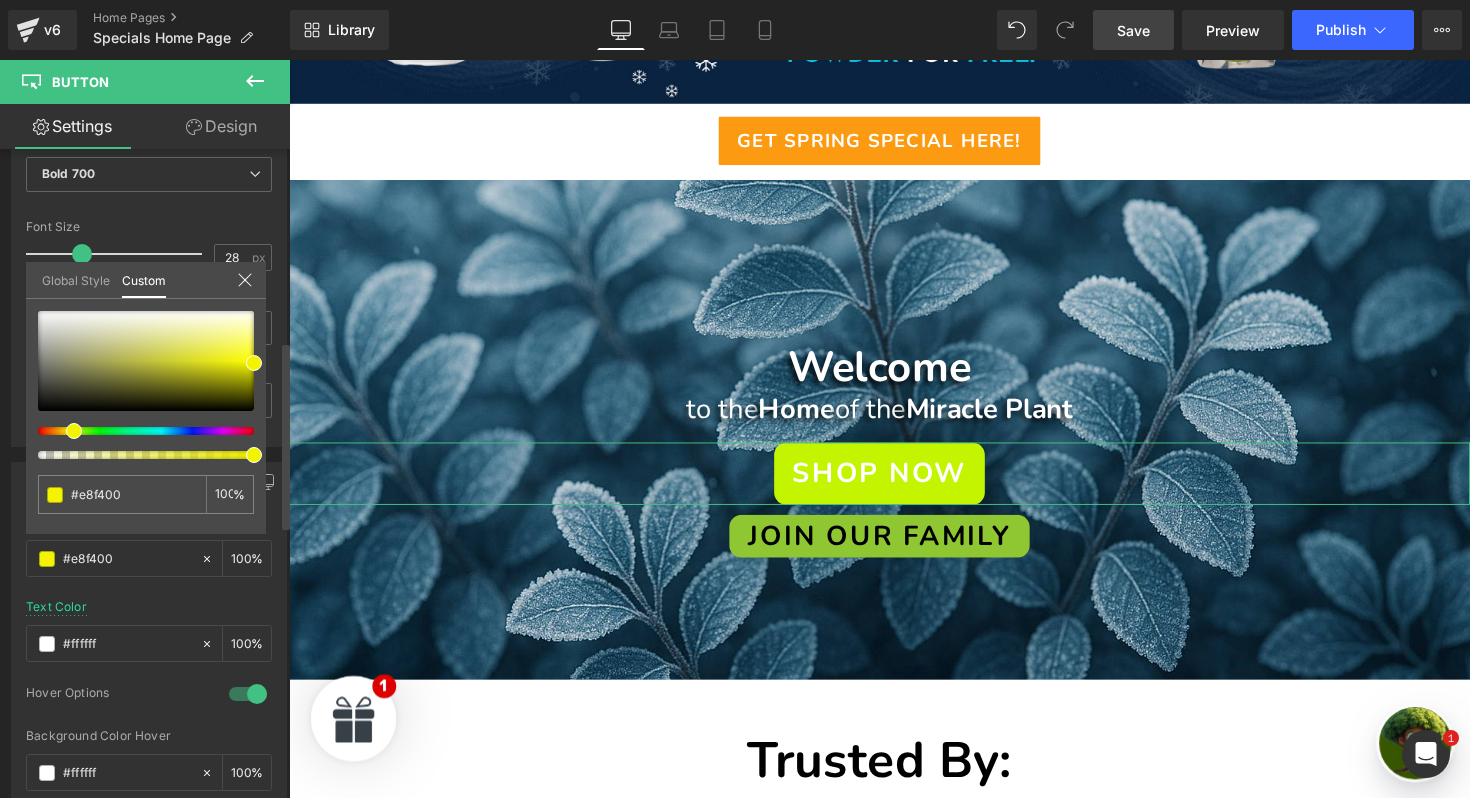 type on "#f4f400" 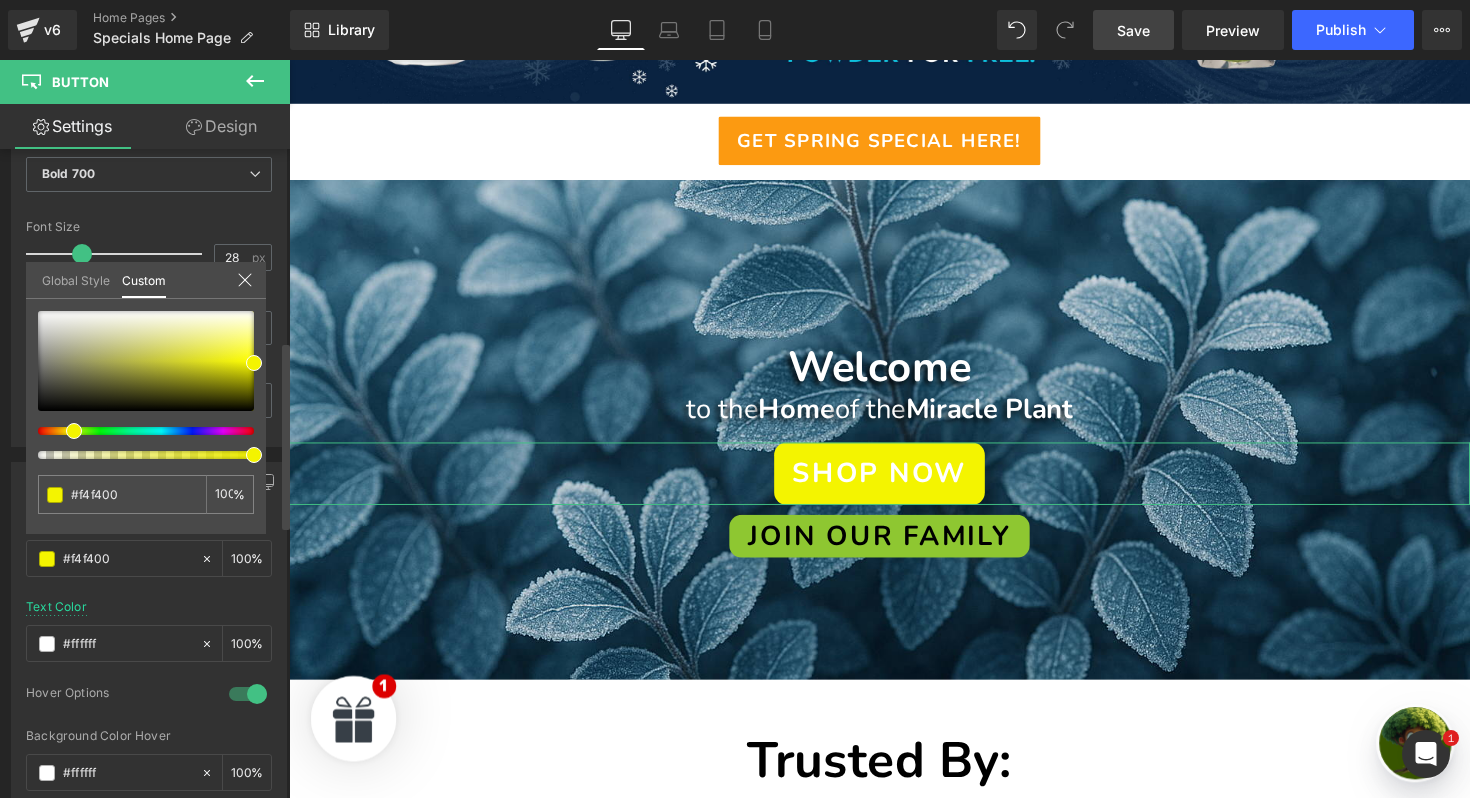 type on "#f4ec00" 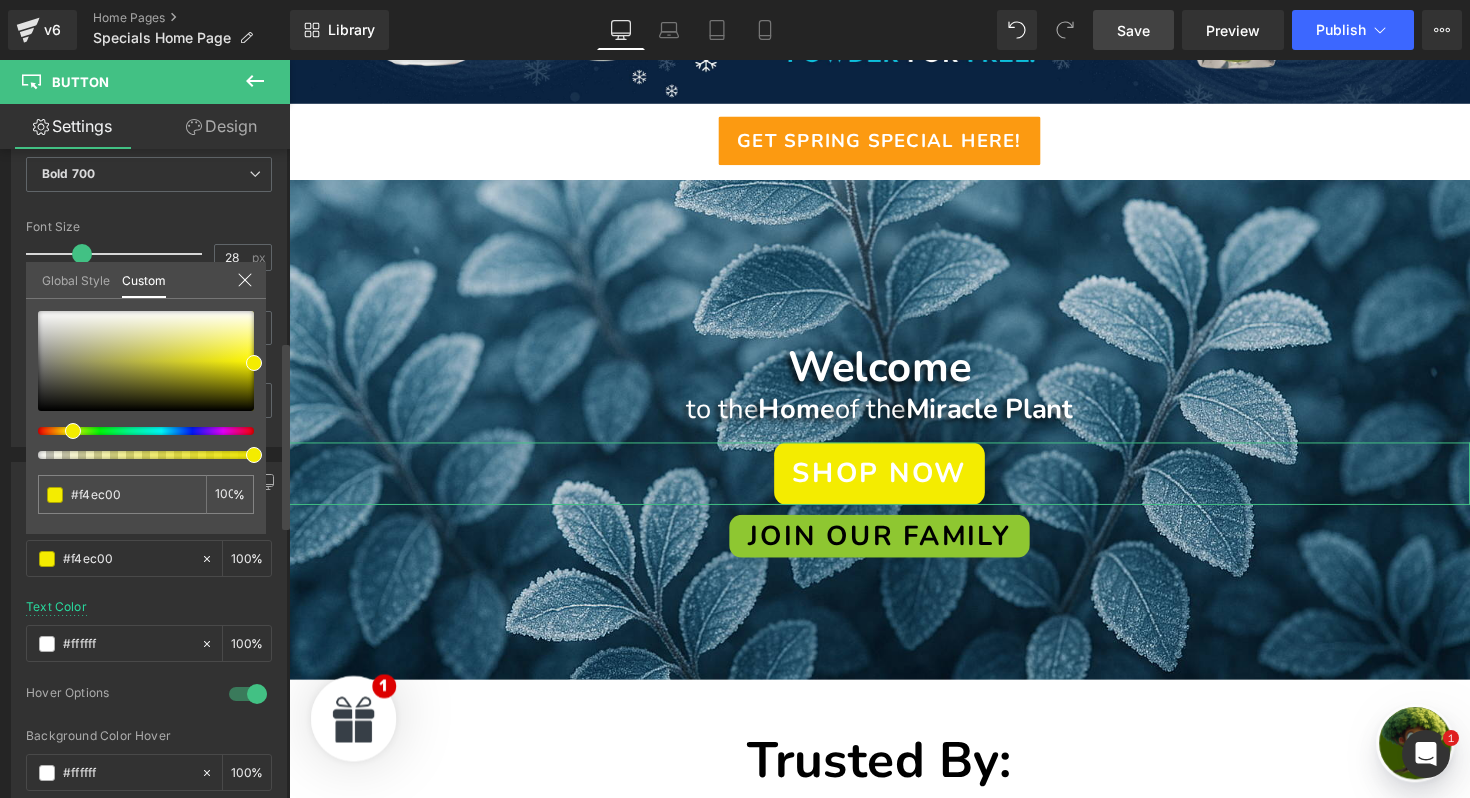type on "#f4e800" 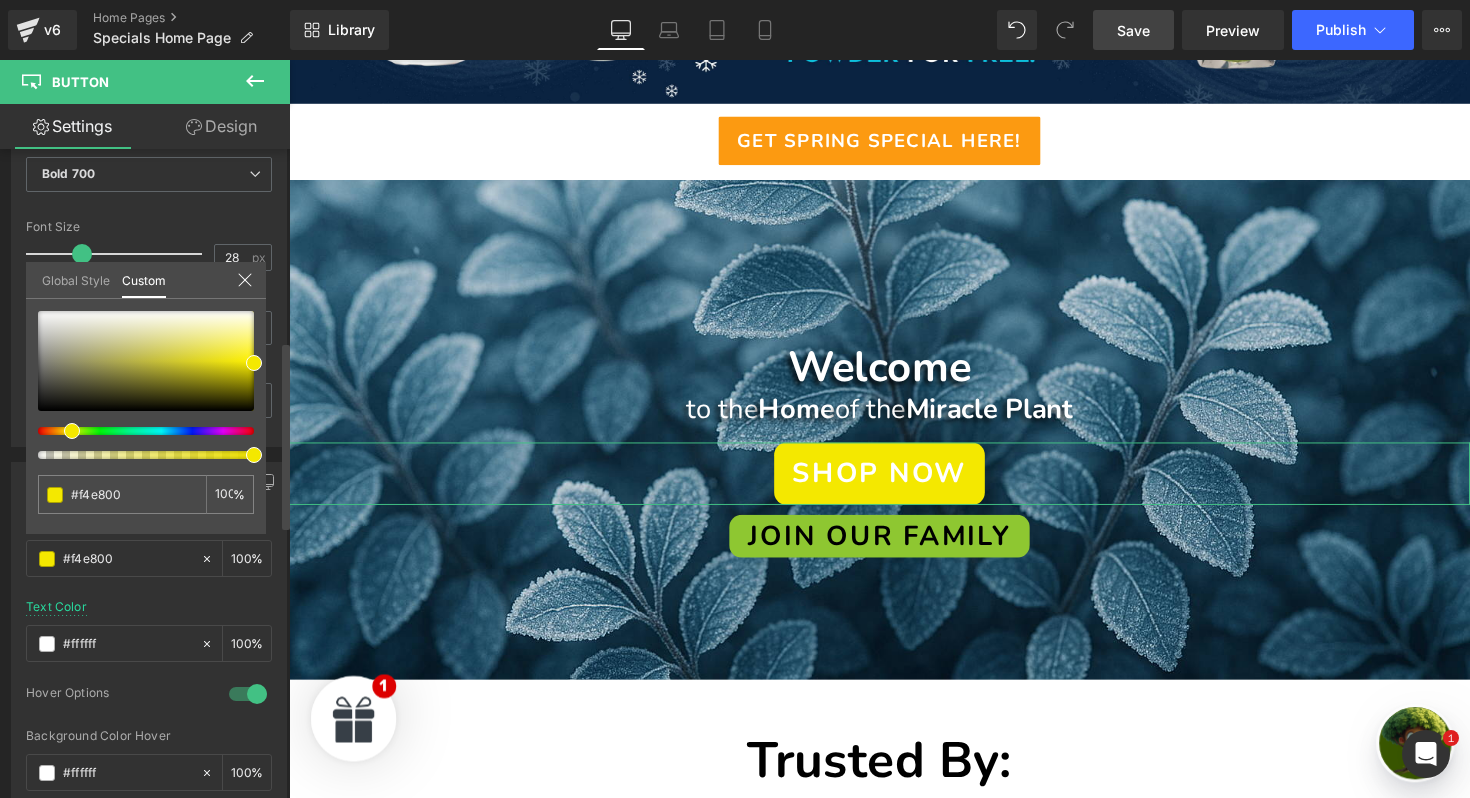 drag, startPoint x: 162, startPoint y: 433, endPoint x: 66, endPoint y: 433, distance: 96 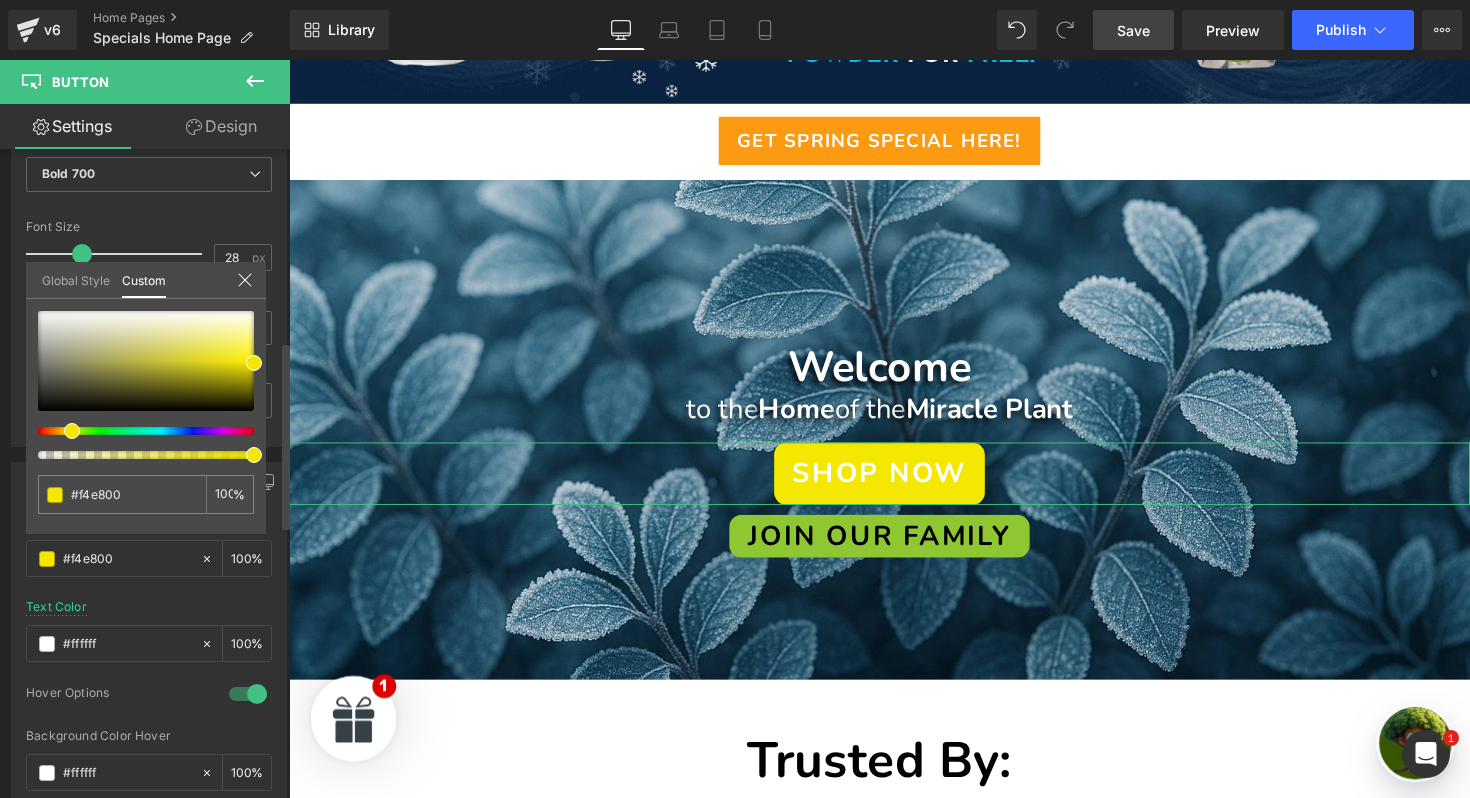 click at bounding box center (72, 431) 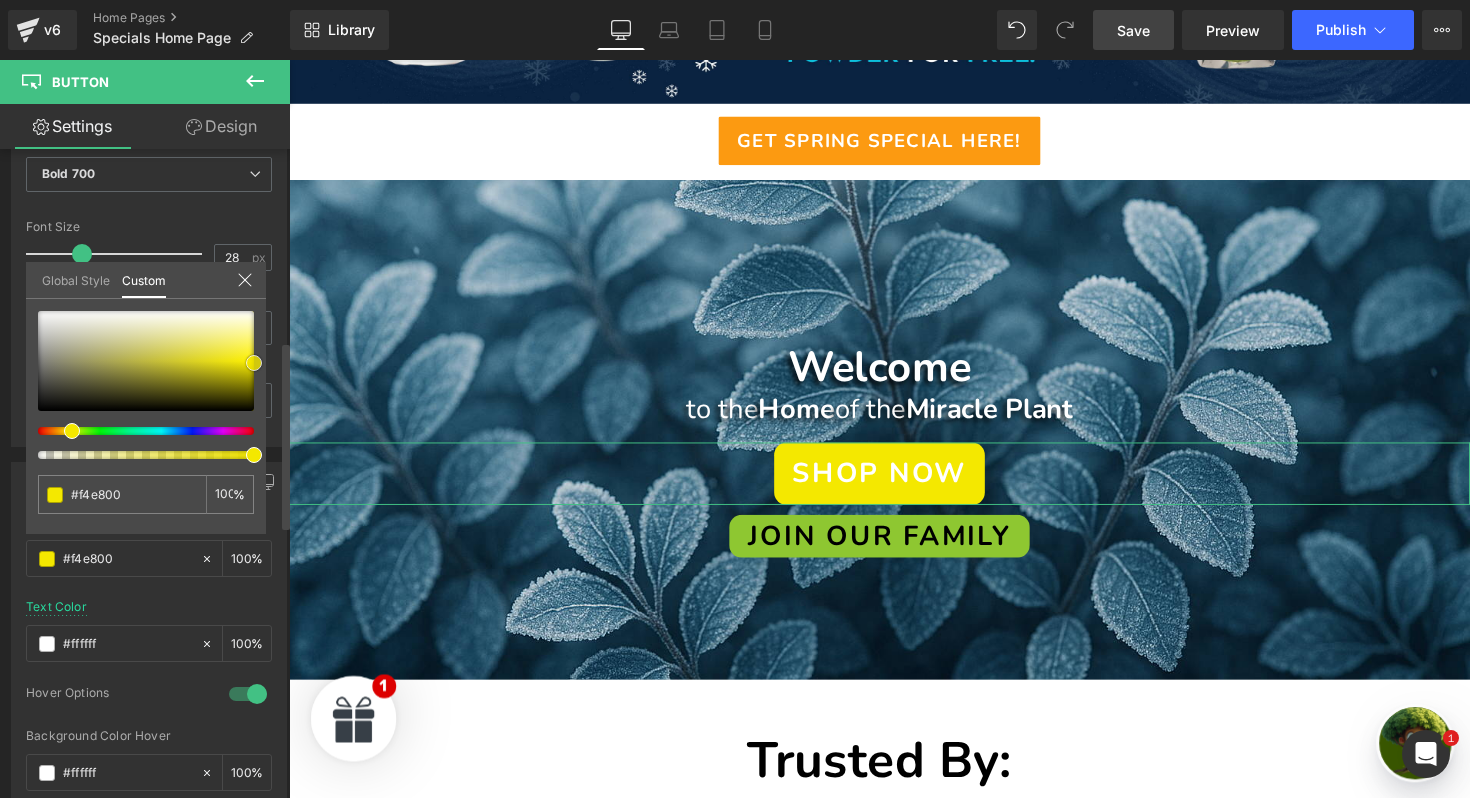 type on "#f9ed00" 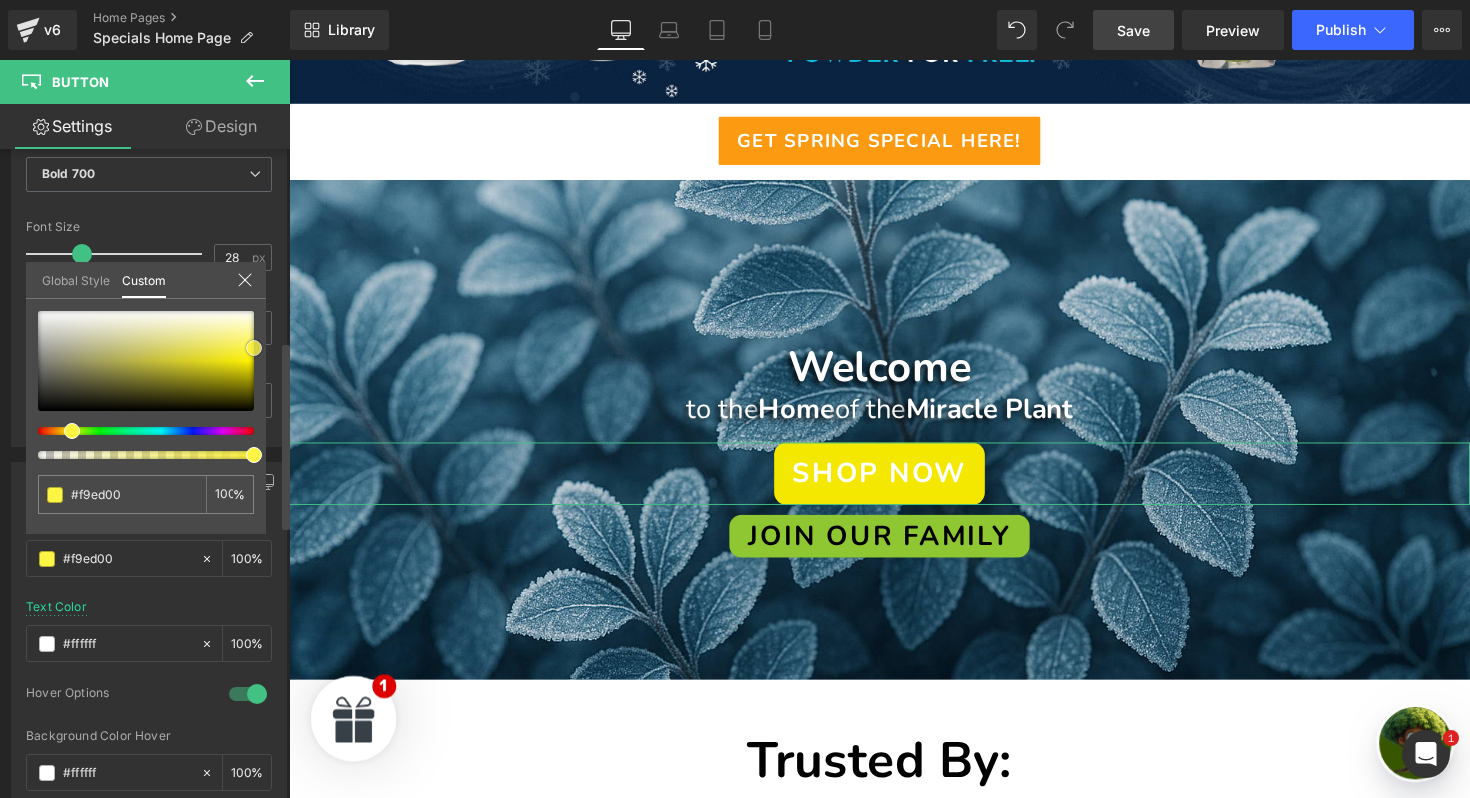 type on "#fff53d" 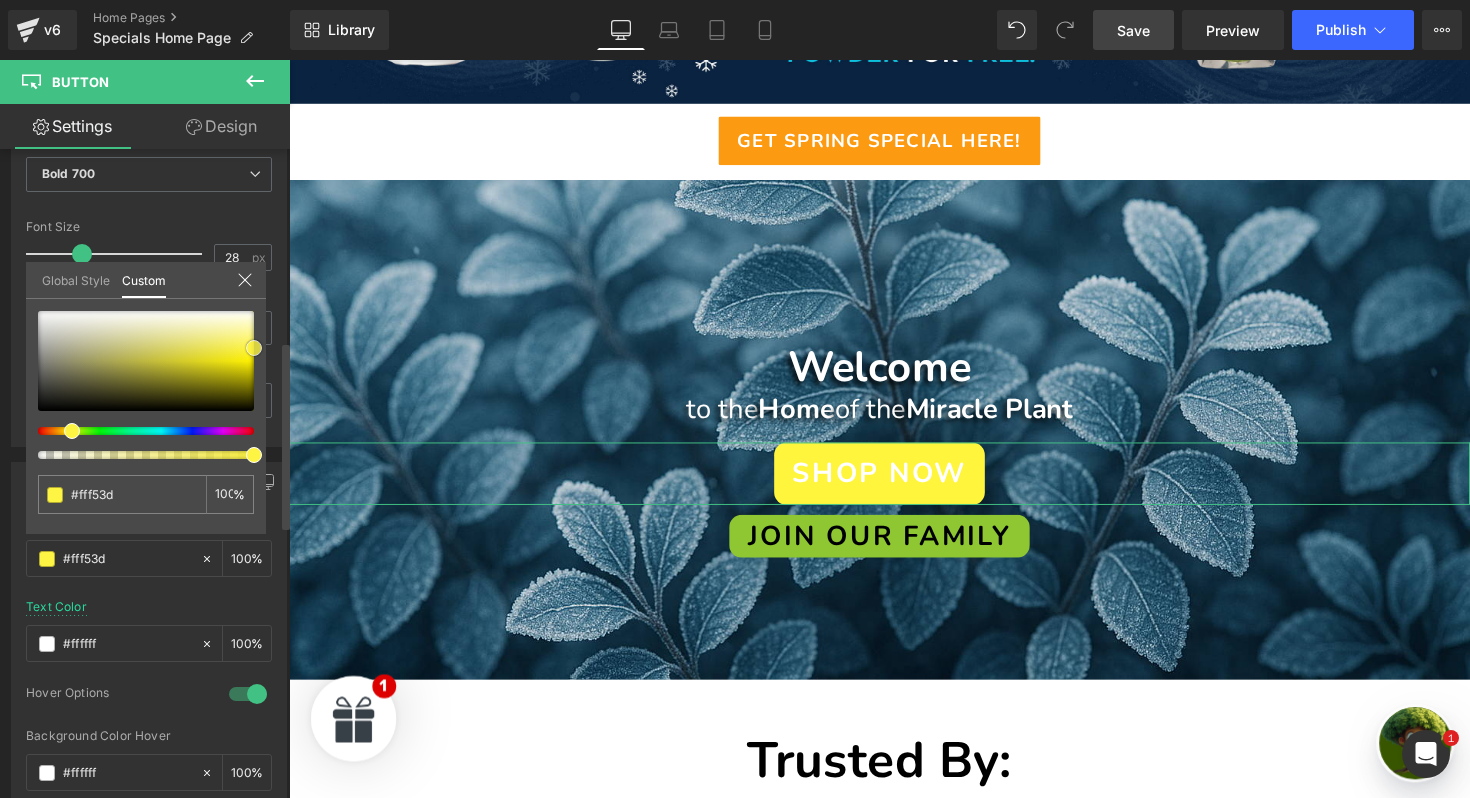 type on "#fef443" 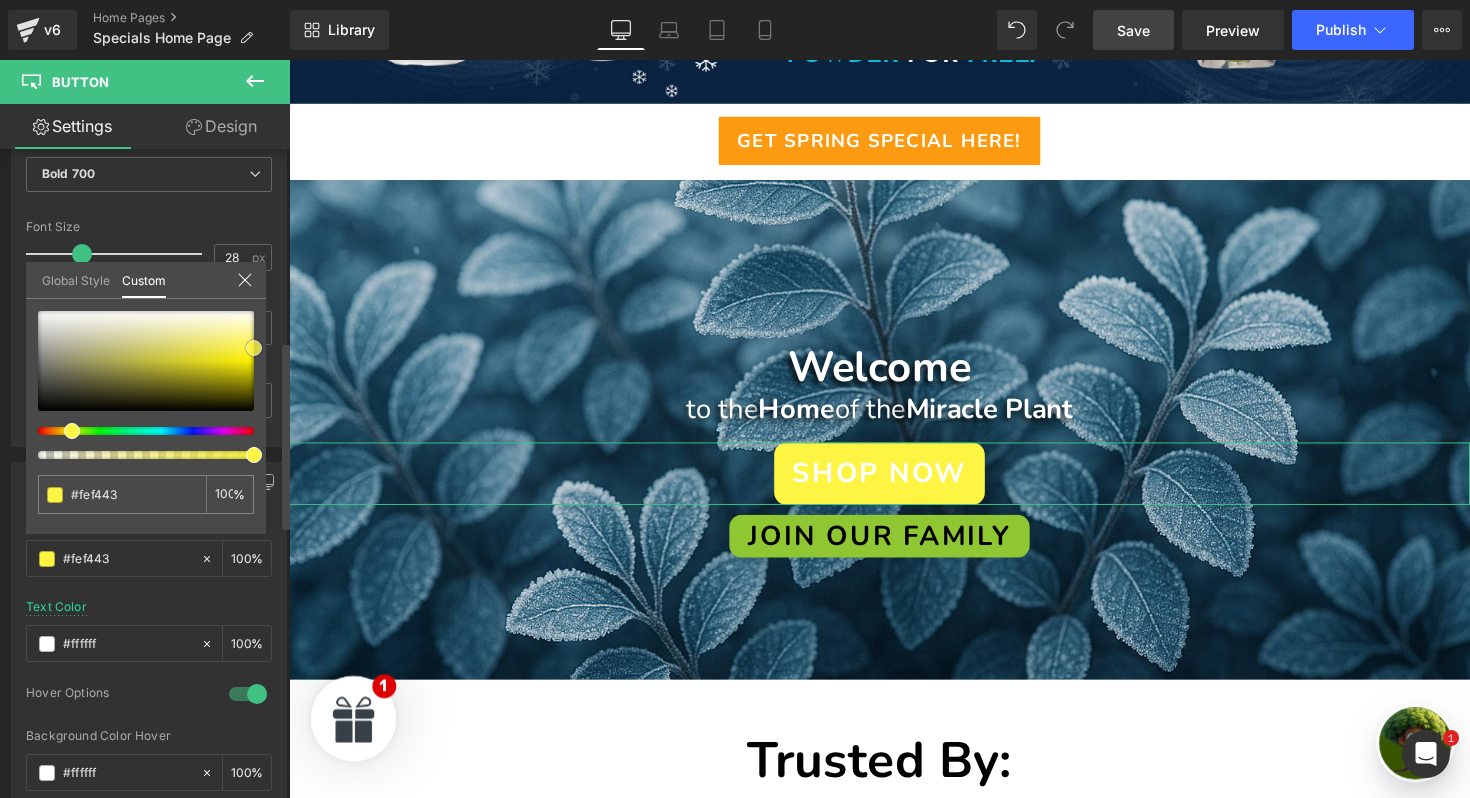 type on "#fef448" 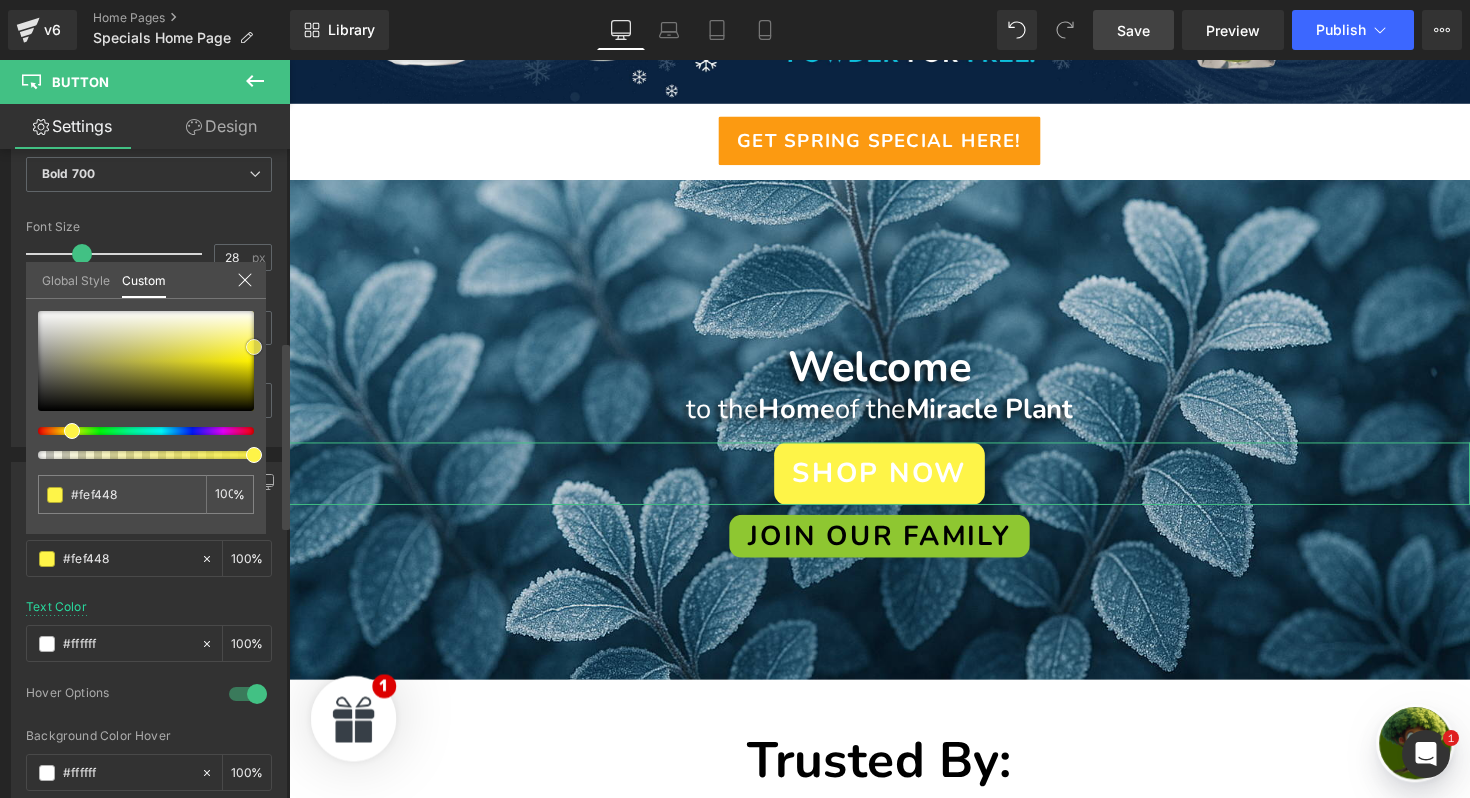 type on "#fff547" 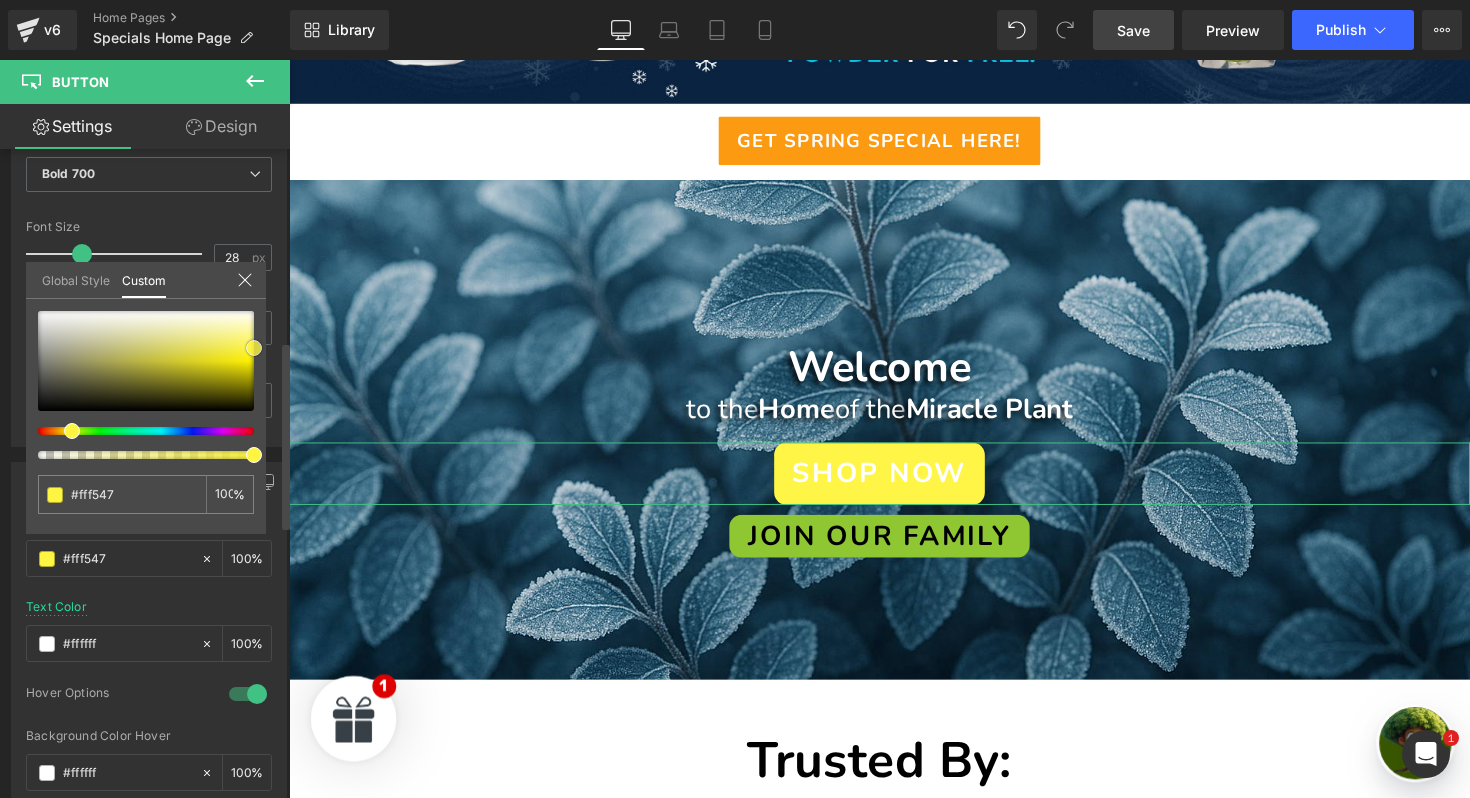 type on "#fef542" 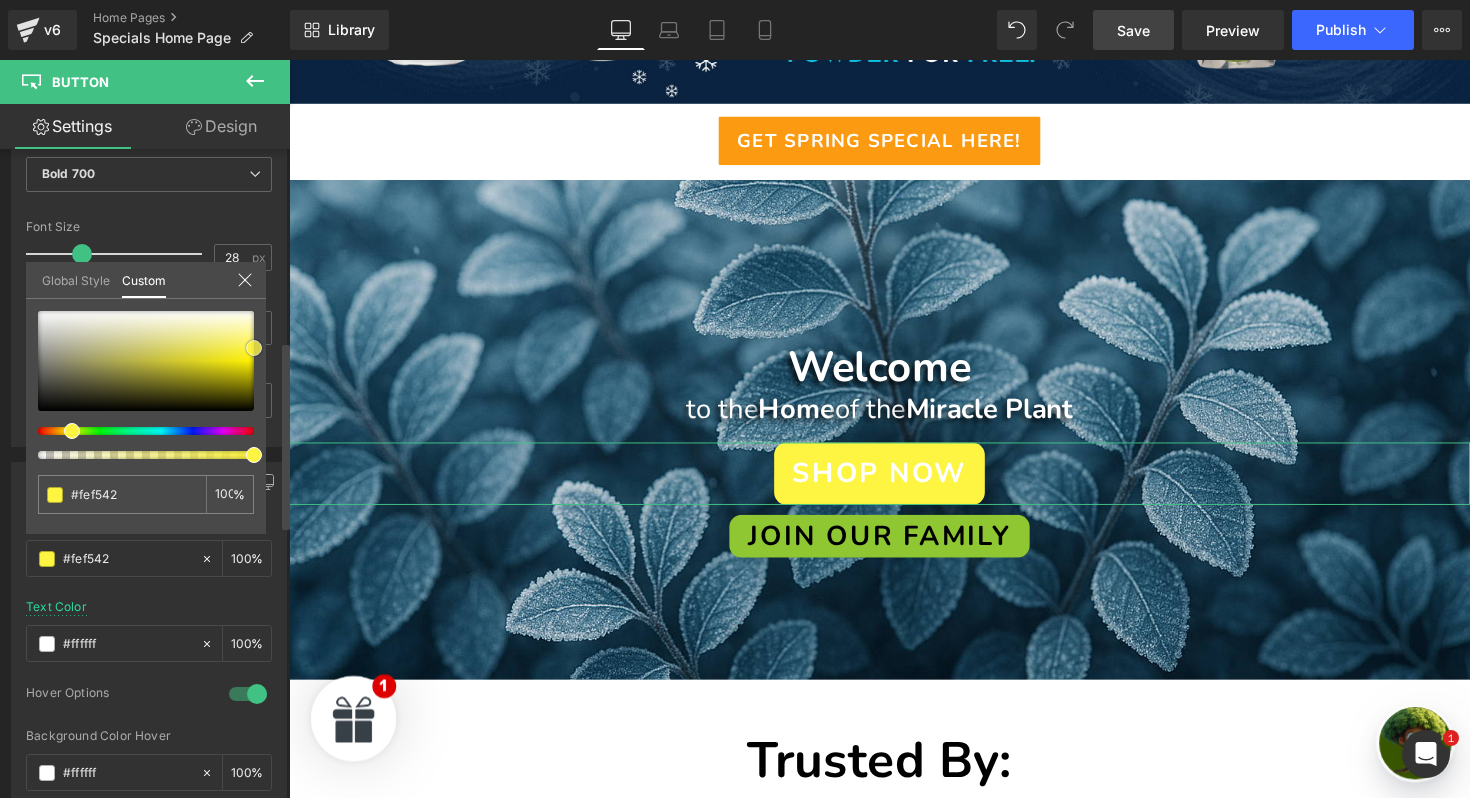 type on "#fef443" 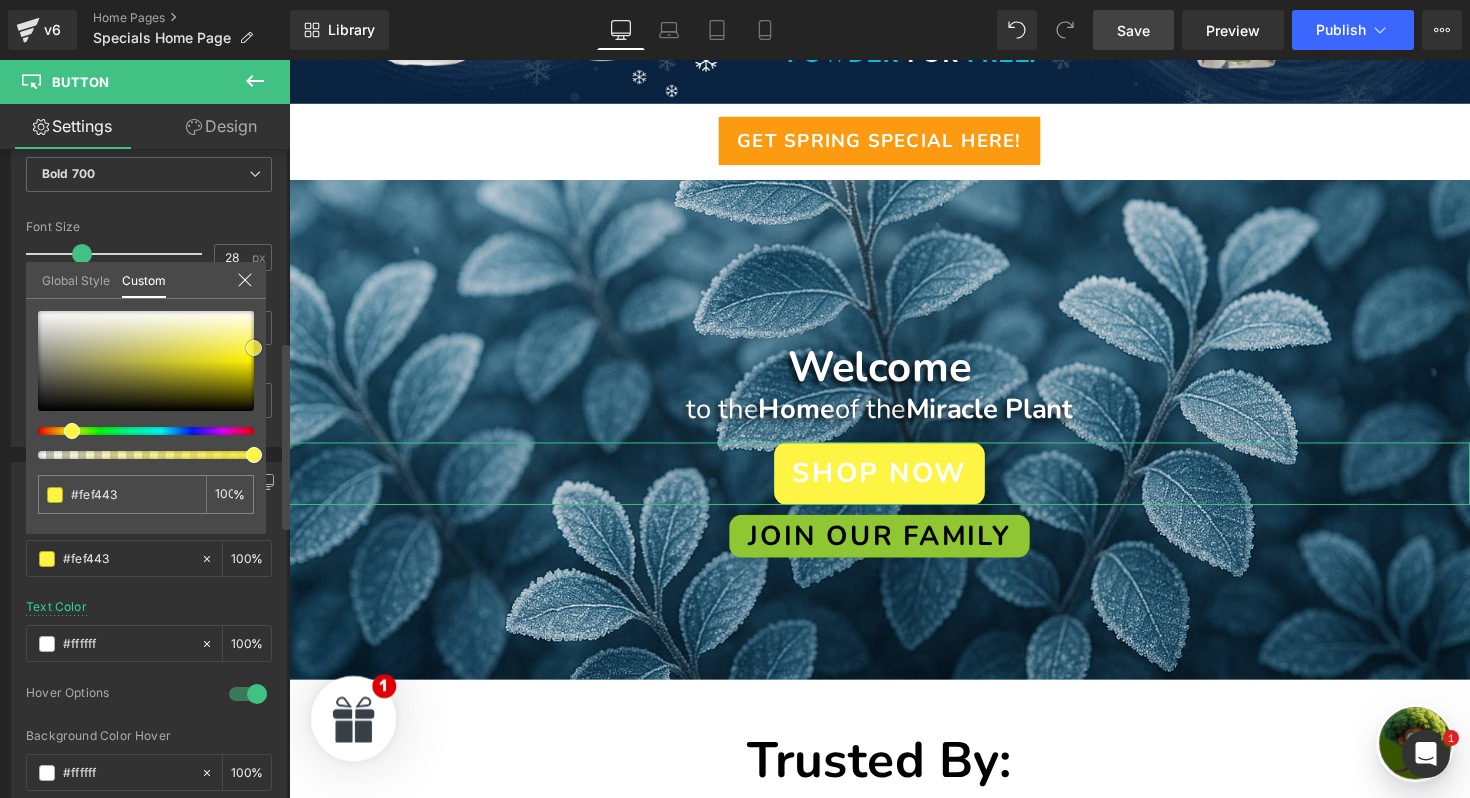 type on "#fef448" 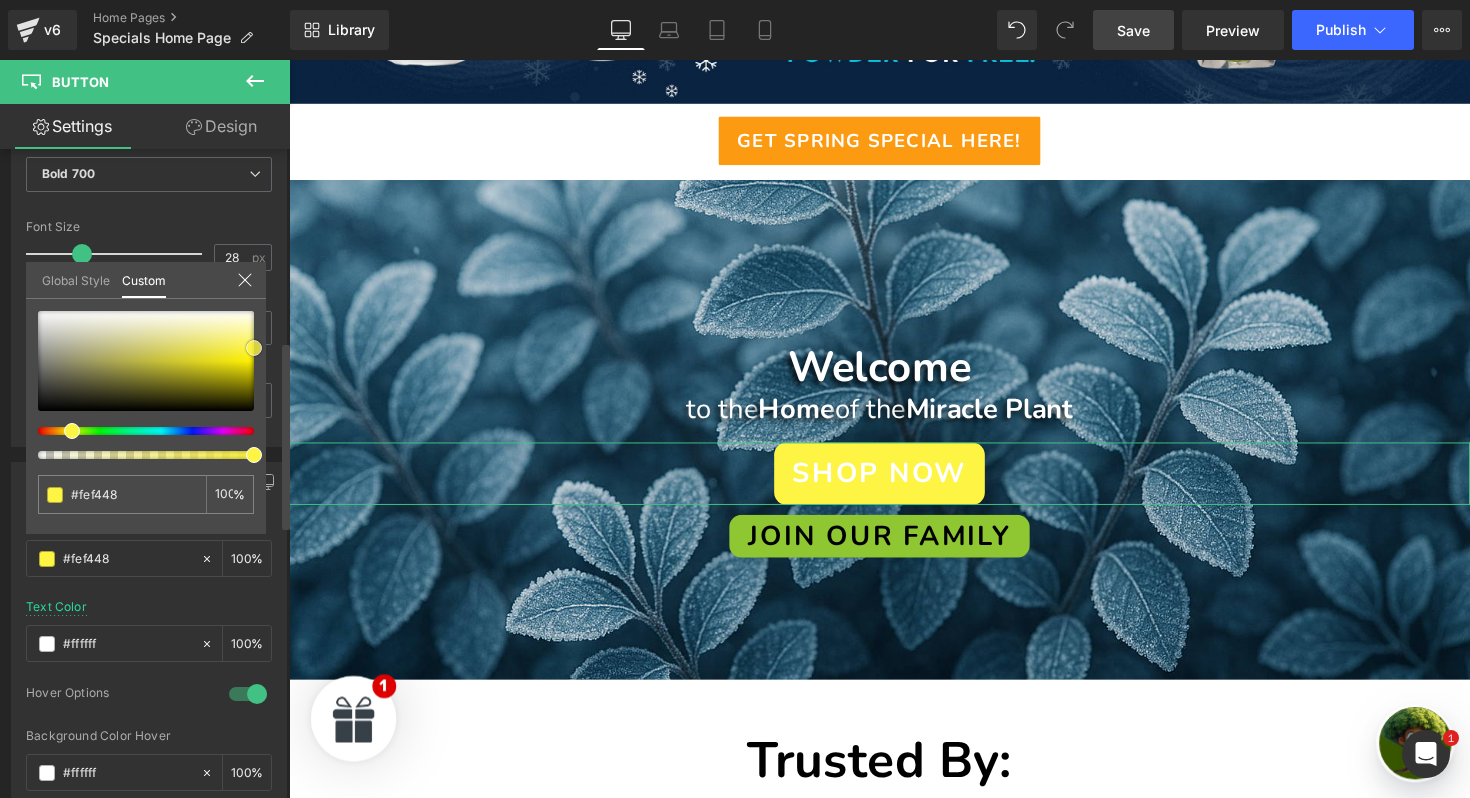 type on "#fff547" 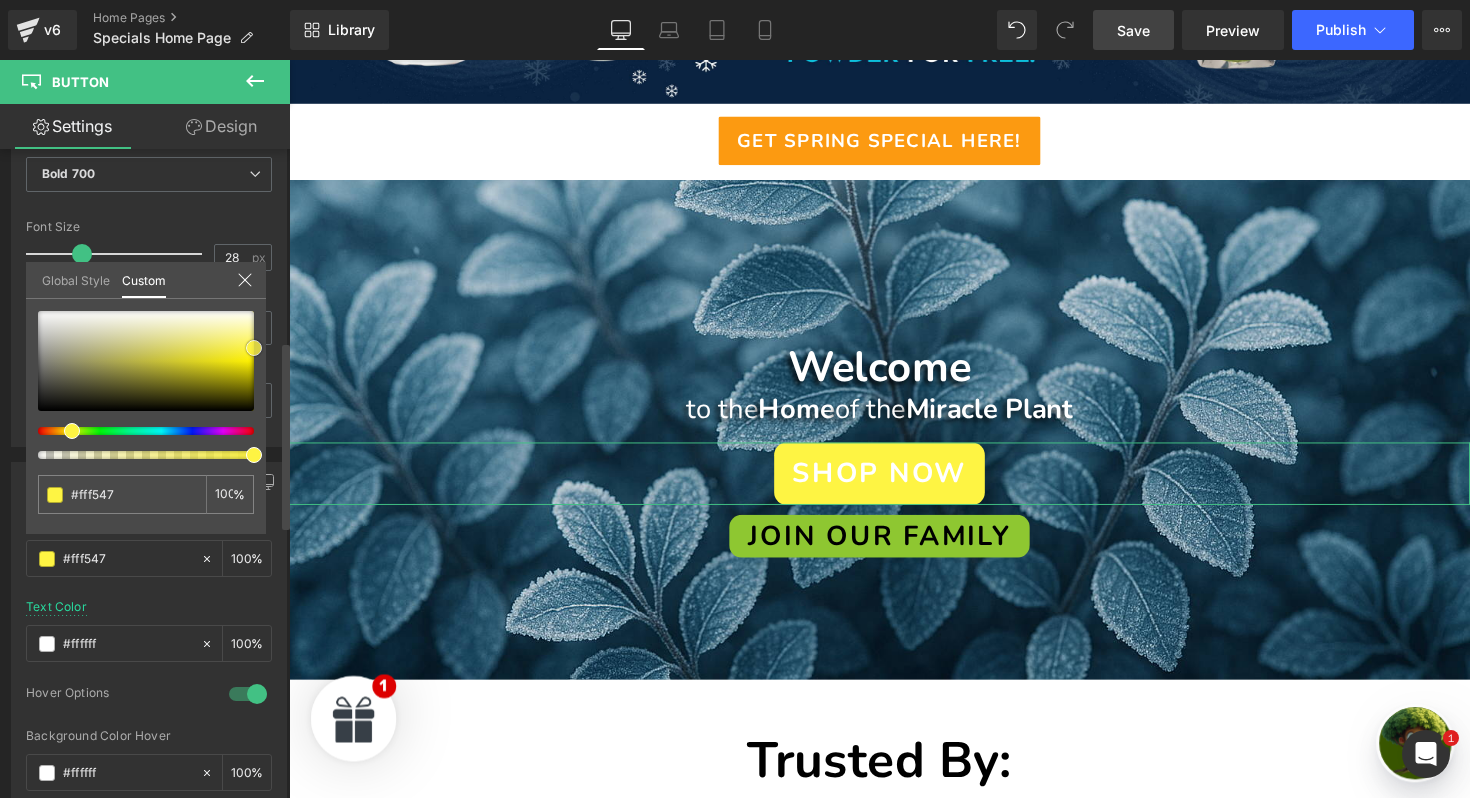 type on "#fef64c" 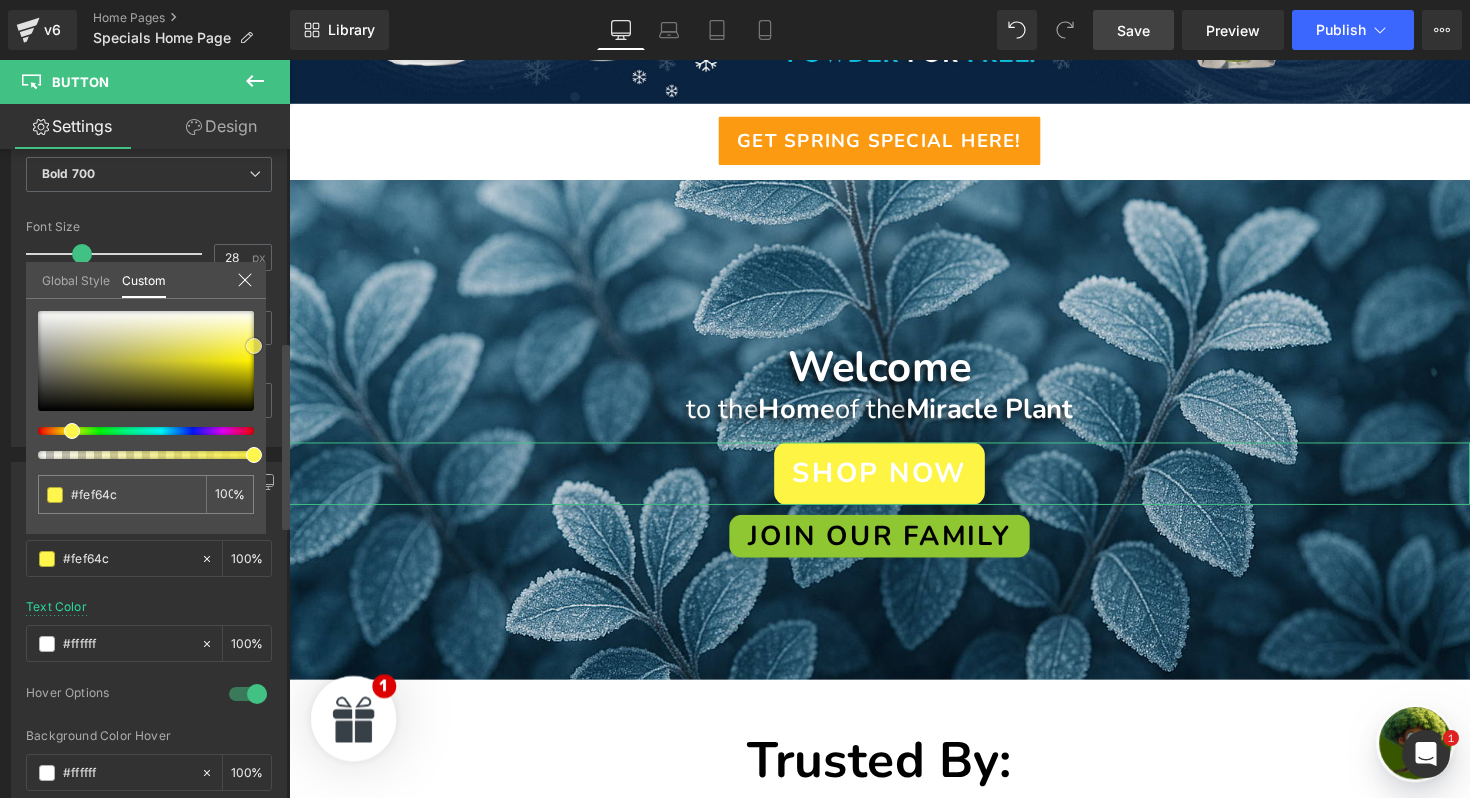 type on "#fef54d" 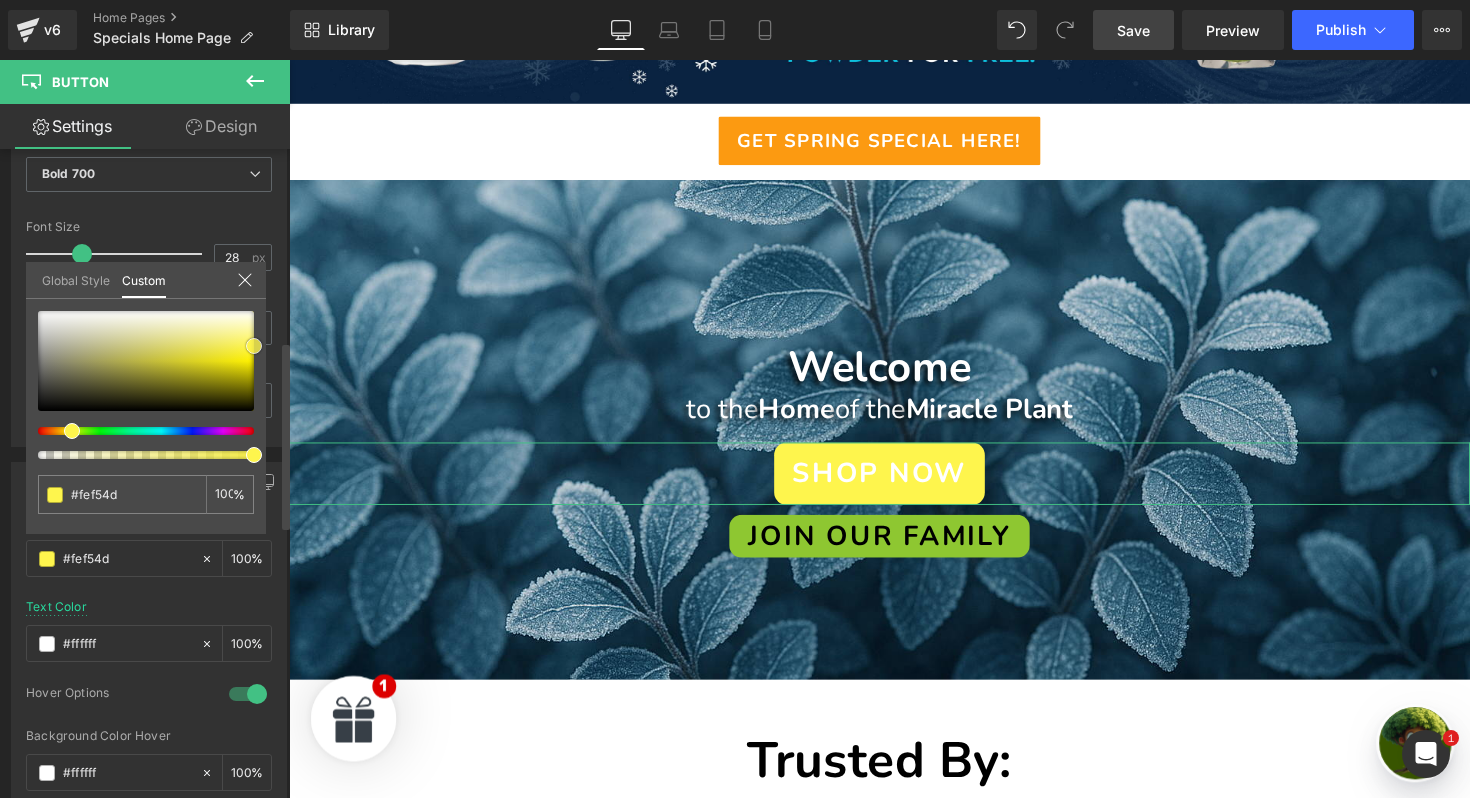 type on "#fef552" 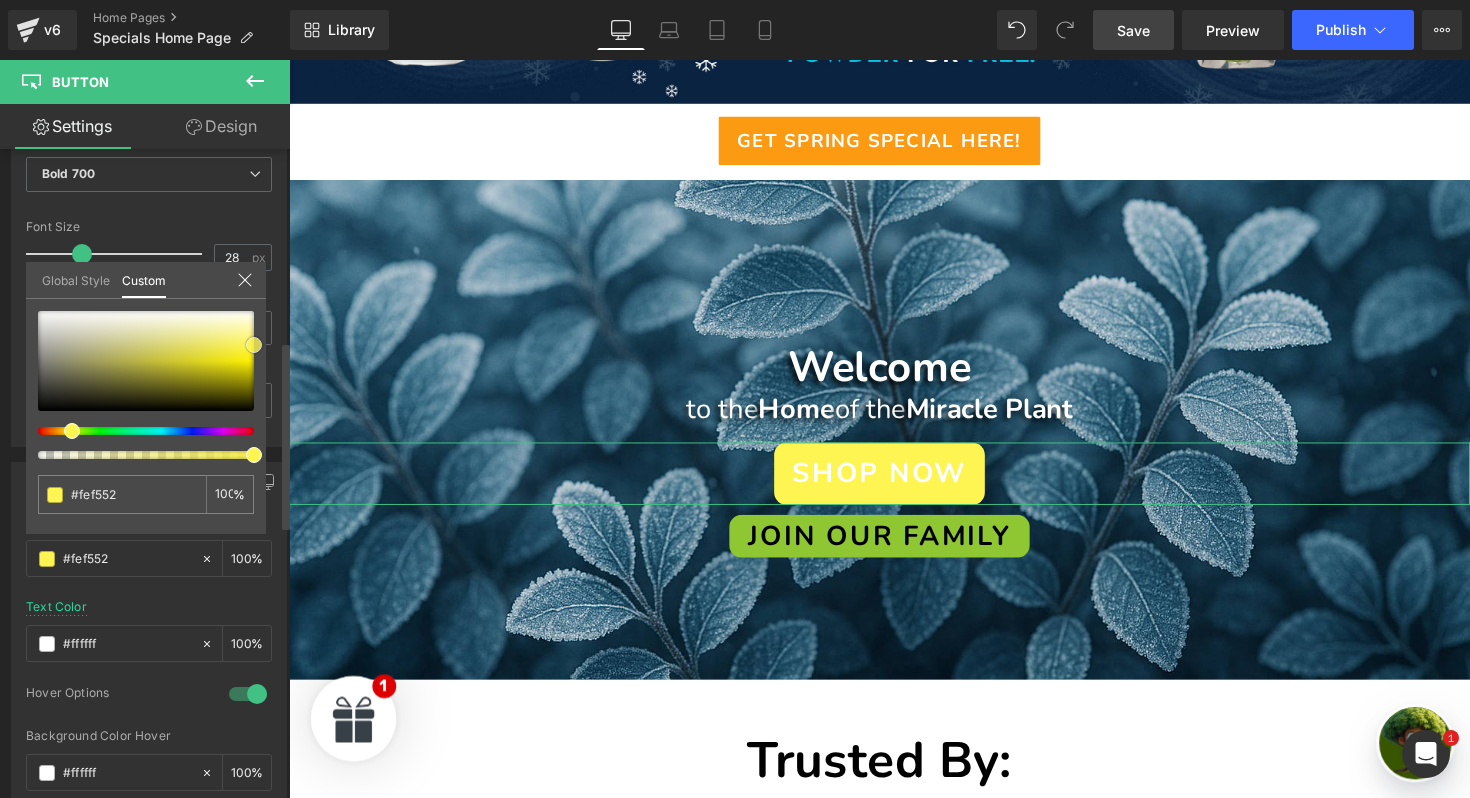 drag, startPoint x: 253, startPoint y: 361, endPoint x: 254, endPoint y: 343, distance: 18.027756 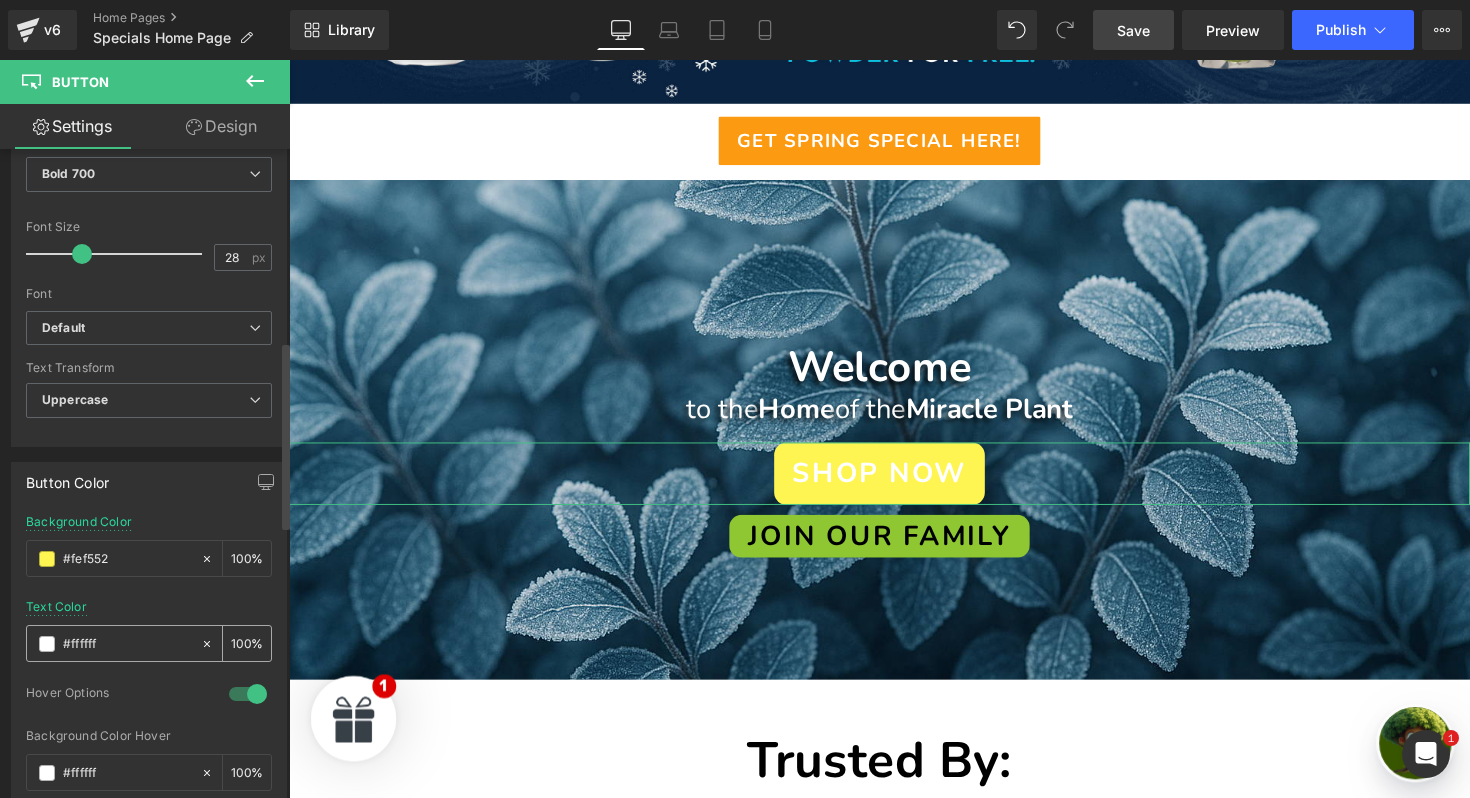 click at bounding box center (47, 644) 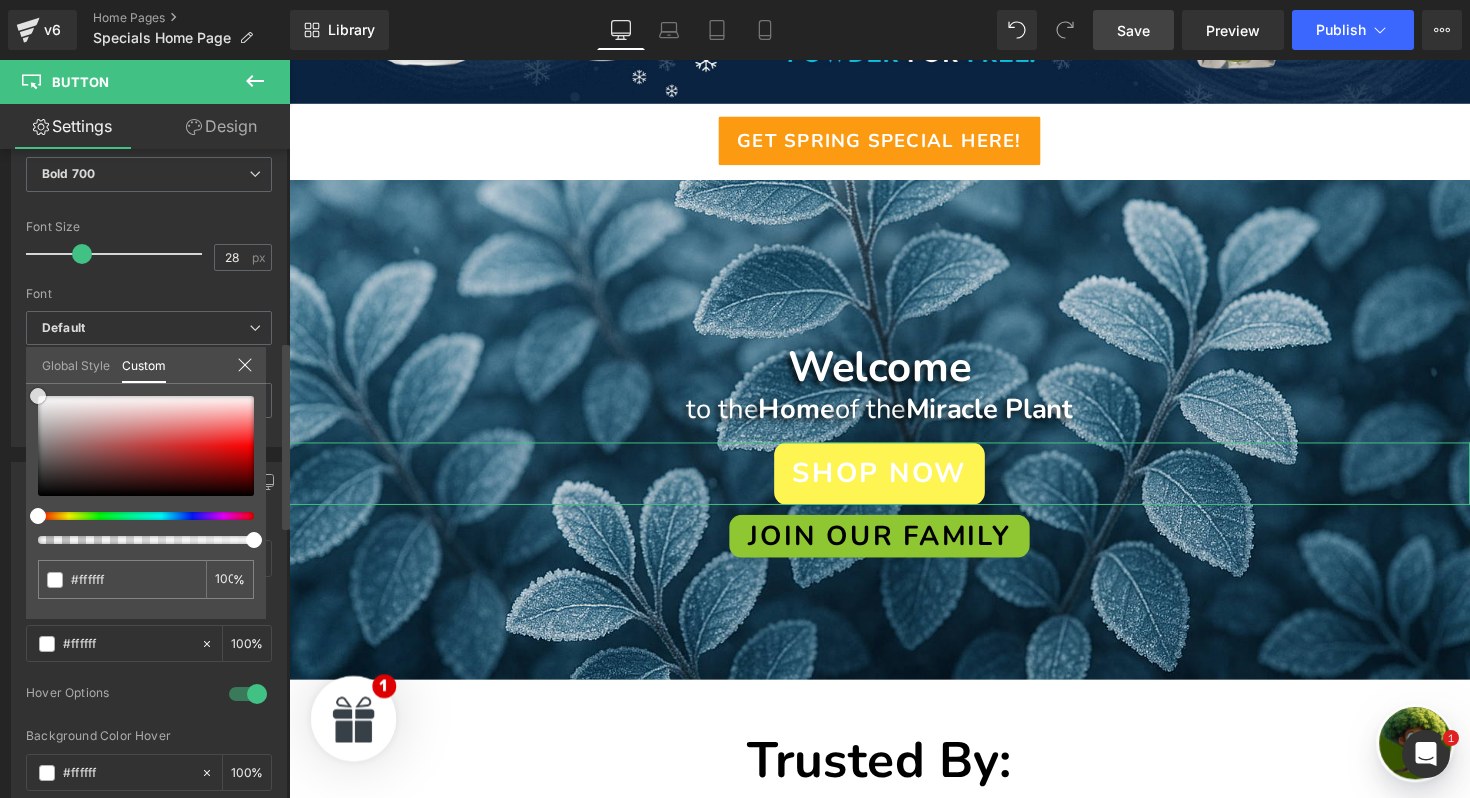 type on "#c5aaaa" 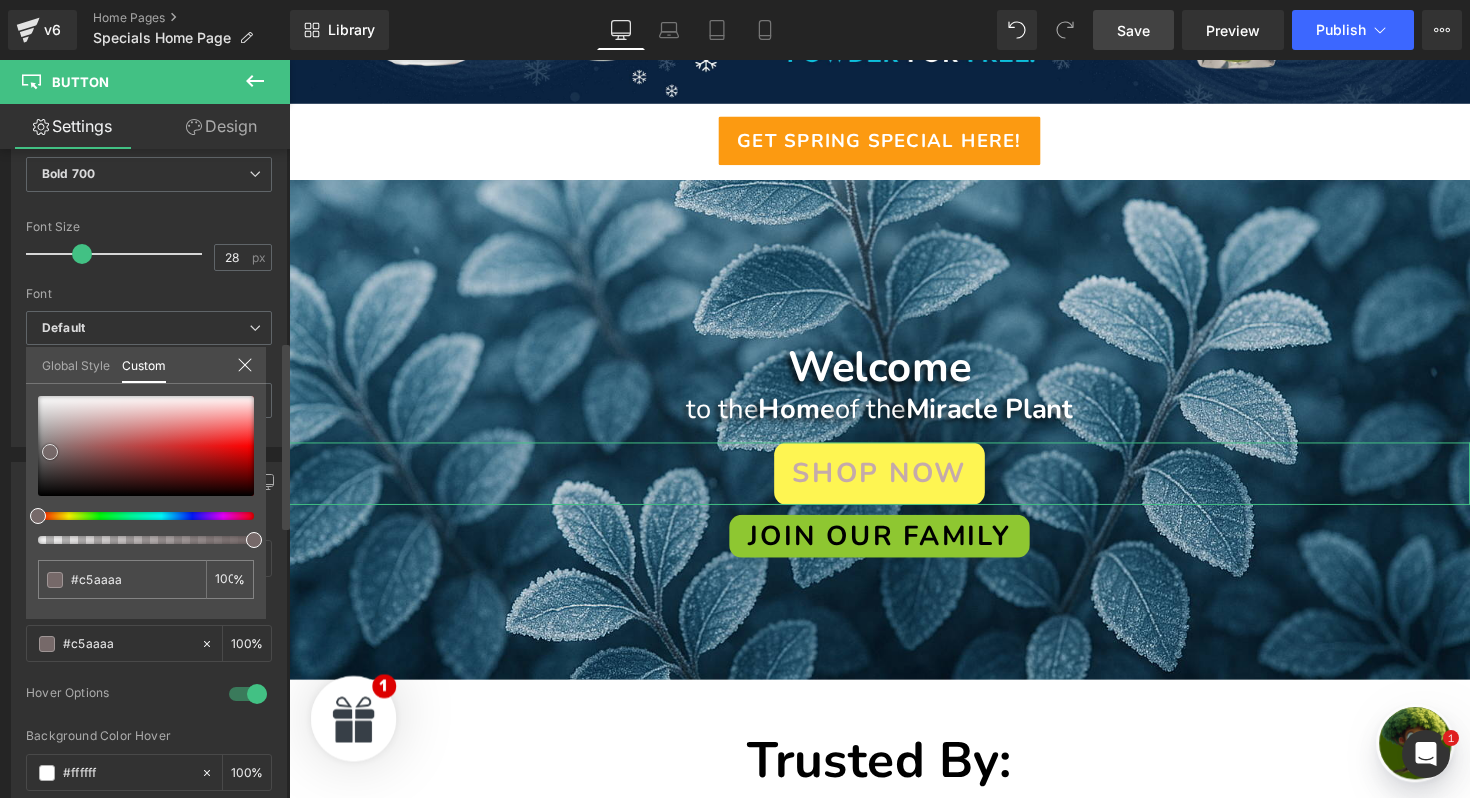 type on "#867272" 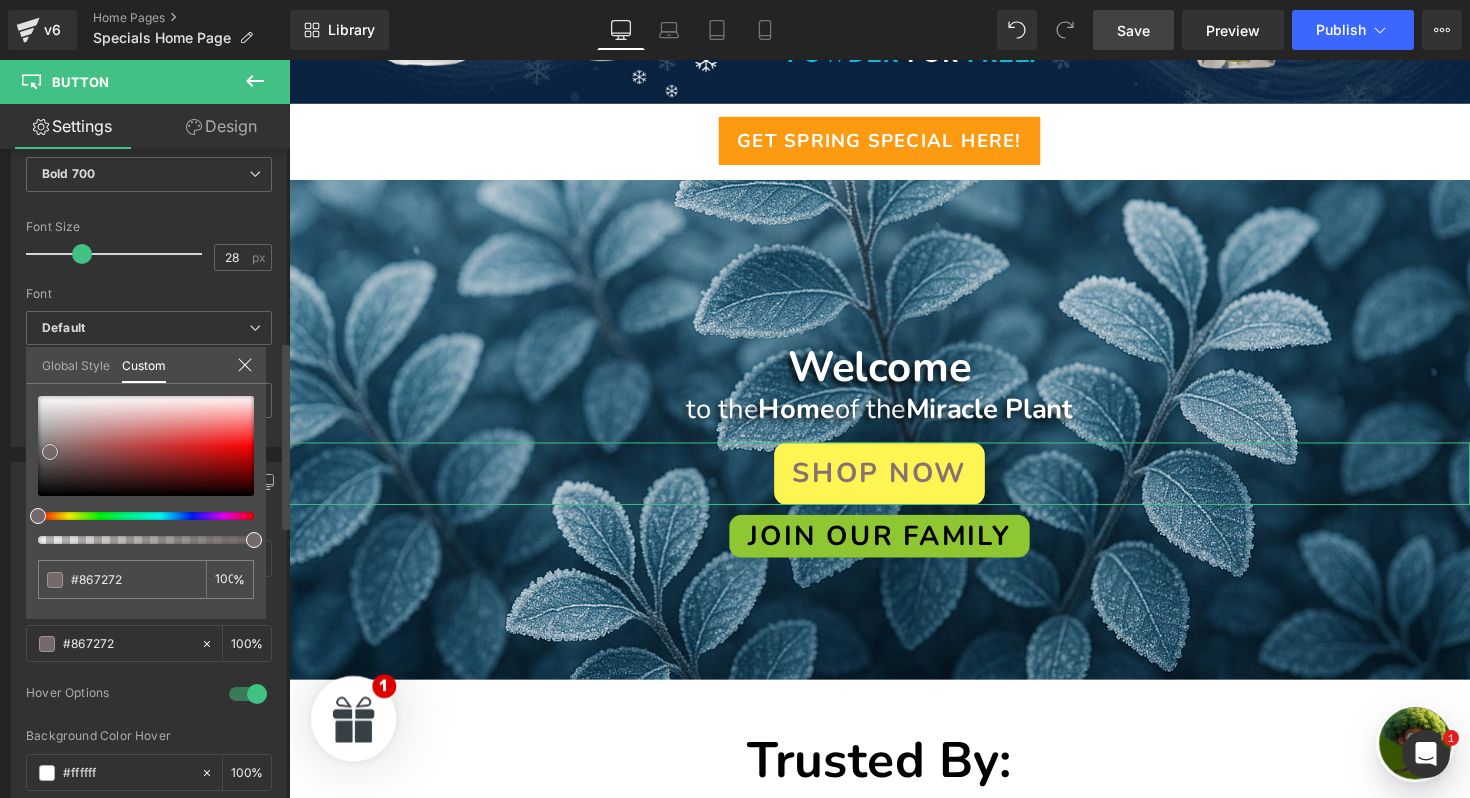 type on "#474747" 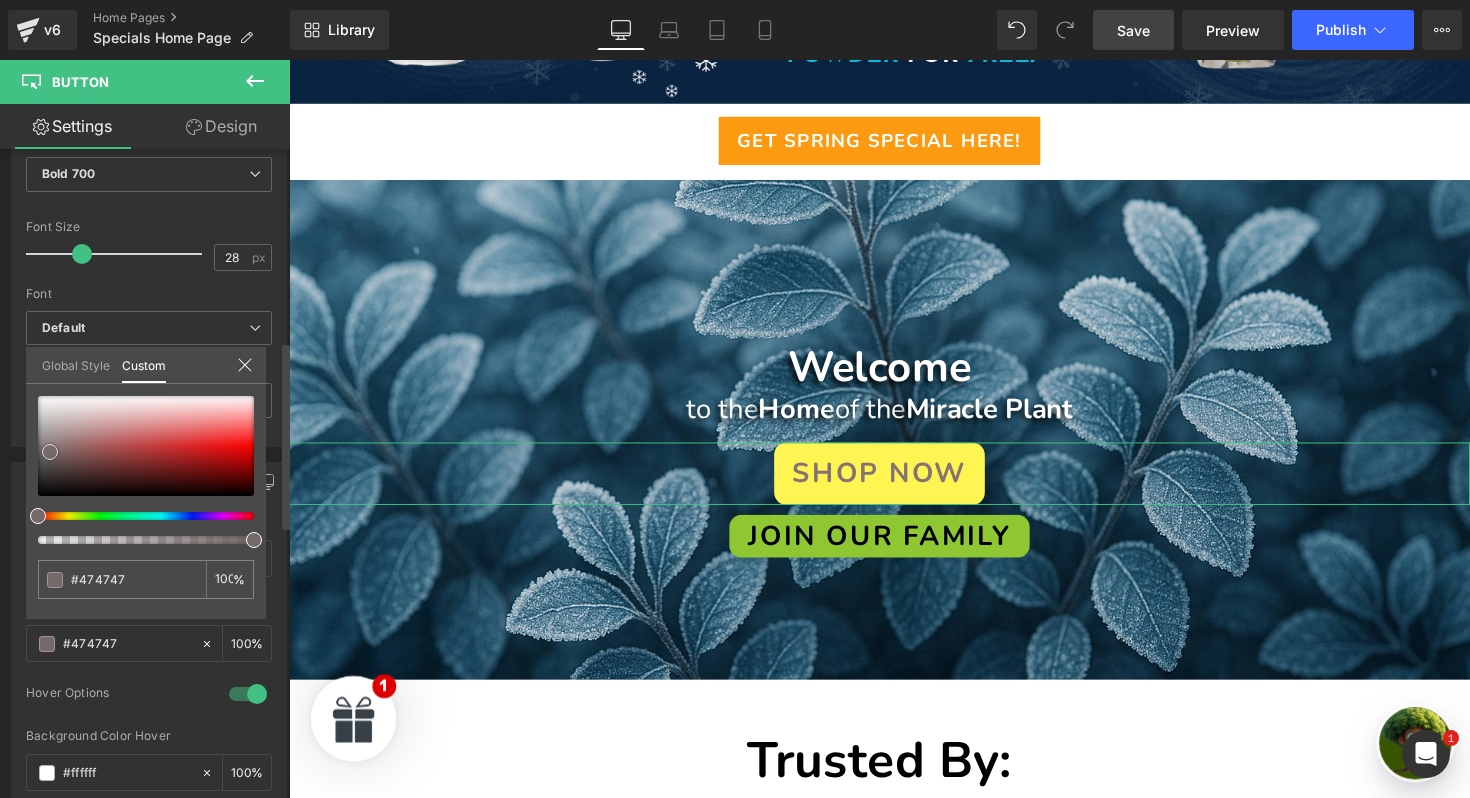 type on "#424242" 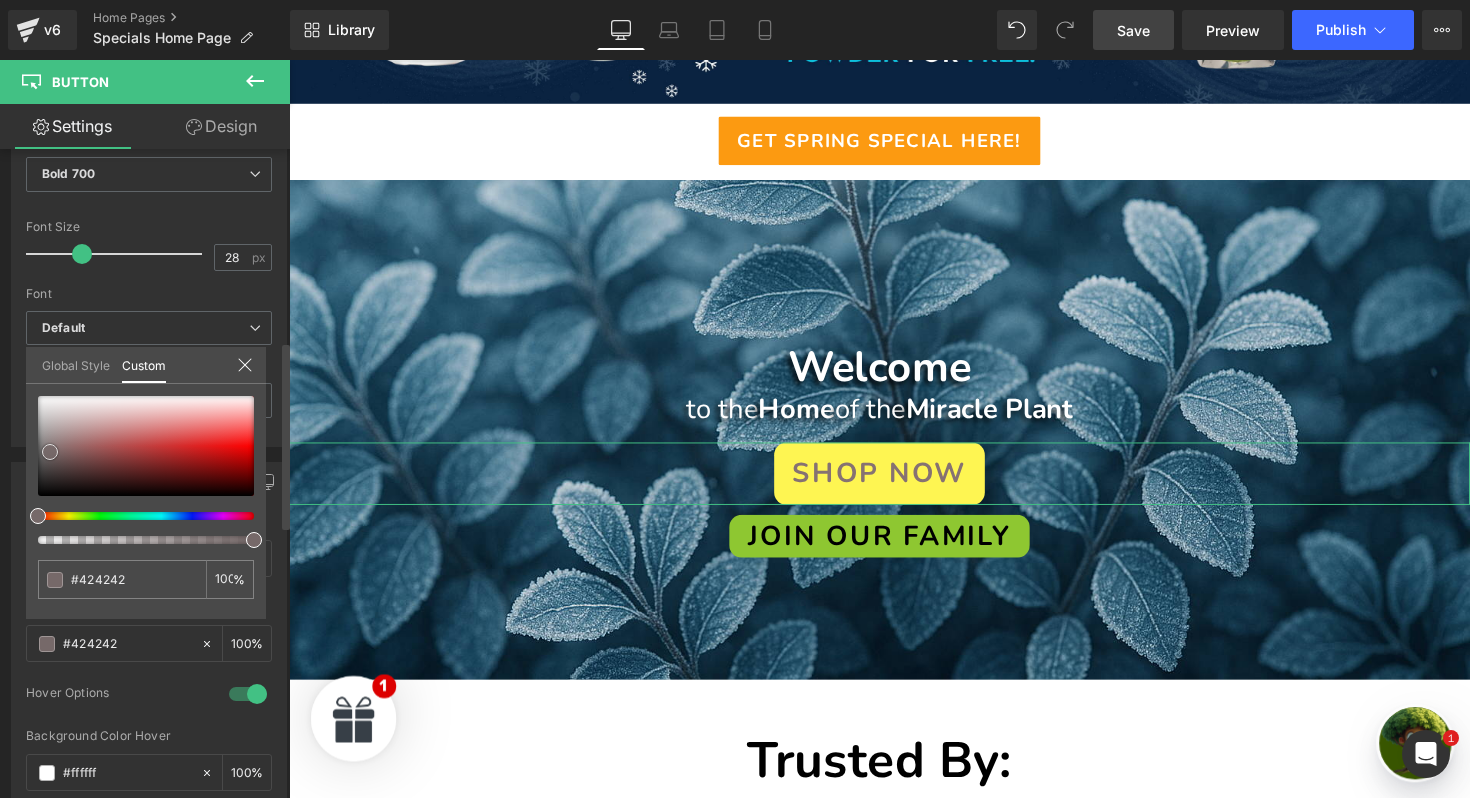 type on "#353535" 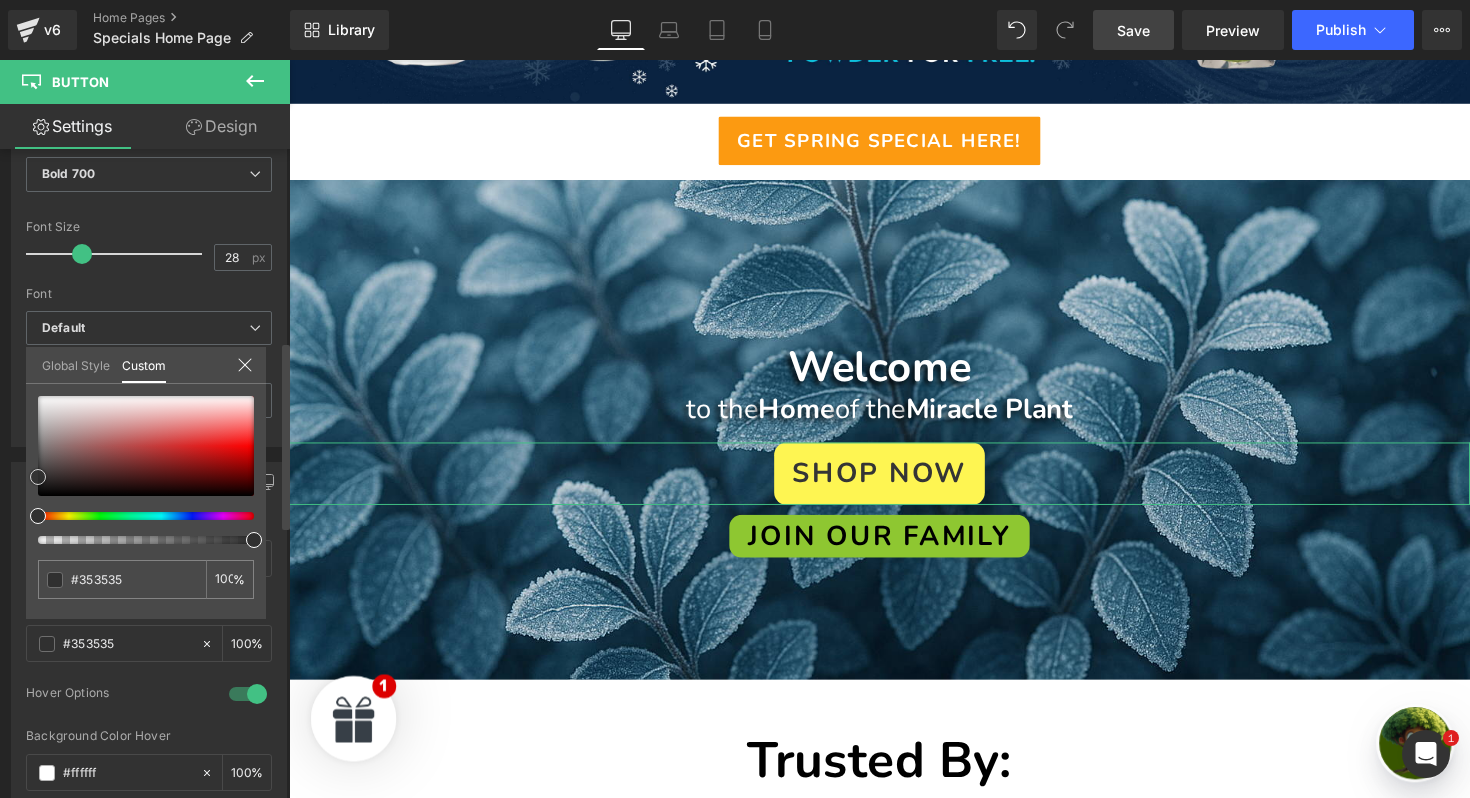 type on "#303030" 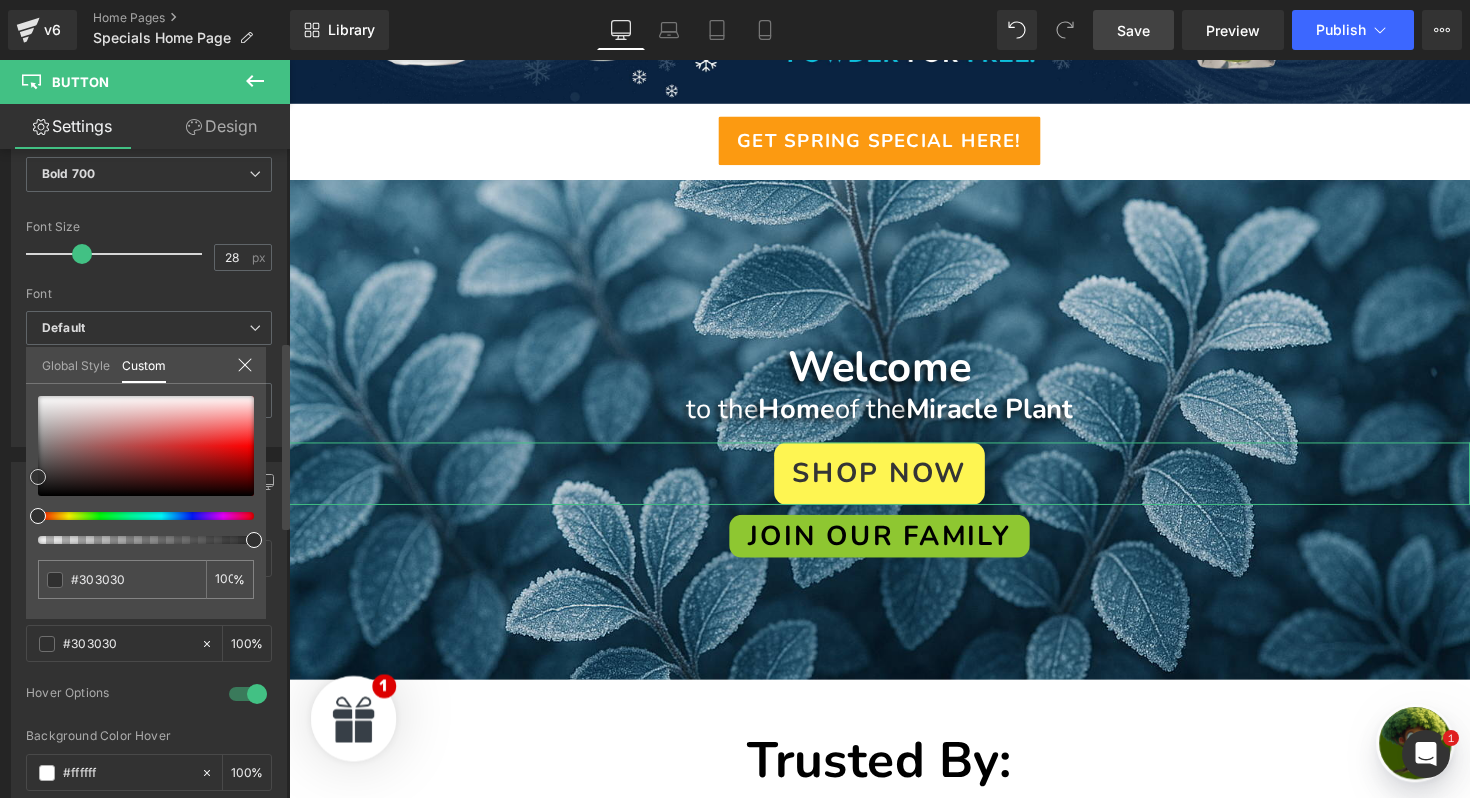 type on "#282828" 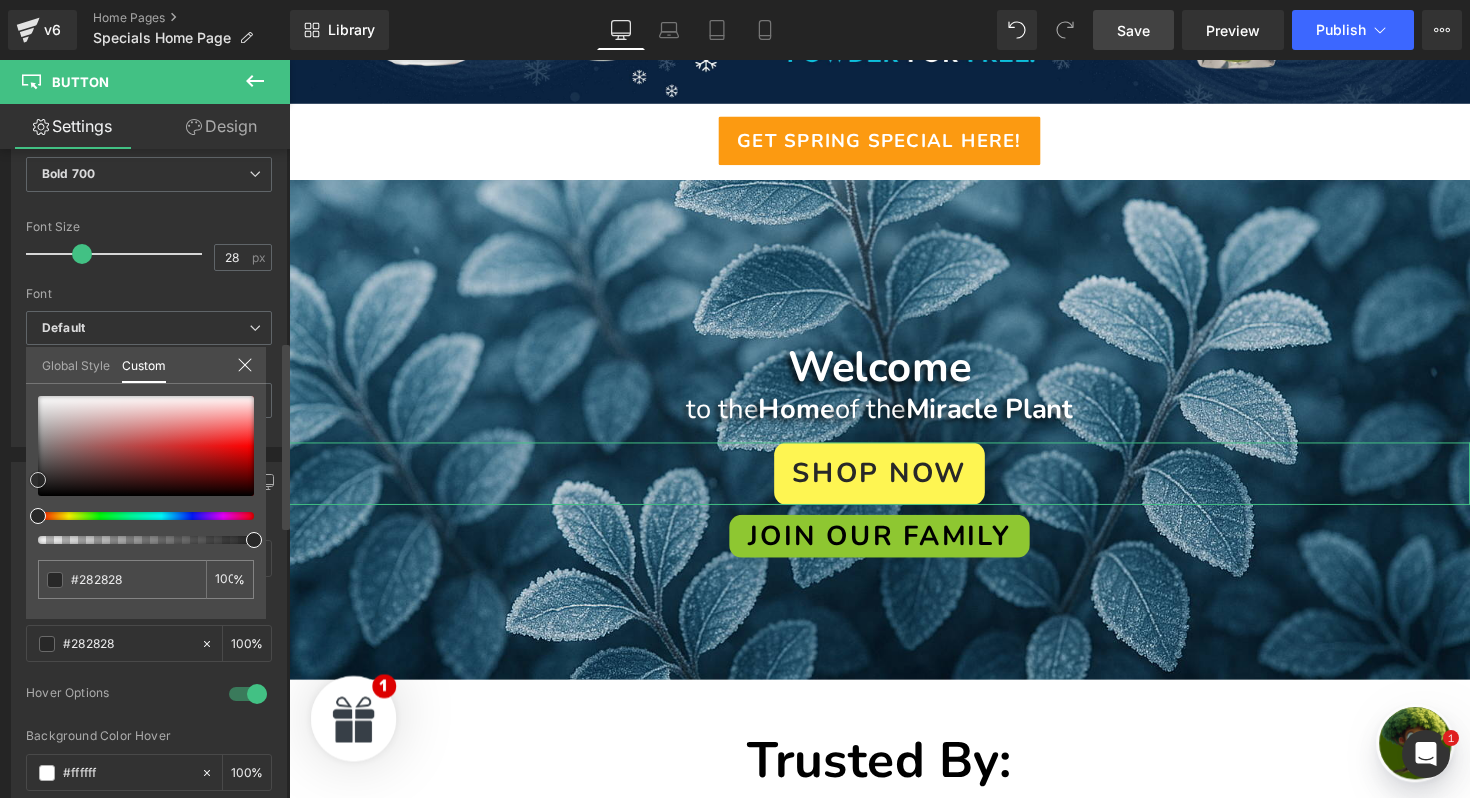 type on "#111111" 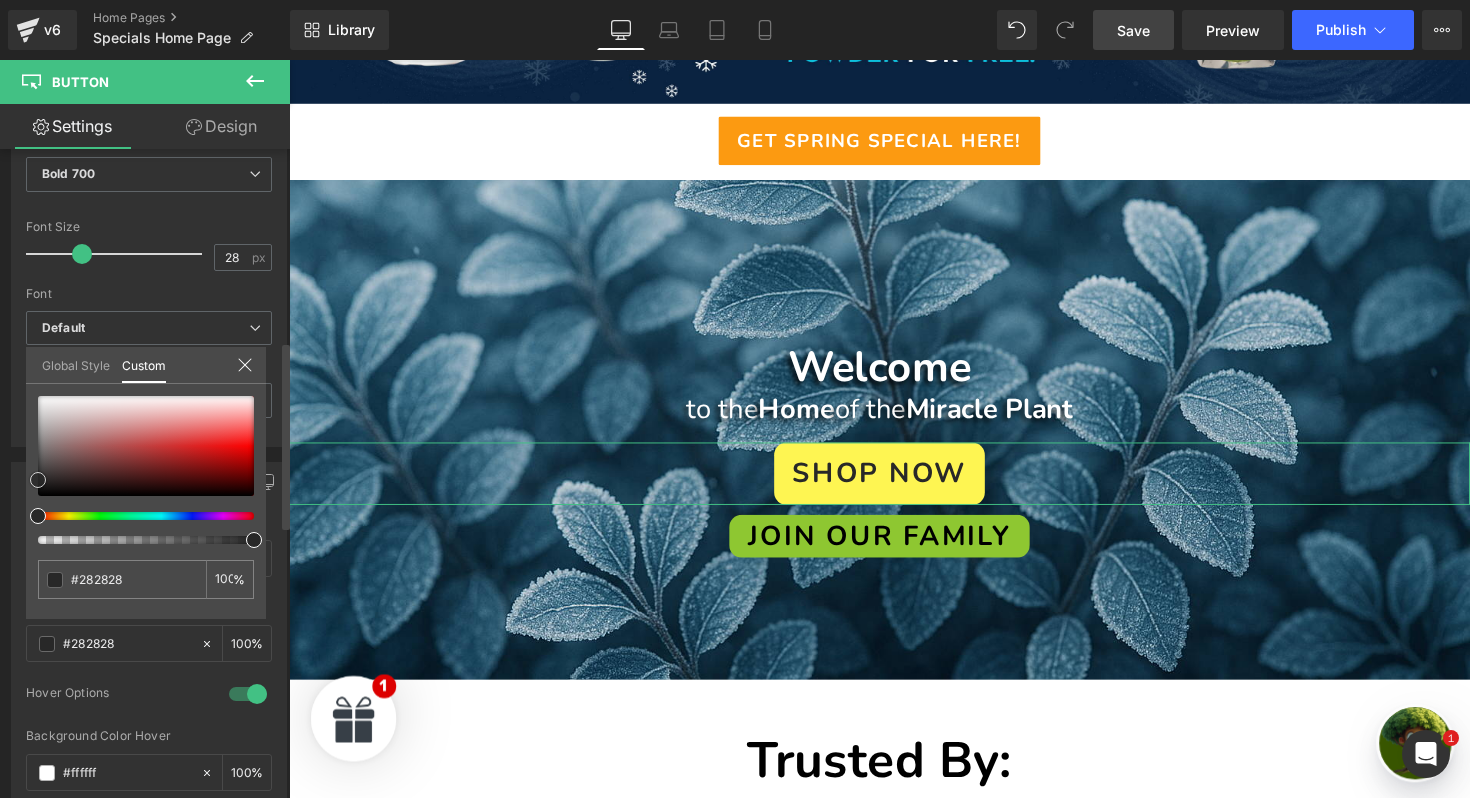type on "#111111" 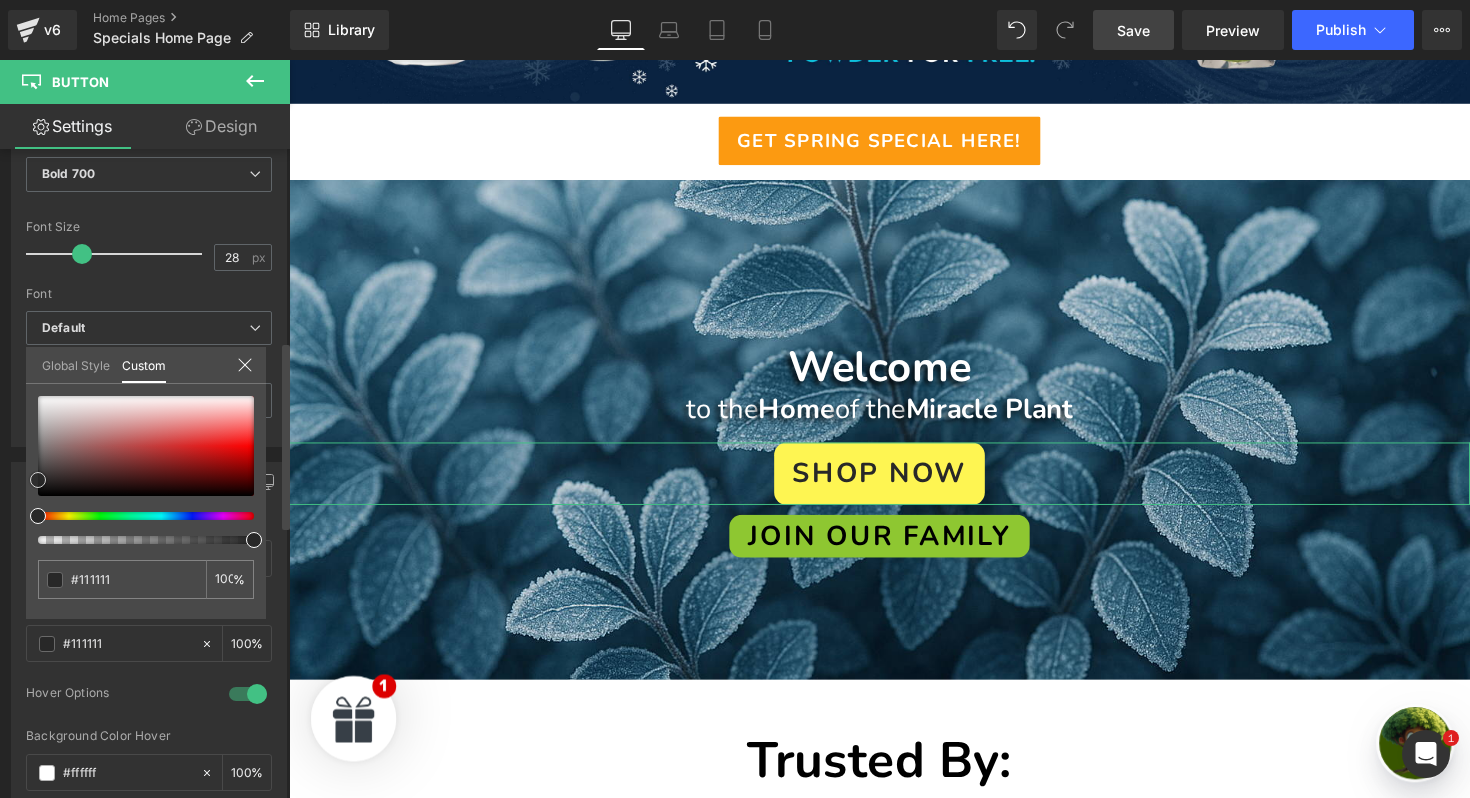type on "#0a0a0a" 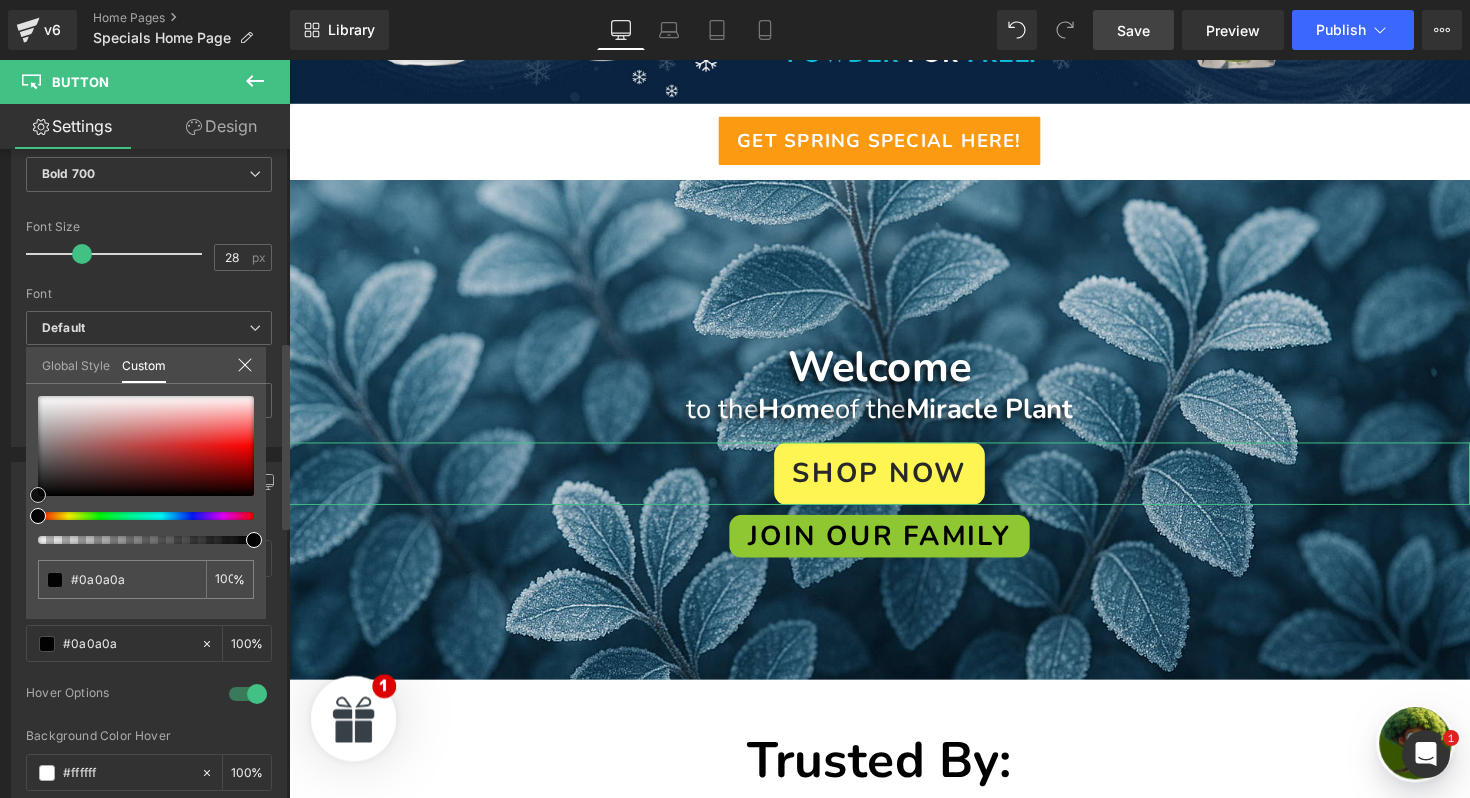 type on "#020202" 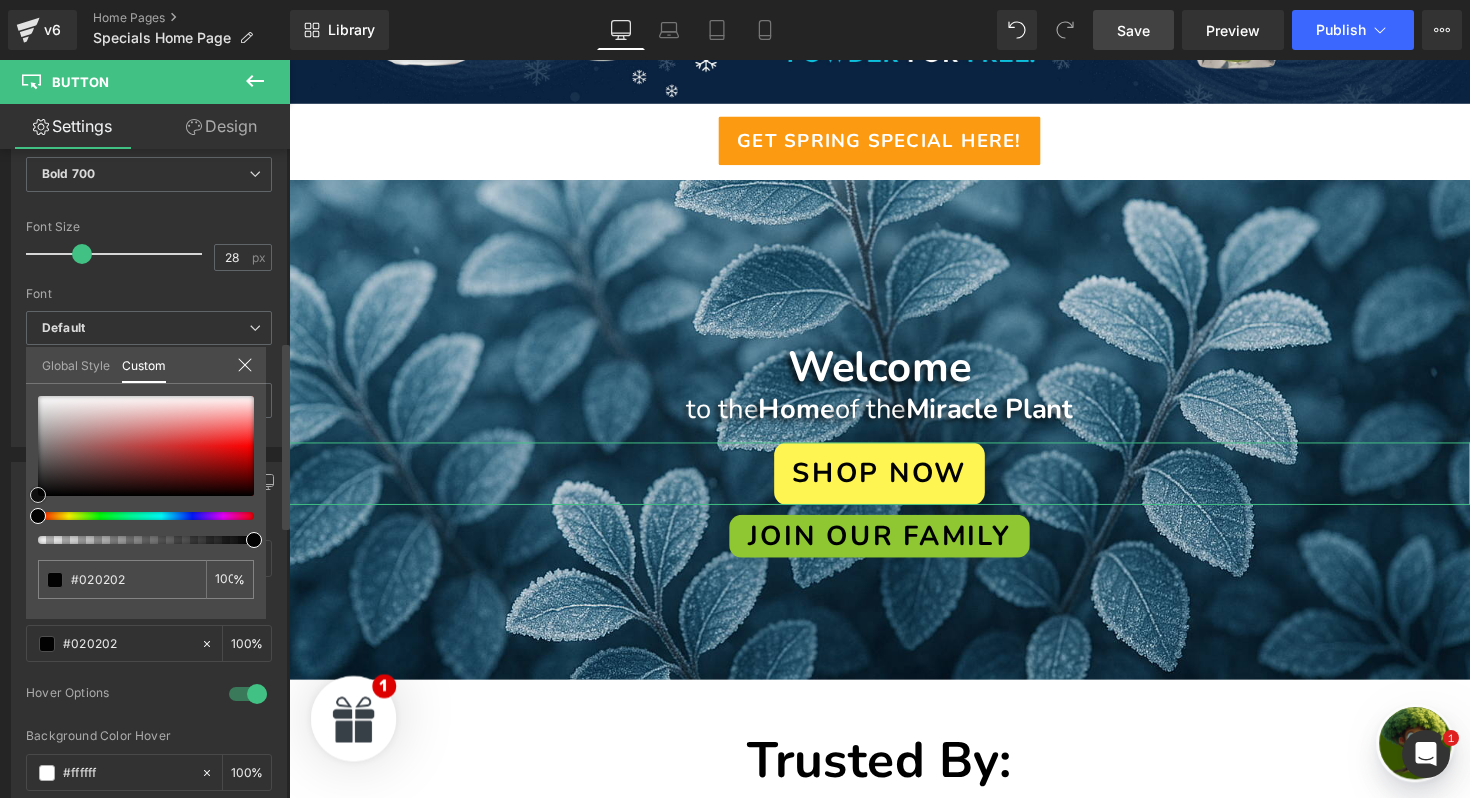 type on "#000000" 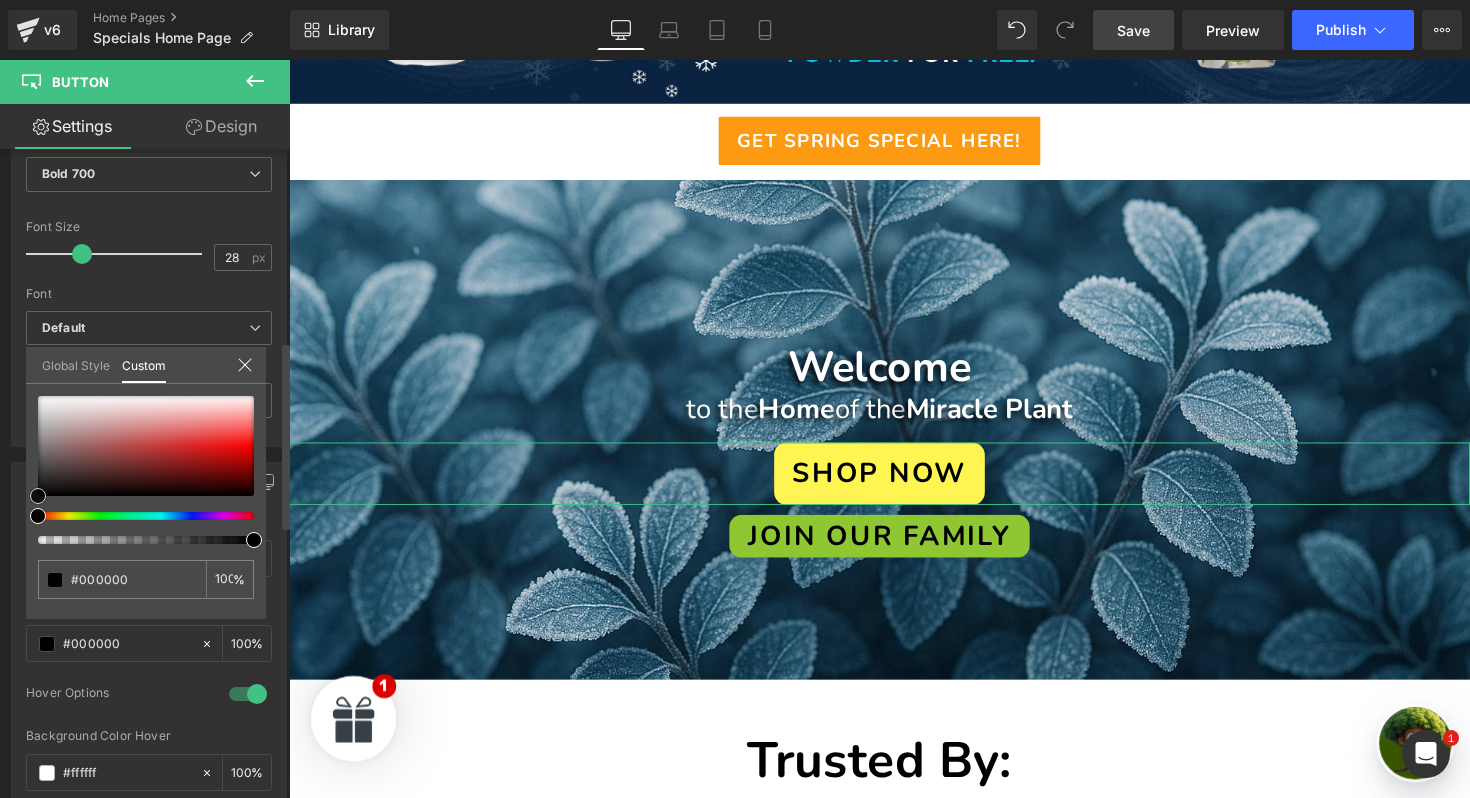 drag, startPoint x: 80, startPoint y: 424, endPoint x: 6, endPoint y: 515, distance: 117.29024 